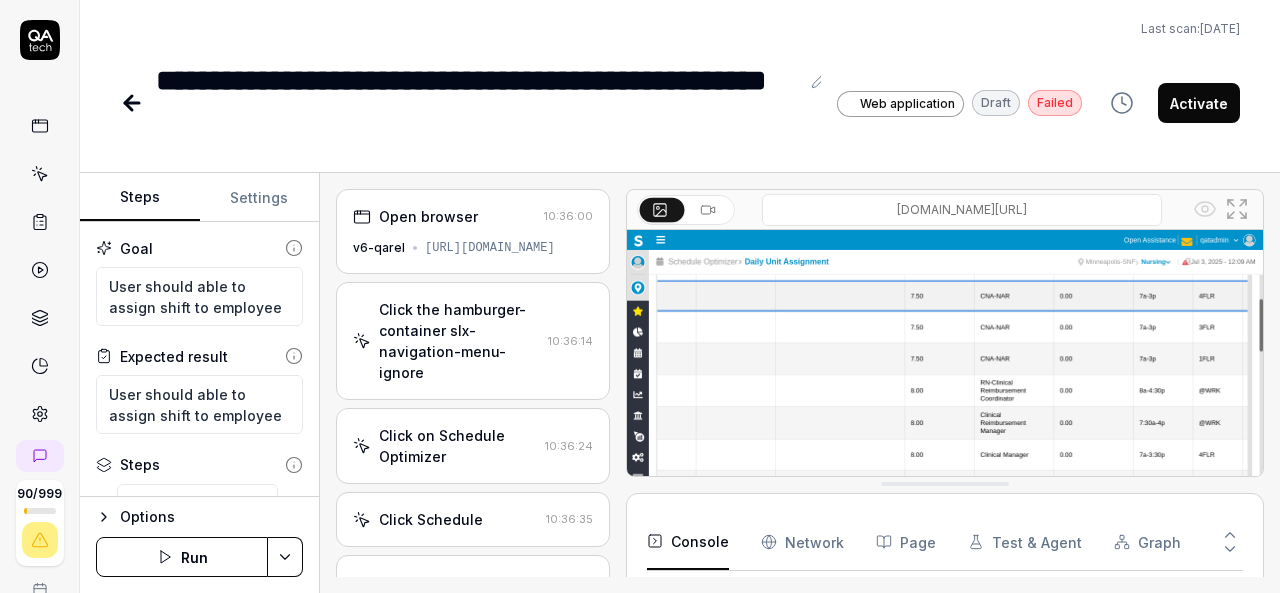 scroll, scrollTop: 0, scrollLeft: 0, axis: both 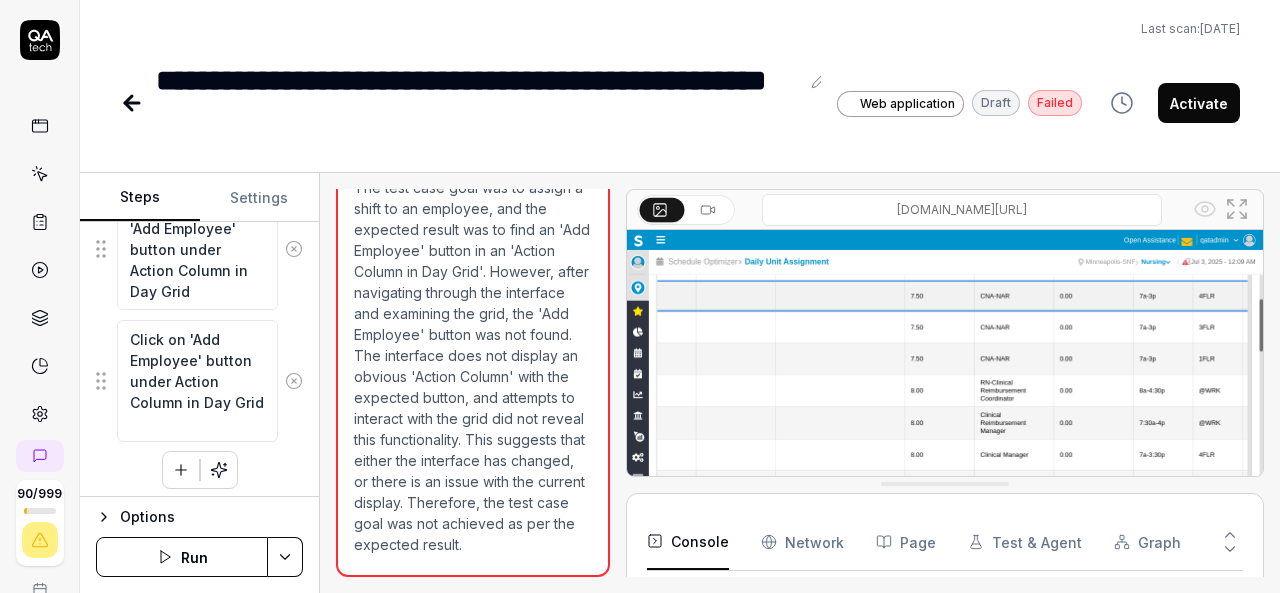 click 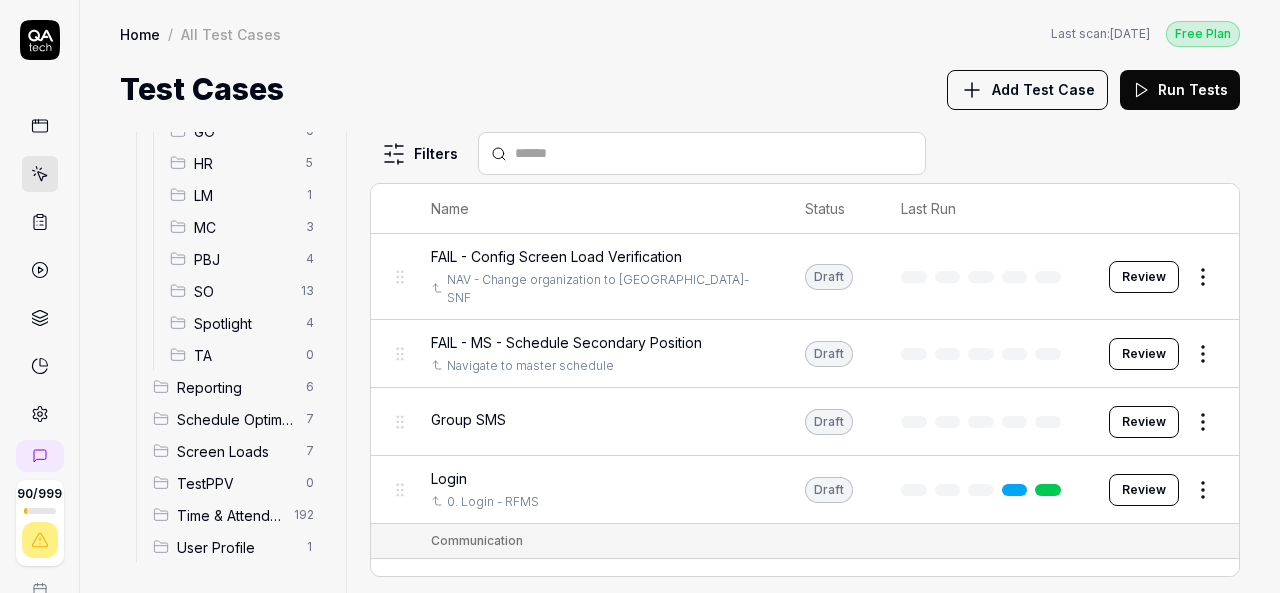 scroll, scrollTop: 400, scrollLeft: 0, axis: vertical 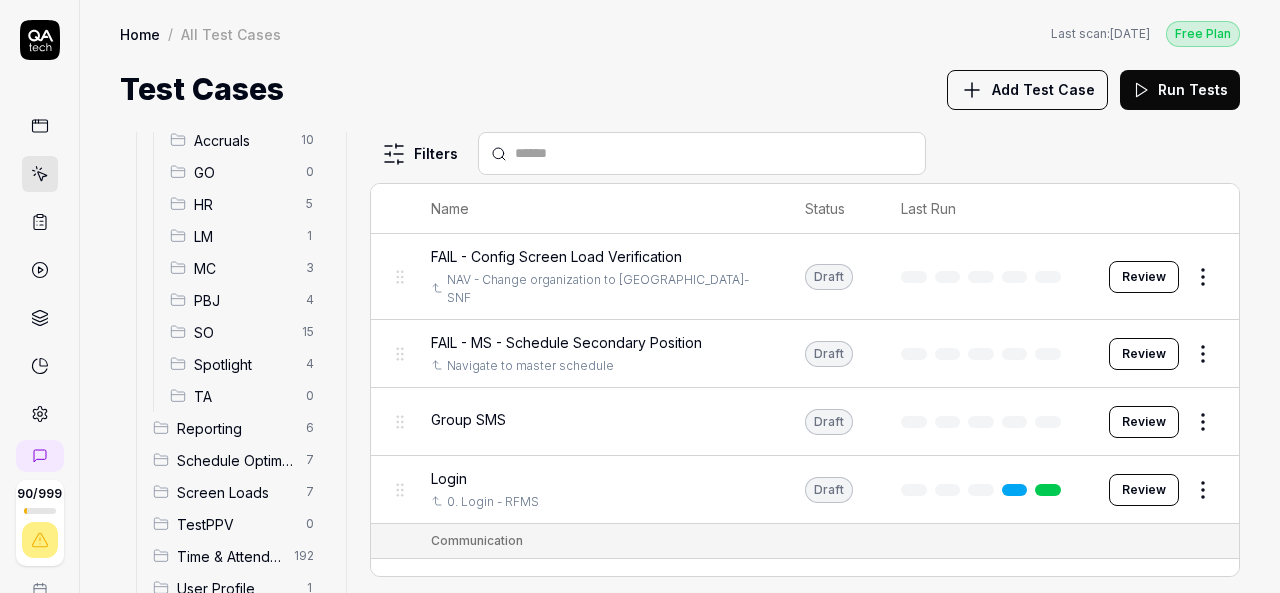 click on "SO" at bounding box center [242, 332] 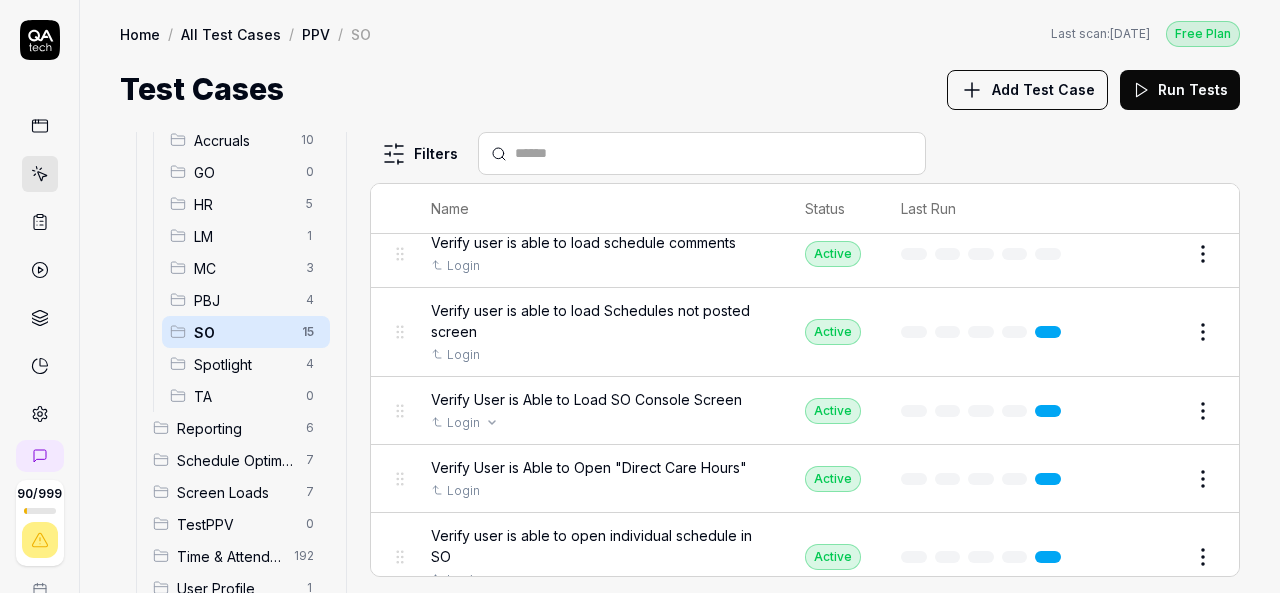 scroll, scrollTop: 892, scrollLeft: 0, axis: vertical 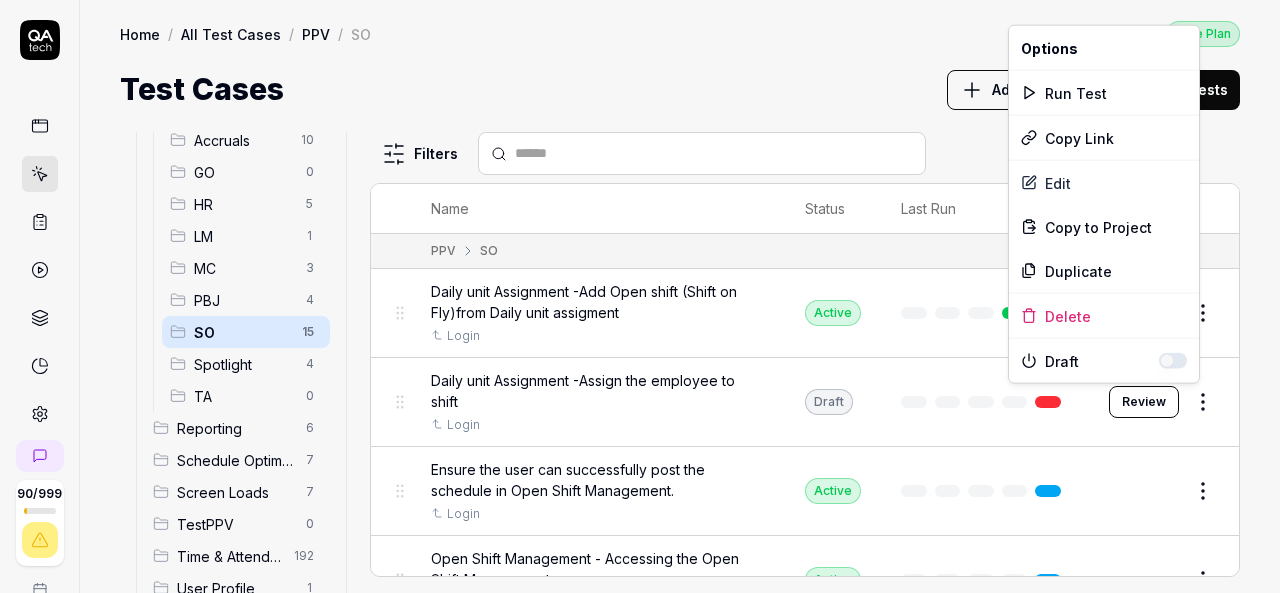 click on "90  /  999 k S Home / All Test Cases / PPV / SO Free Plan Home / All Test Cases / PPV / SO Last scan:  [DATE] Free Plan Test Cases Add Test Case Run Tests All Test Cases 494 Communication 46 Dashboard Management 13 Employee Management 42 Help and Support 19 Login 7 Logout 1 Master Schedule 12 Navigation 27 Payroll Based Journal 68 PPV 42 ACA 0 Accruals 10 GO 0 HR 5 LM 1 MC 3 PBJ 4 SO 15 Spotlight 4 TA 0 Reporting 6 Schedule Optimizer 7 Screen Loads 7 TestPPV 0 Time & Attendance 192 User Profile 1 Filters Name Status Last Run PPV SO Daily unit Assignment -Add Open shift (Shift on Fly)from Daily unit assigment Login Active Edit Daily unit Assignment -Assign the employee to shift Login Draft Review Ensure the user can successfully post the schedule in Open Shift Management. Login Active Edit Open Shift Management - Accessing the Open Shift Management page Login Active Edit Verify filters functionality in Master schedule screen. Login Active Edit Verify user is able to load census Login Active Edit Login Edit" at bounding box center [640, 296] 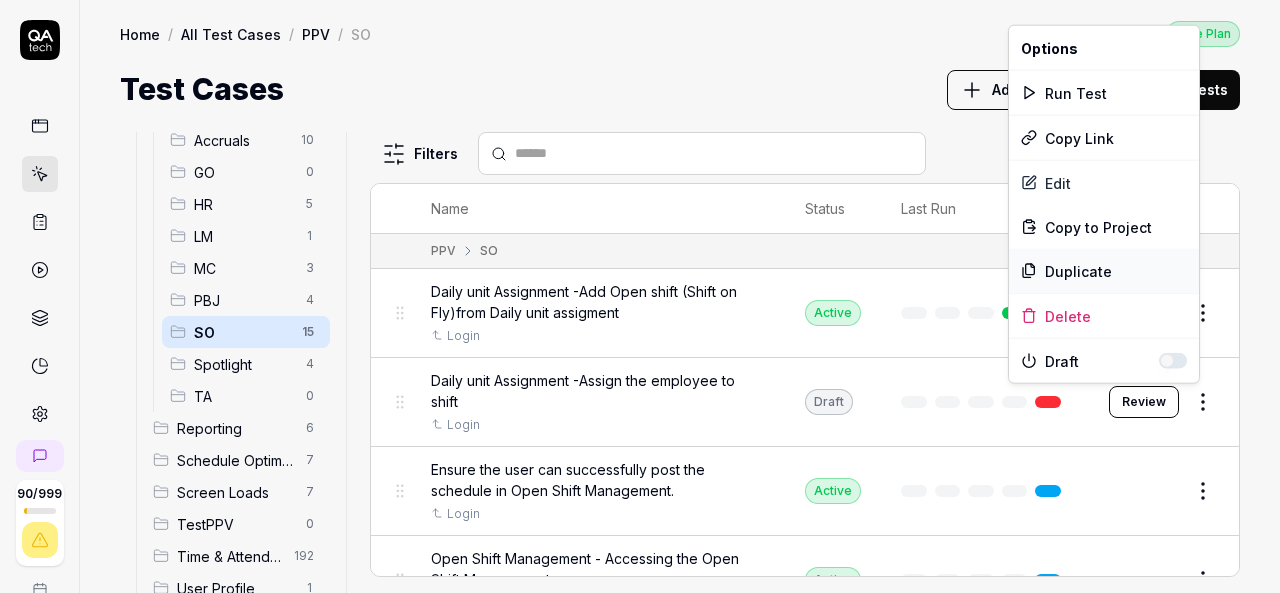 click on "Duplicate" at bounding box center (1104, 271) 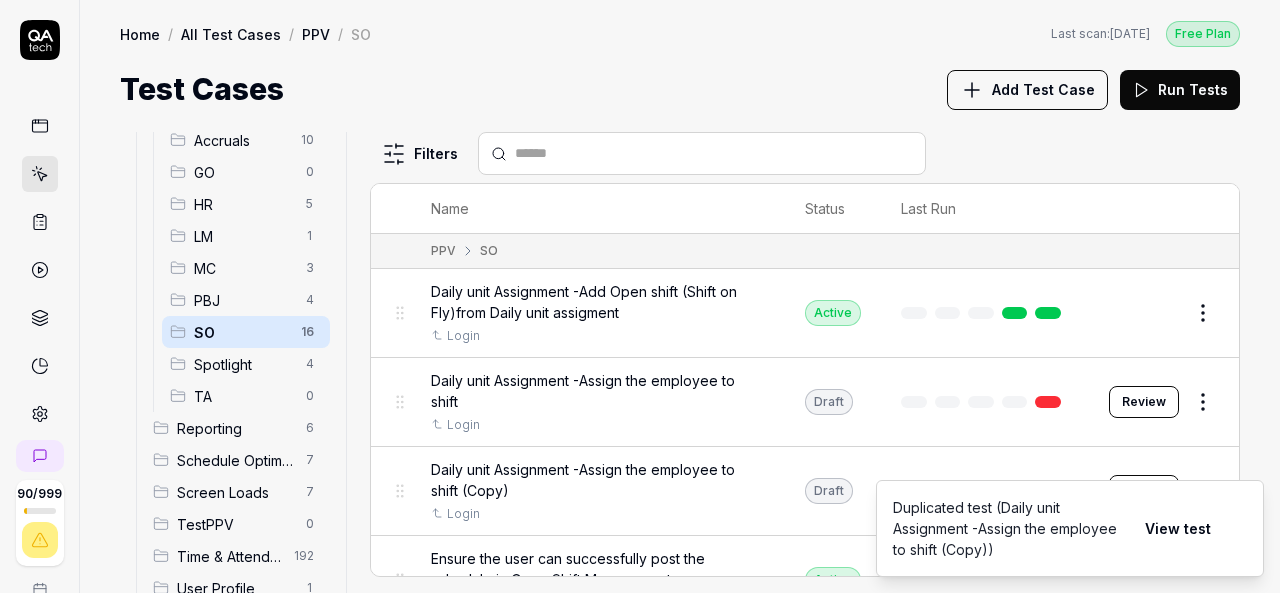 click on "Home / All Test Cases / PPV / SO Free Plan Home / All Test Cases / PPV / SO Last scan:  [DATE] Free Plan Test Cases Add Test Case Run Tests" at bounding box center (680, 56) 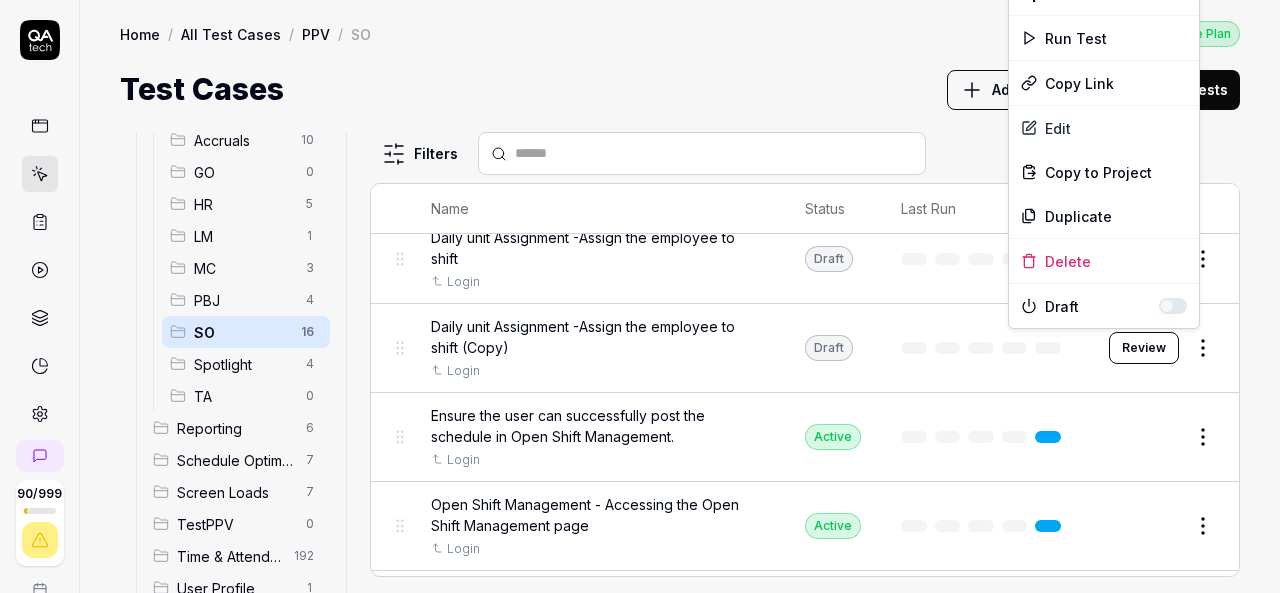 click on "90  /  999 k S Home / All Test Cases / PPV / SO Free Plan Home / All Test Cases / PPV / SO Last scan:  [DATE] Free Plan Test Cases Add Test Case Run Tests All Test Cases 495 Communication 46 Dashboard Management 13 Employee Management 42 Help and Support 19 Login 7 Logout 1 Master Schedule 12 Navigation 27 Payroll Based Journal 68 PPV 43 ACA 0 Accruals 10 GO 0 HR 5 LM 1 MC 3 PBJ 4 SO 16 Spotlight 4 TA 0 Reporting 6 Schedule Optimizer 7 Screen Loads 7 TestPPV 0 Time & Attendance 192 User Profile 1 Filters Name Status Last Run PPV SO Daily unit Assignment -Add Open shift (Shift on Fly)from Daily unit assigment Login Active Edit Daily unit Assignment -Assign the employee to shift Login Draft Review Daily unit Assignment -Assign the employee to shift (Copy) Login Draft Review Ensure the user can successfully post the schedule in Open Shift Management. Login Active Edit Open Shift Management - Accessing the Open Shift Management page Login Active Edit Verify filters functionality in Master schedule screen." at bounding box center [640, 296] 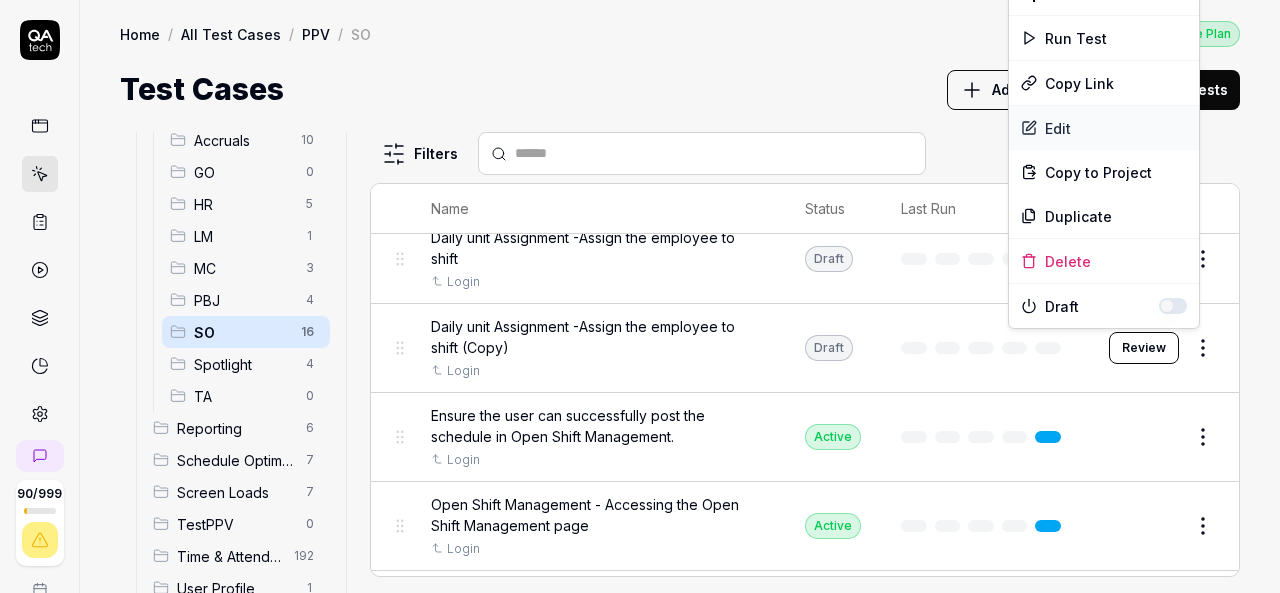 click on "Edit" at bounding box center (1104, 128) 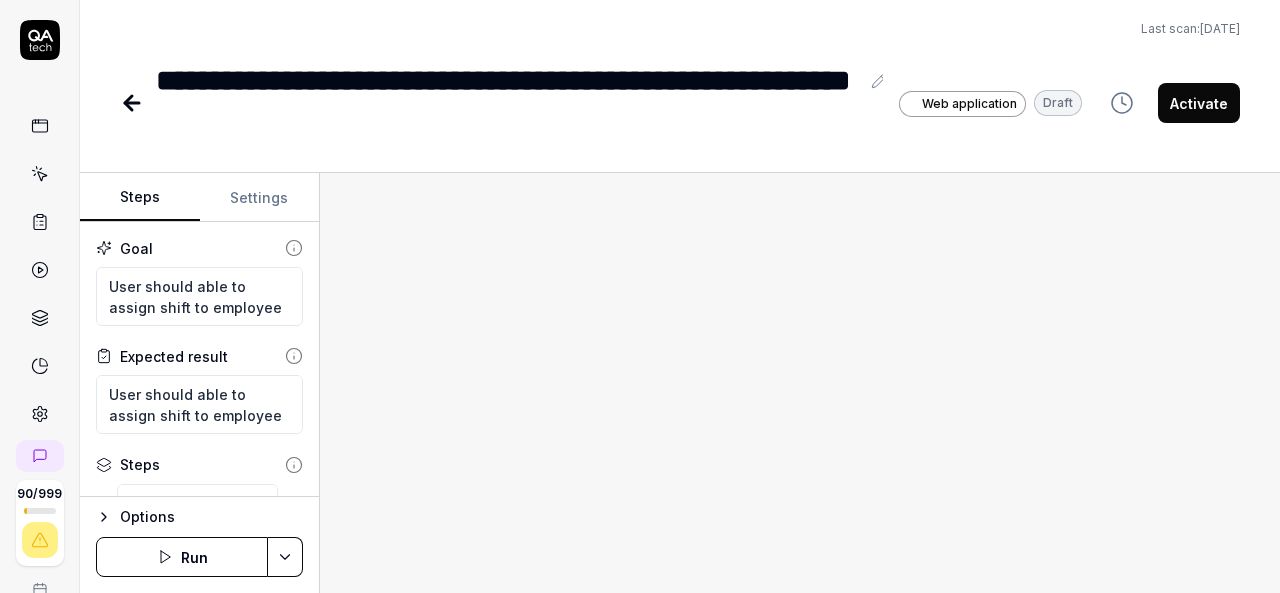 type on "*" 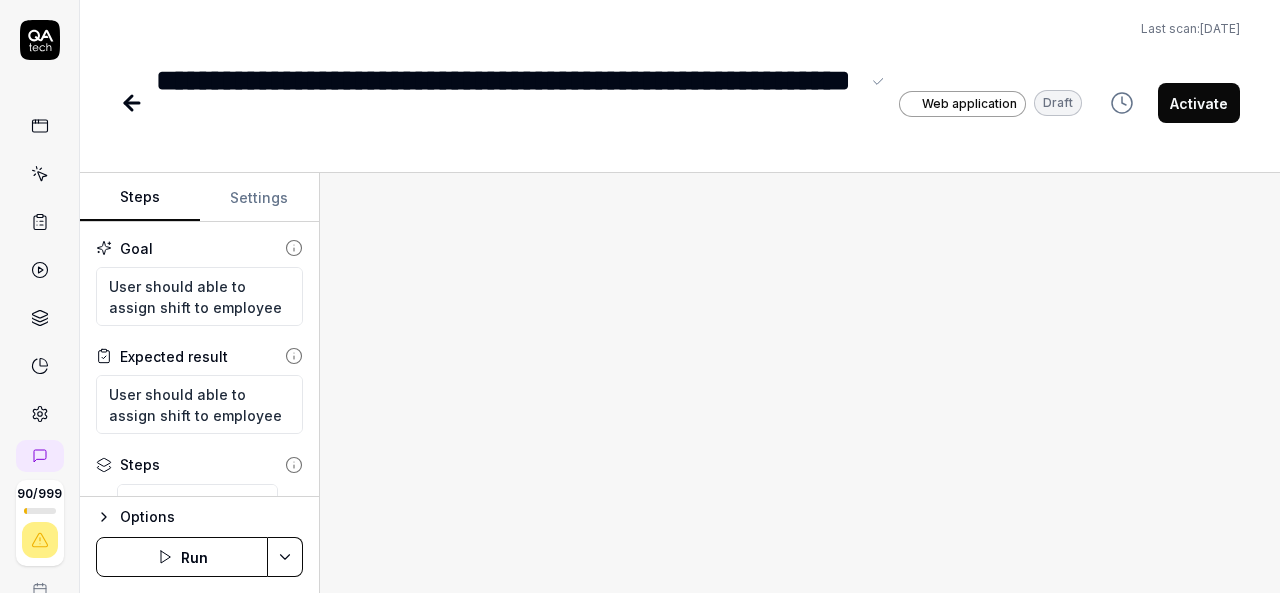 click on "**********" at bounding box center (507, 103) 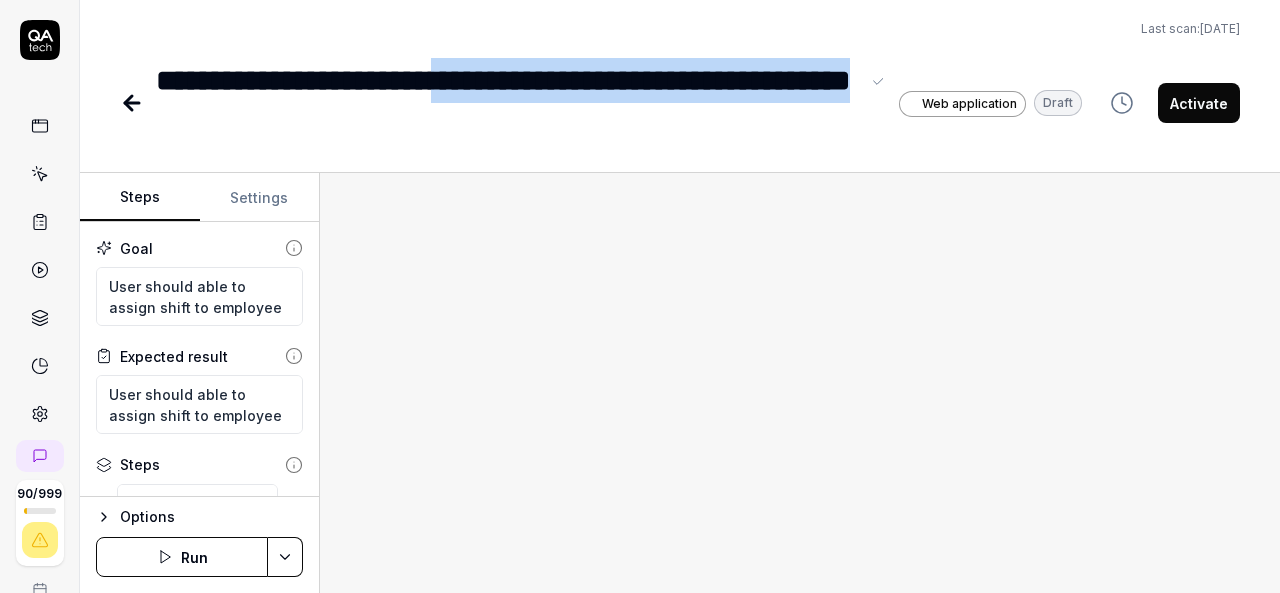 click on "**********" at bounding box center (507, 103) 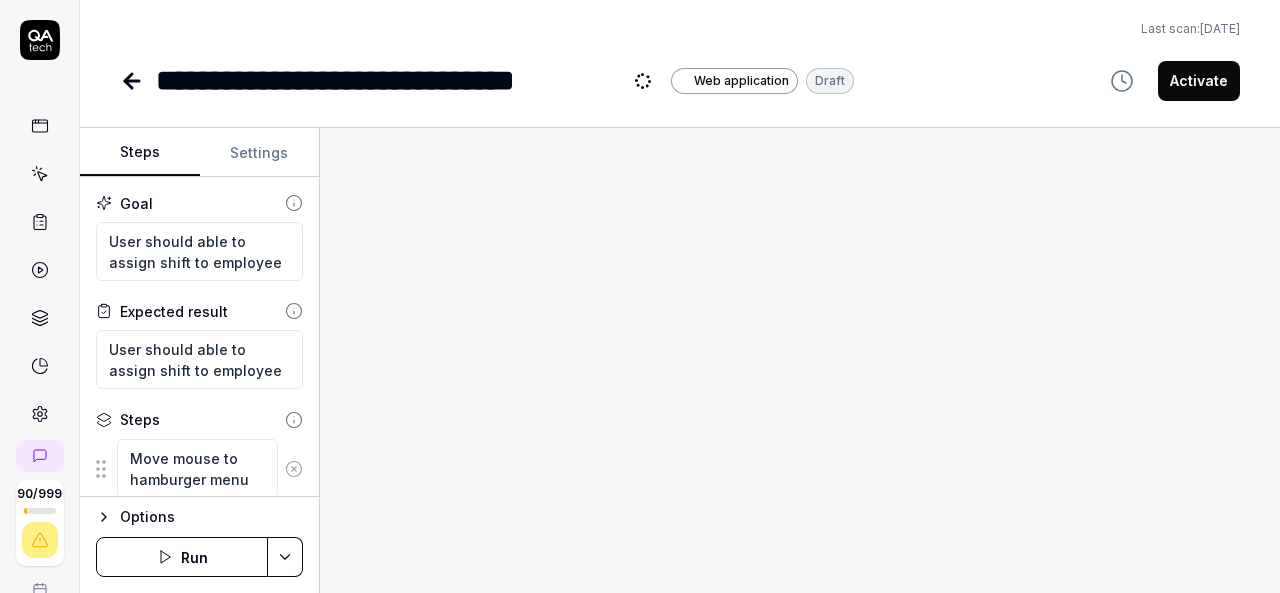 click at bounding box center (800, 360) 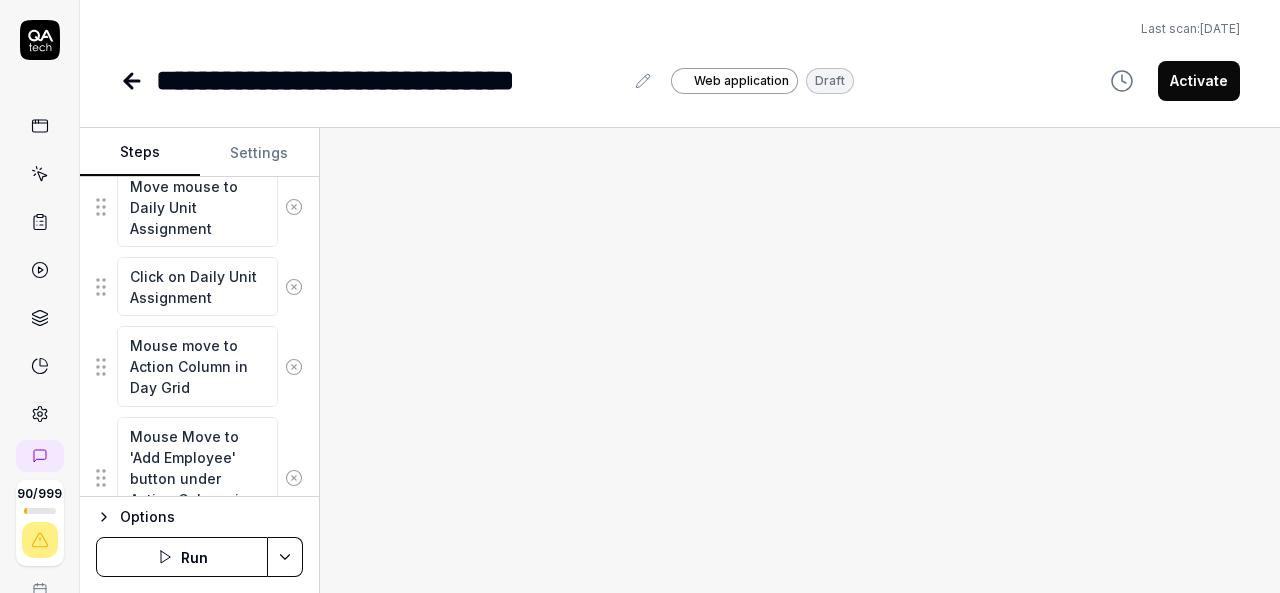 scroll, scrollTop: 754, scrollLeft: 0, axis: vertical 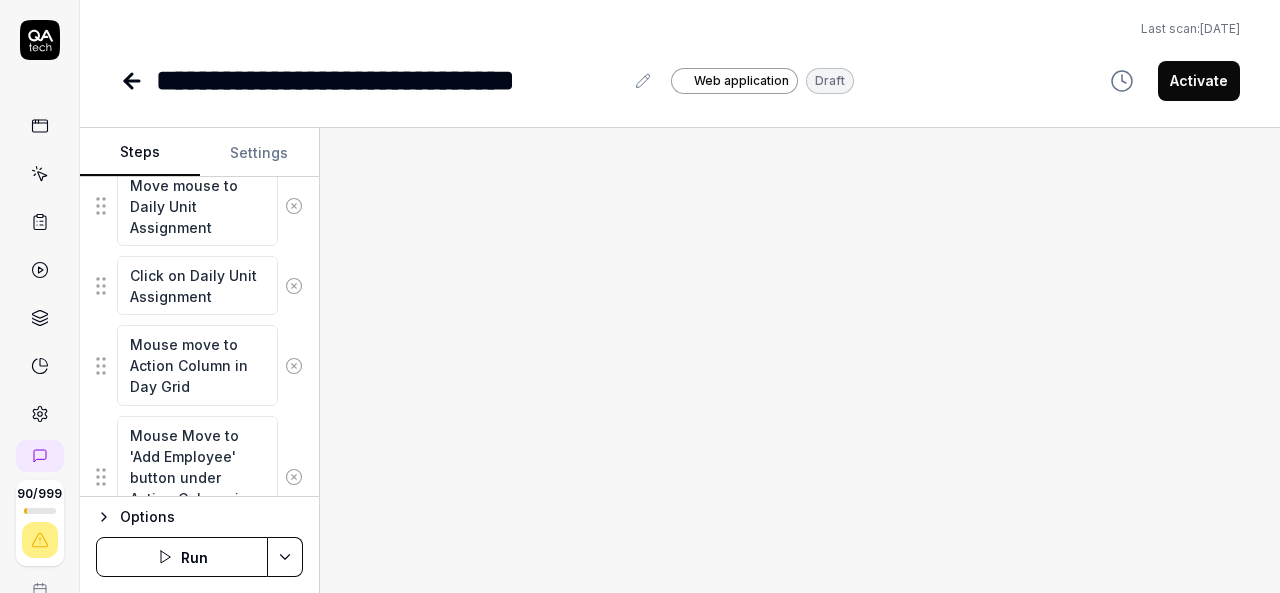 click 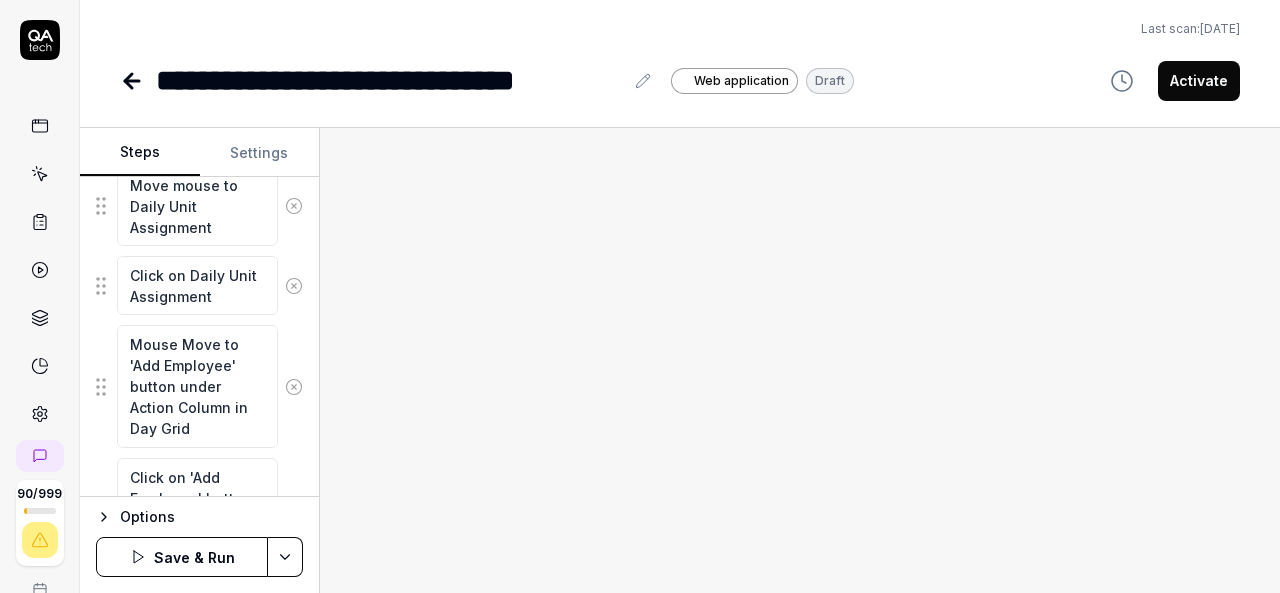 click 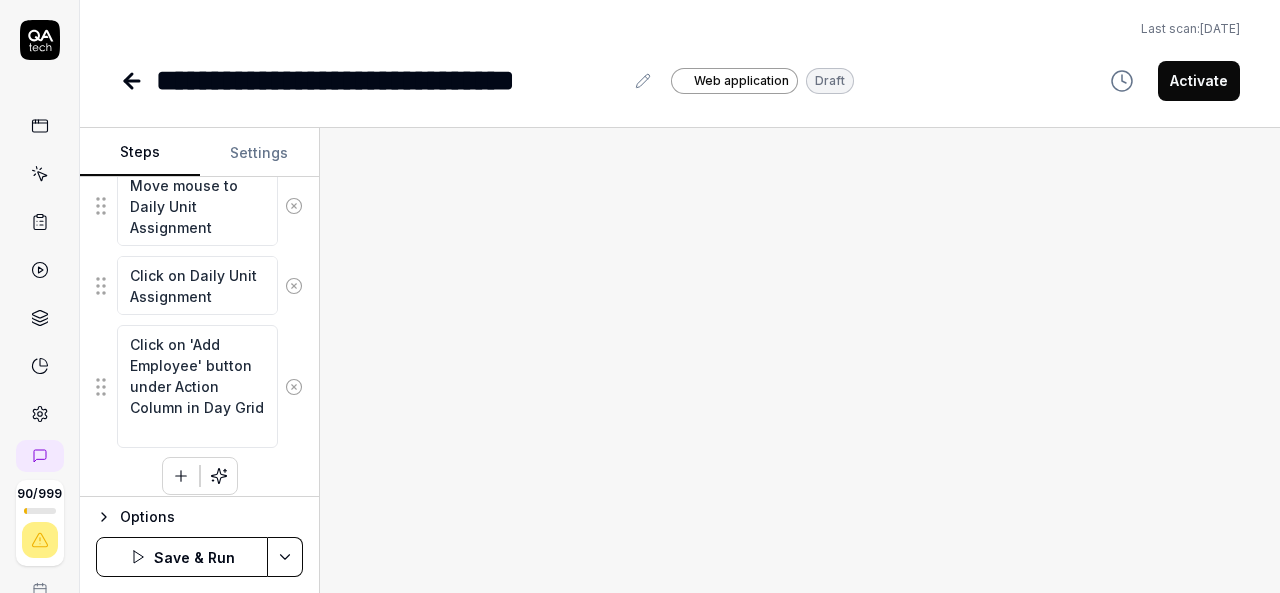 click 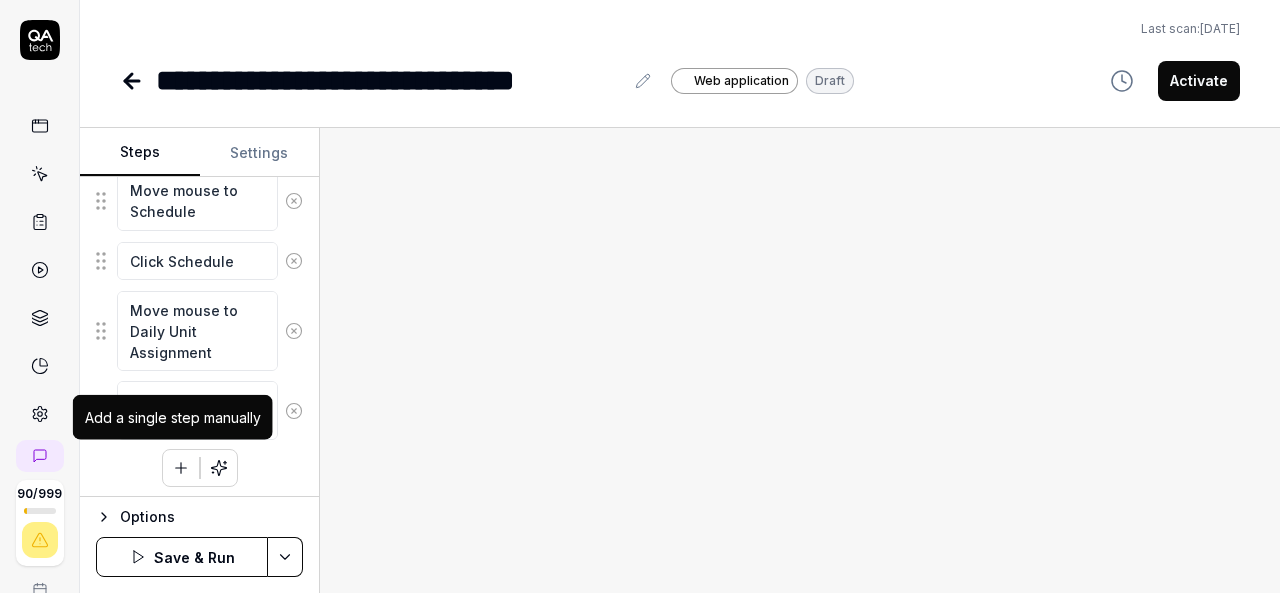 click 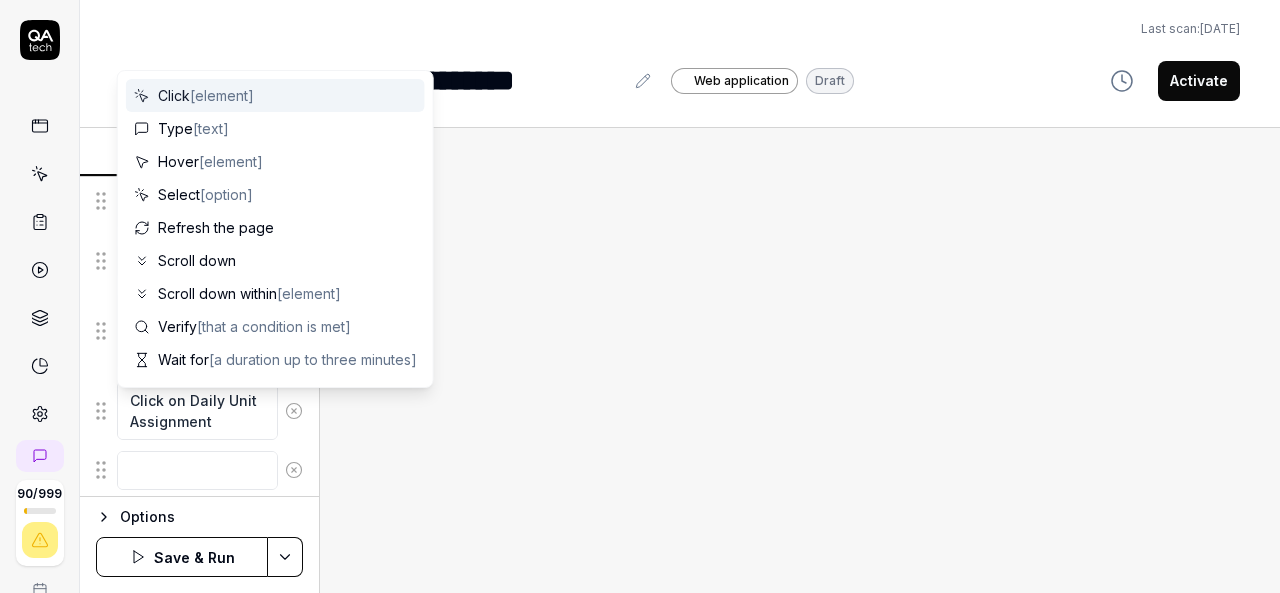 scroll, scrollTop: 678, scrollLeft: 0, axis: vertical 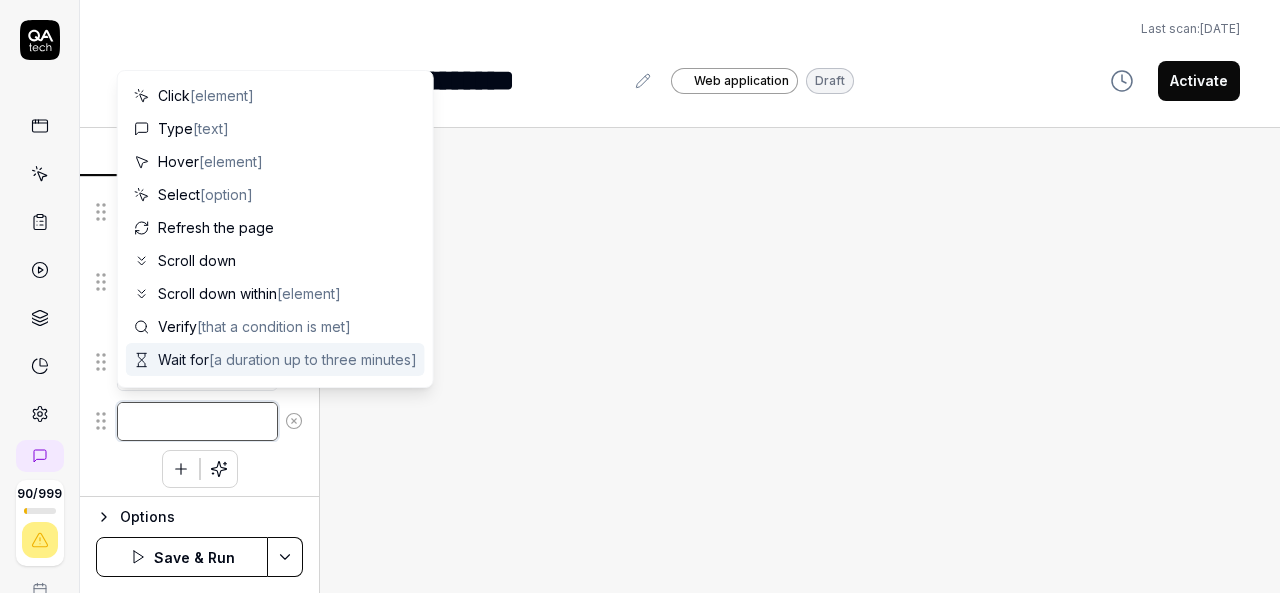 click at bounding box center (197, 421) 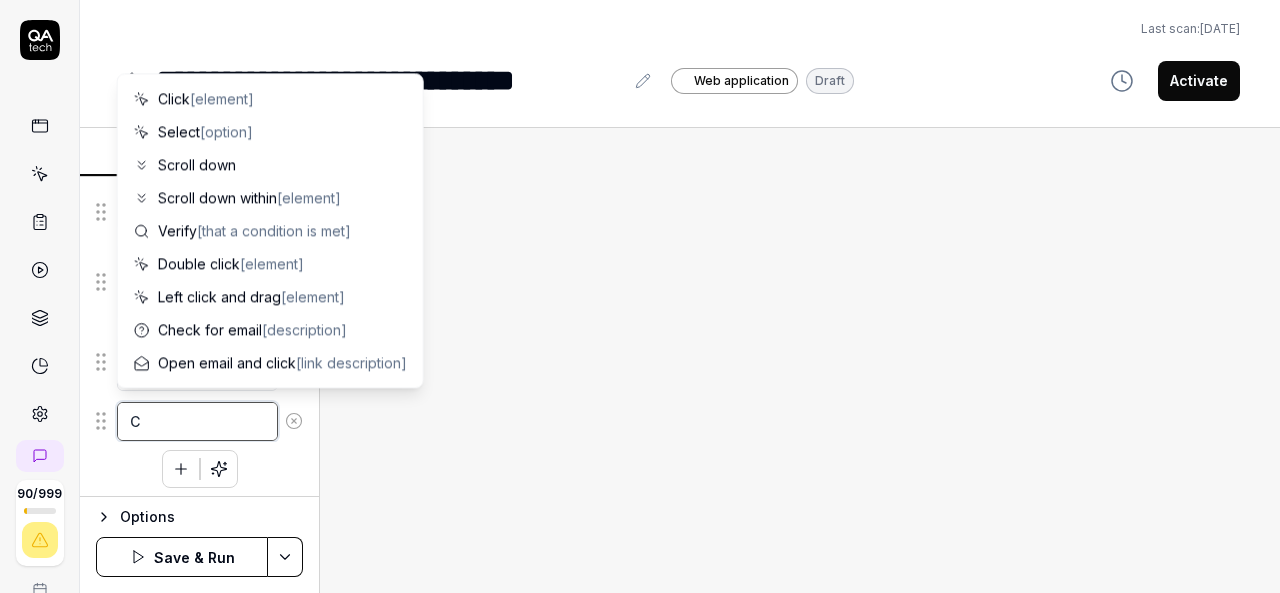 type on "*" 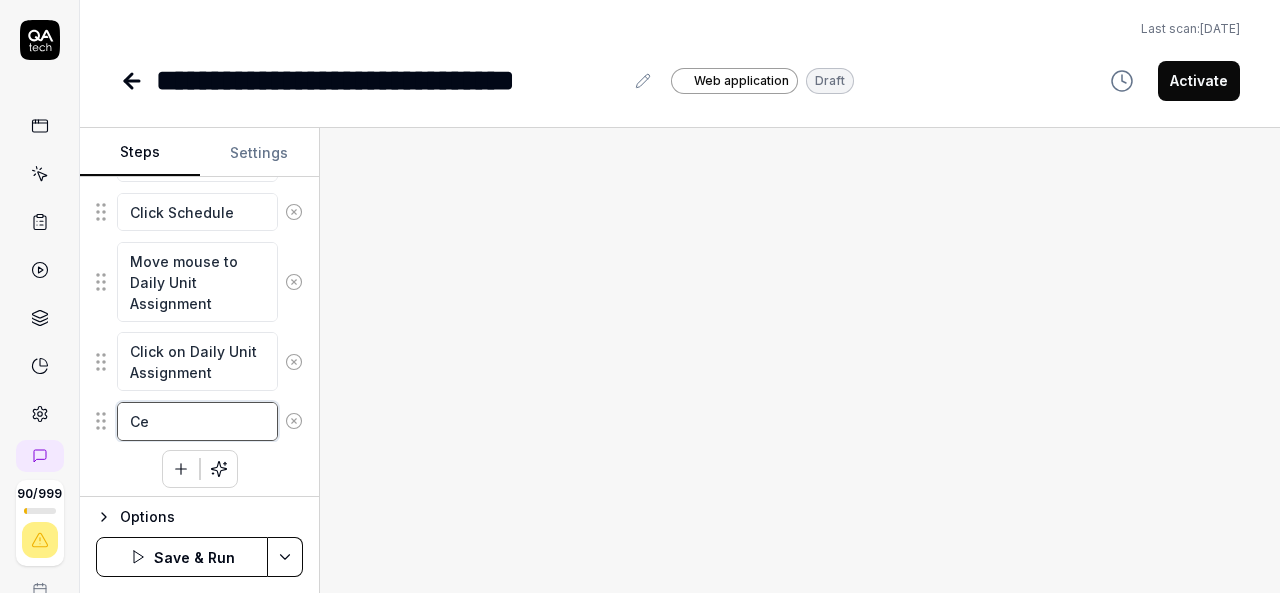 type on "*" 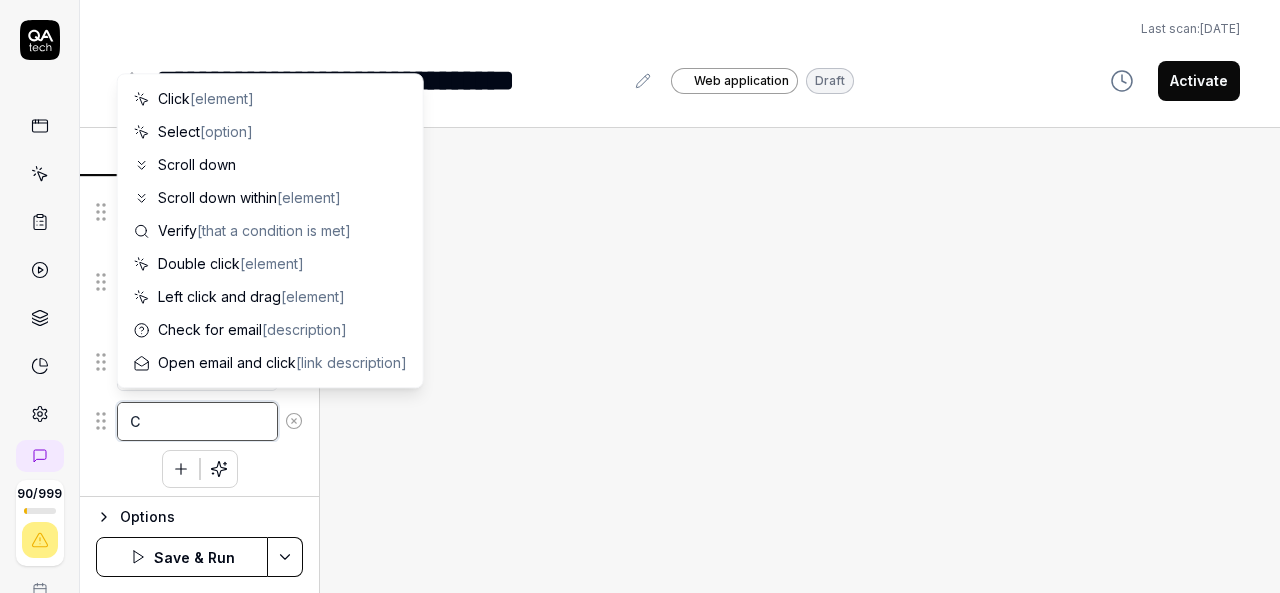type 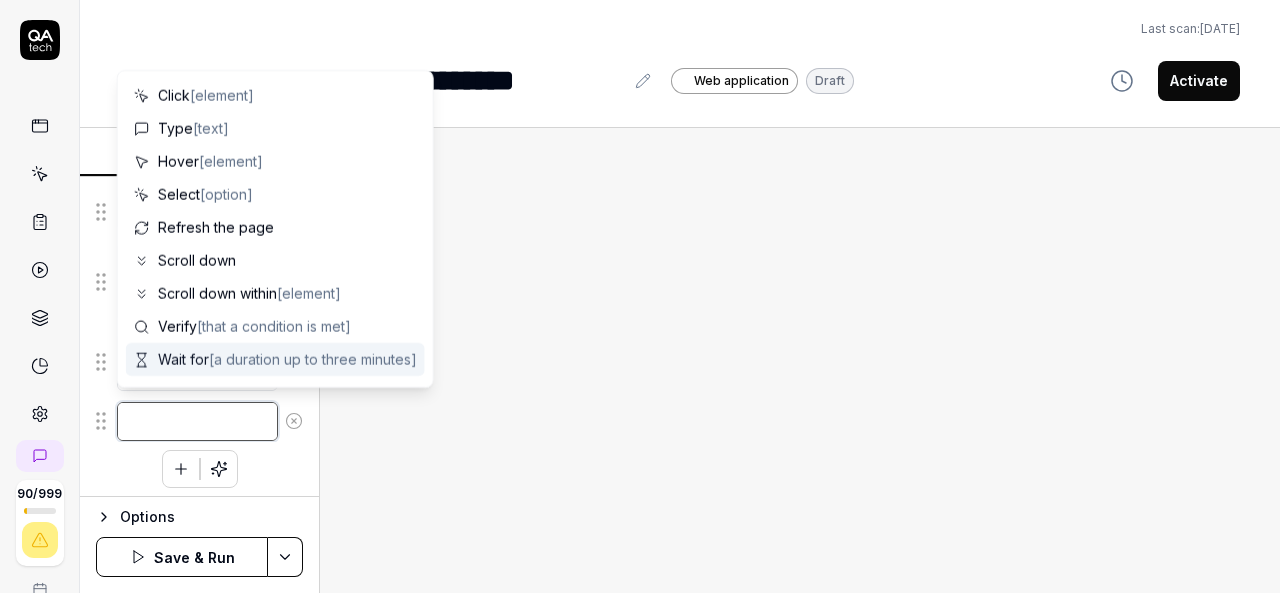type on "*" 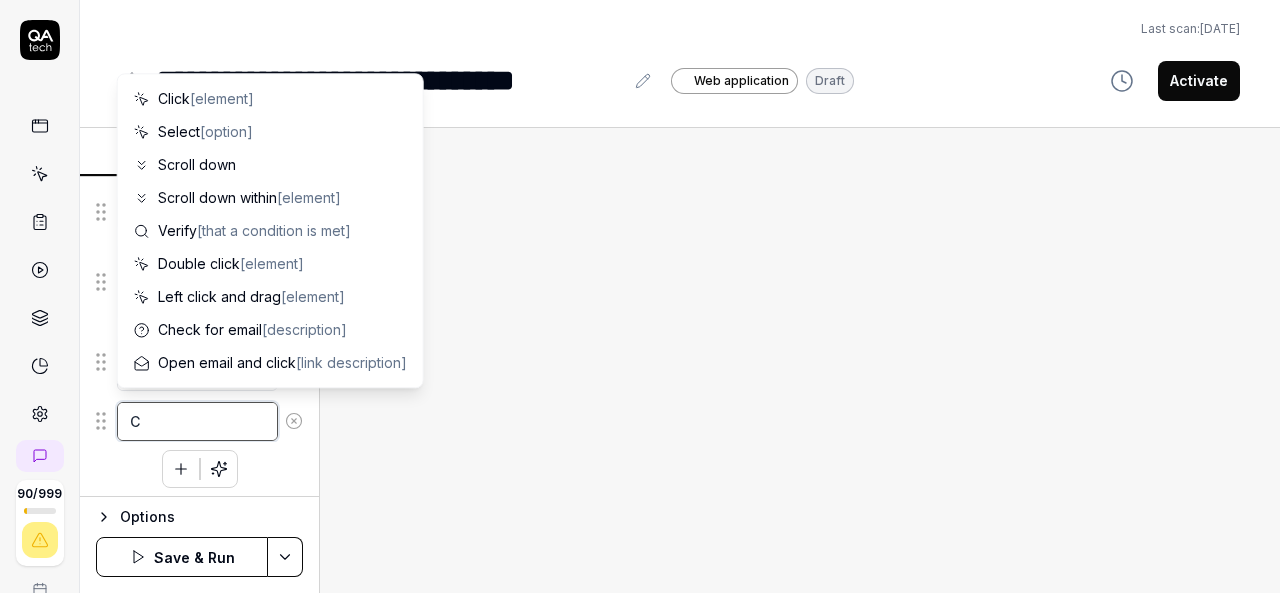 type on "*" 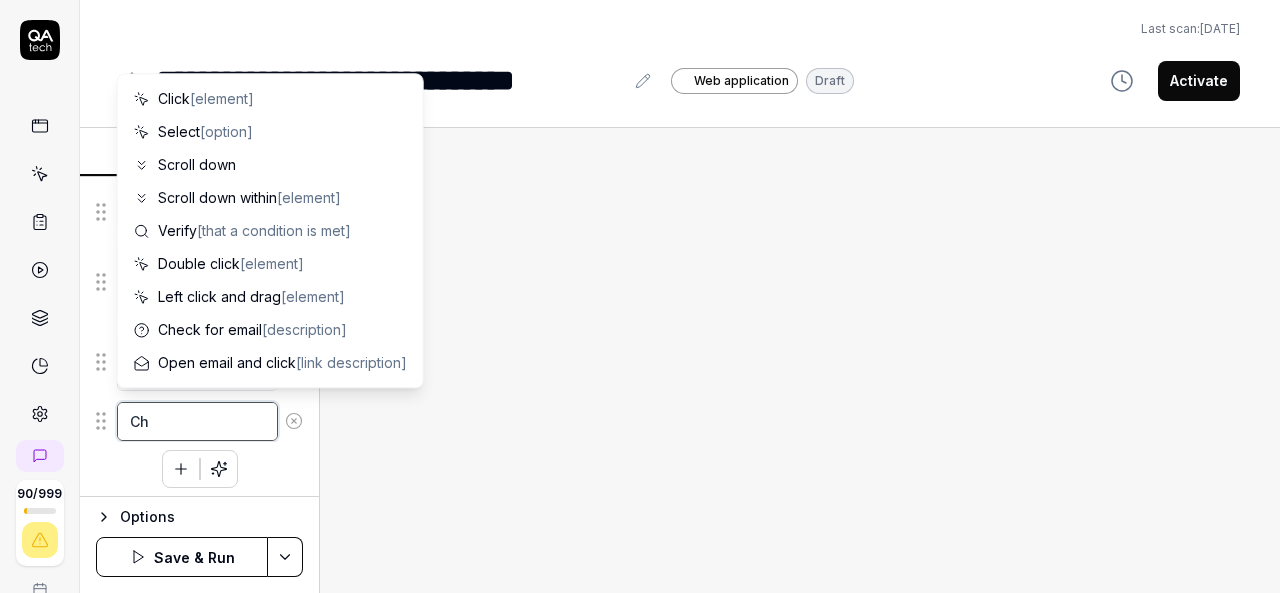 type on "*" 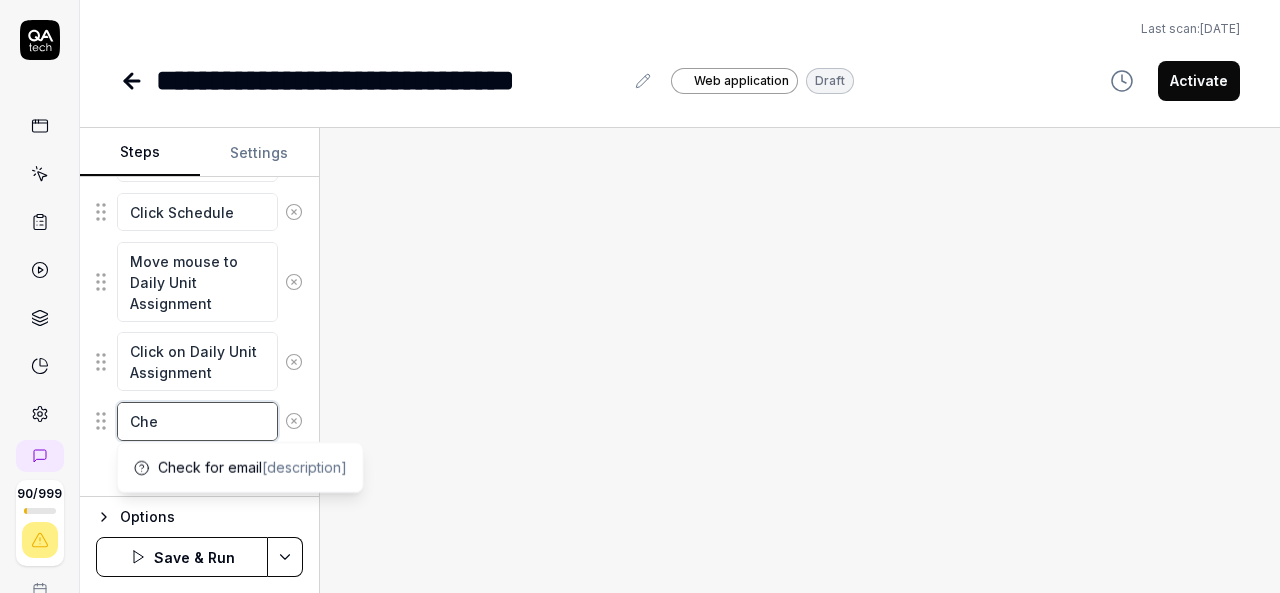 type on "*" 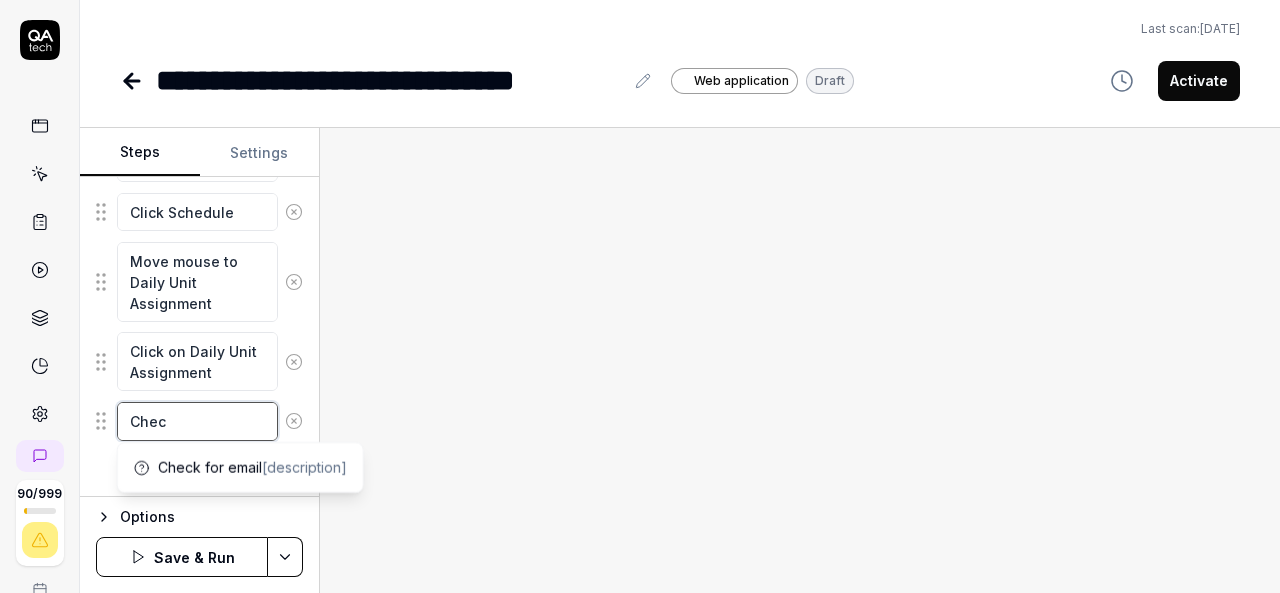 type on "*" 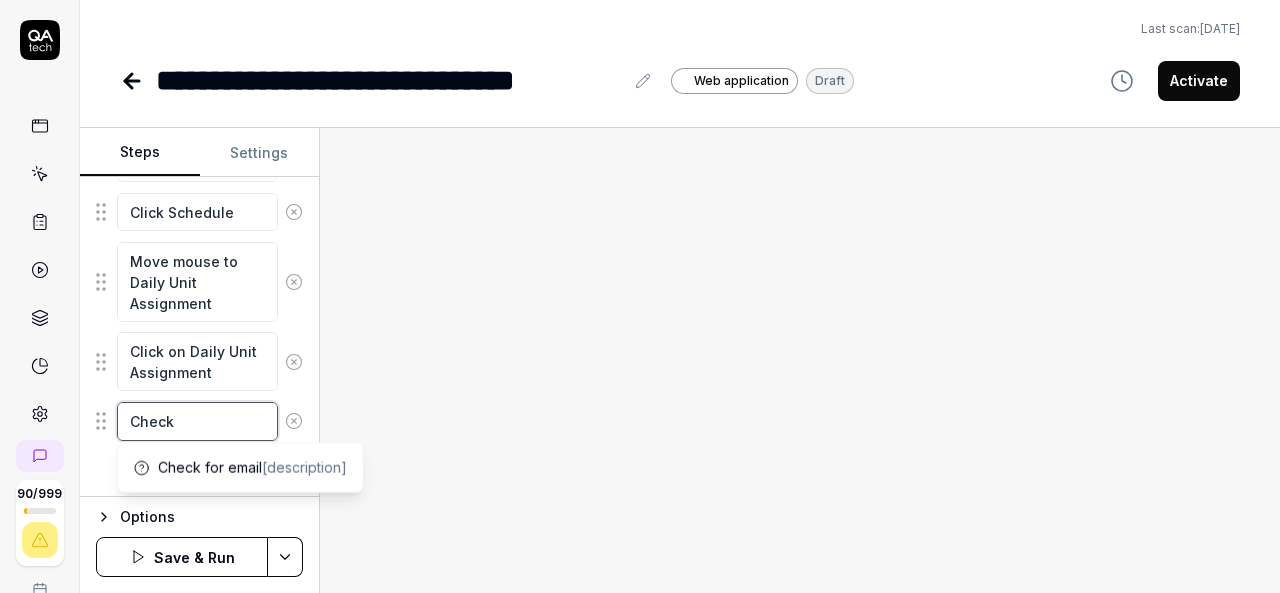 type on "*" 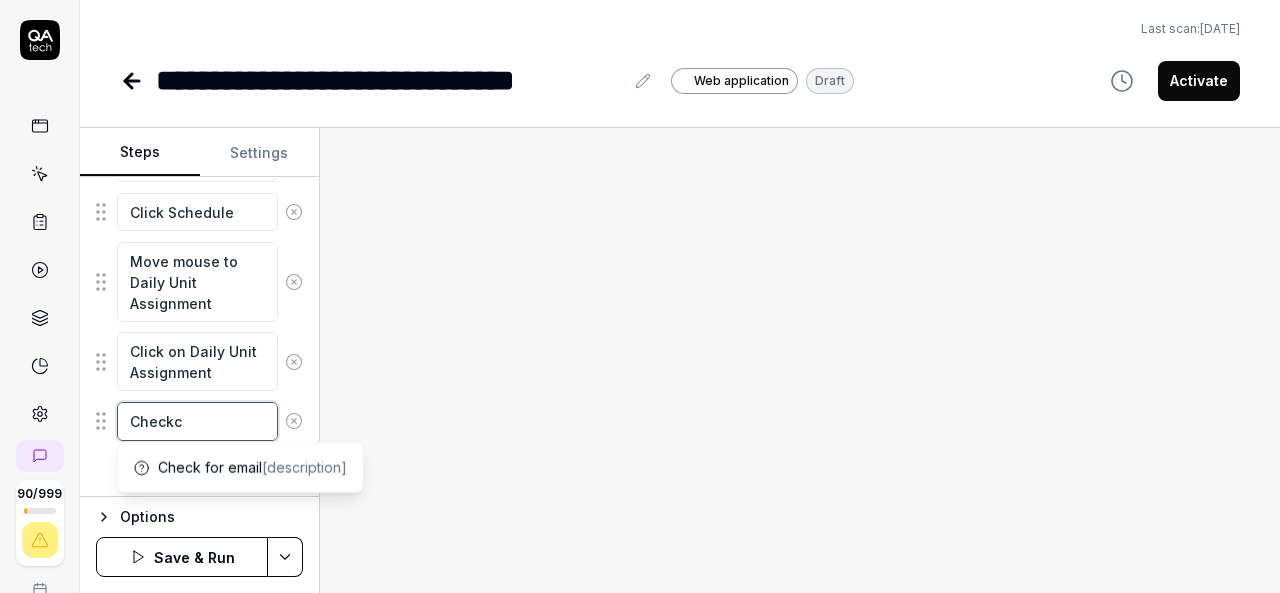 type on "*" 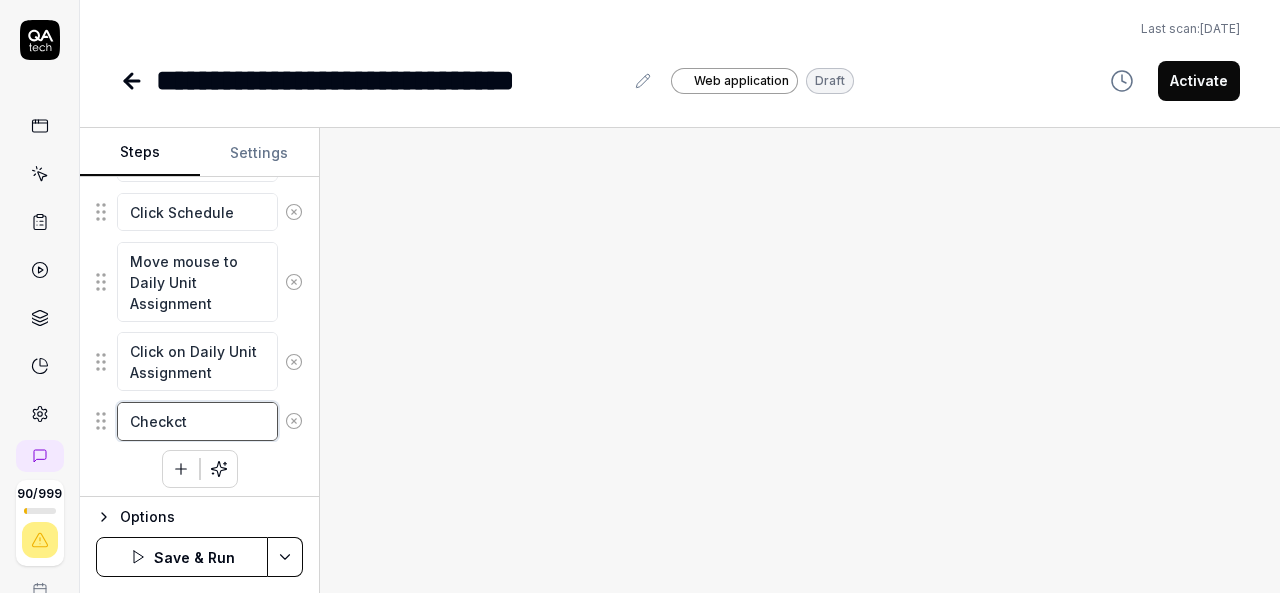 type on "*" 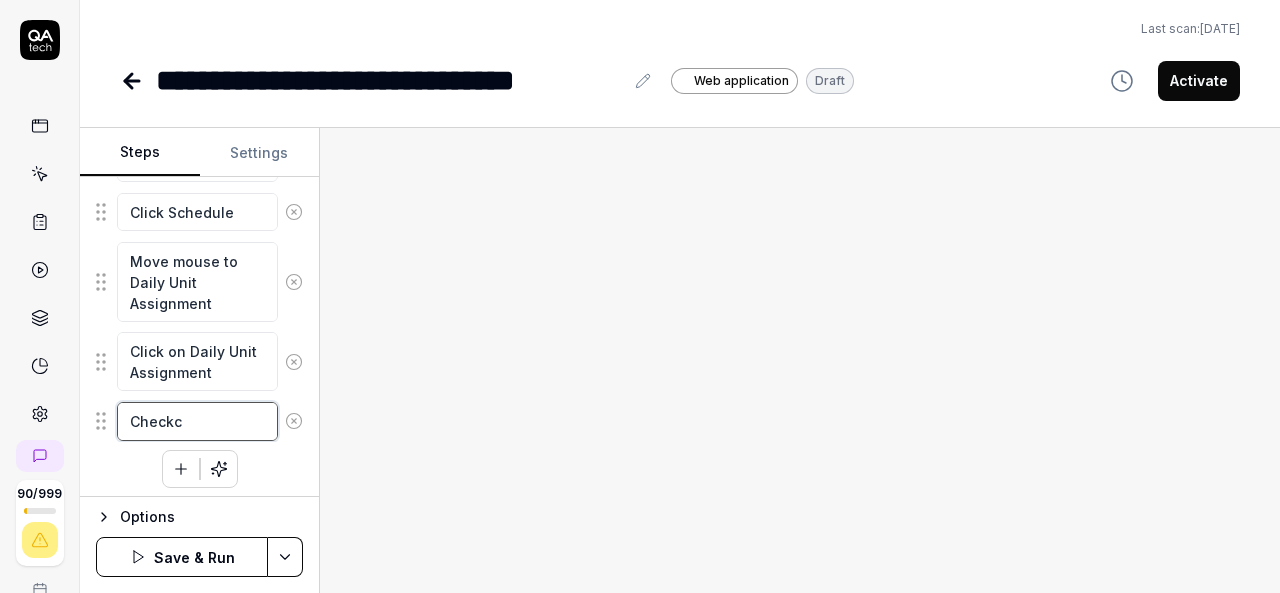 type on "*" 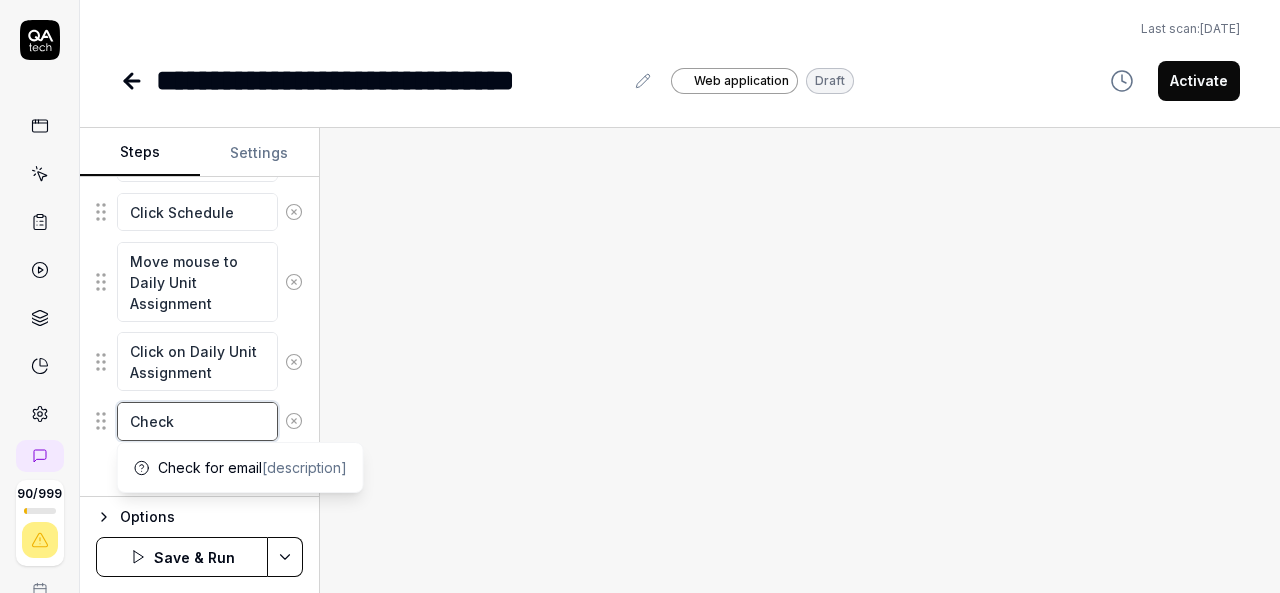 type on "*" 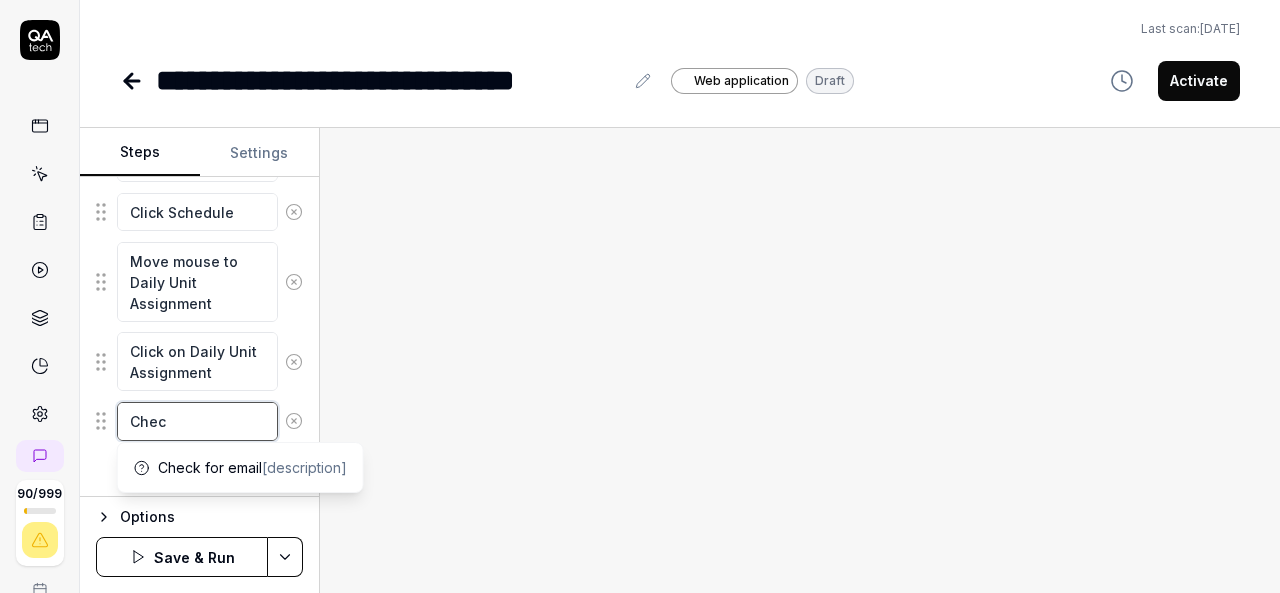 type on "*" 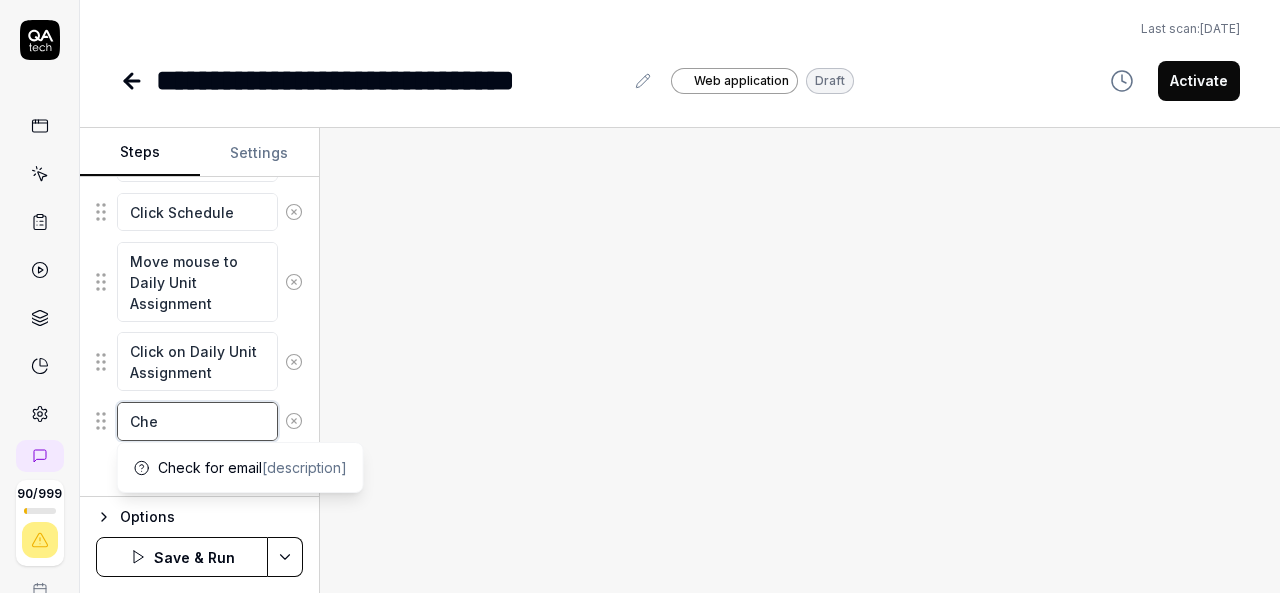 type on "*" 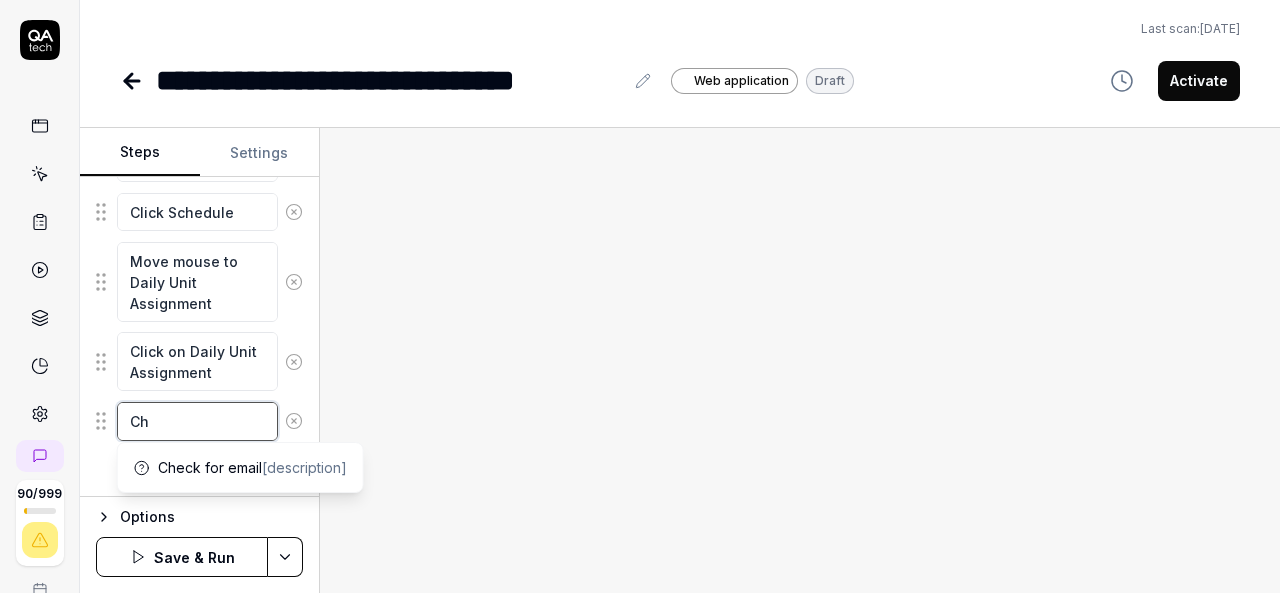 type on "*" 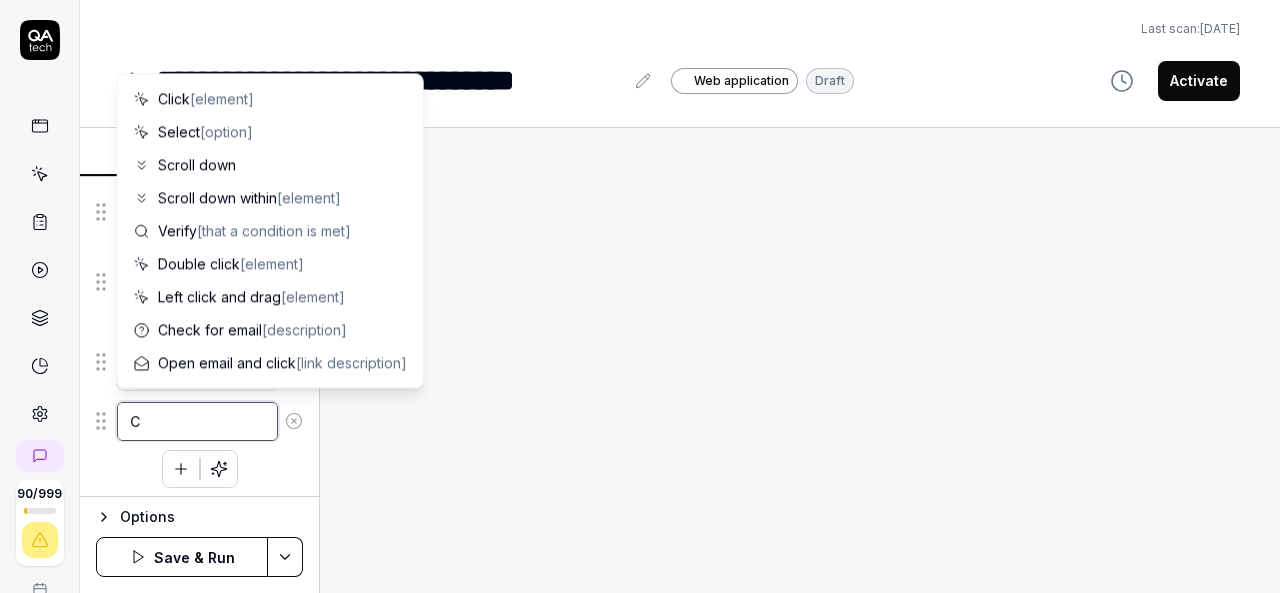 type 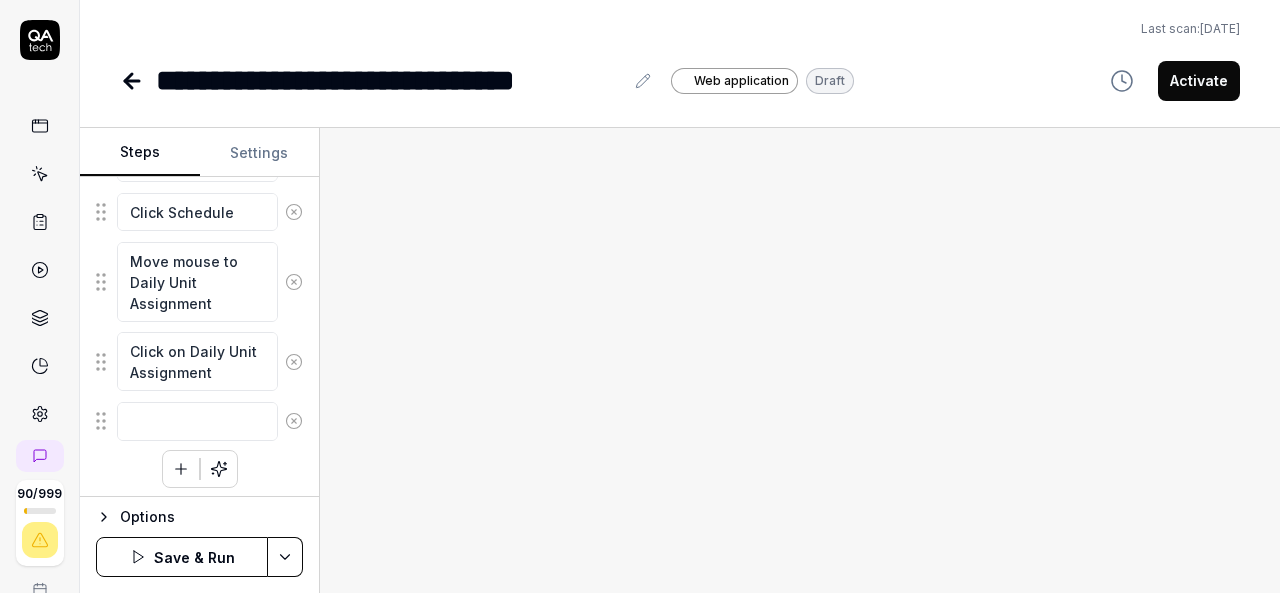 click at bounding box center [800, 360] 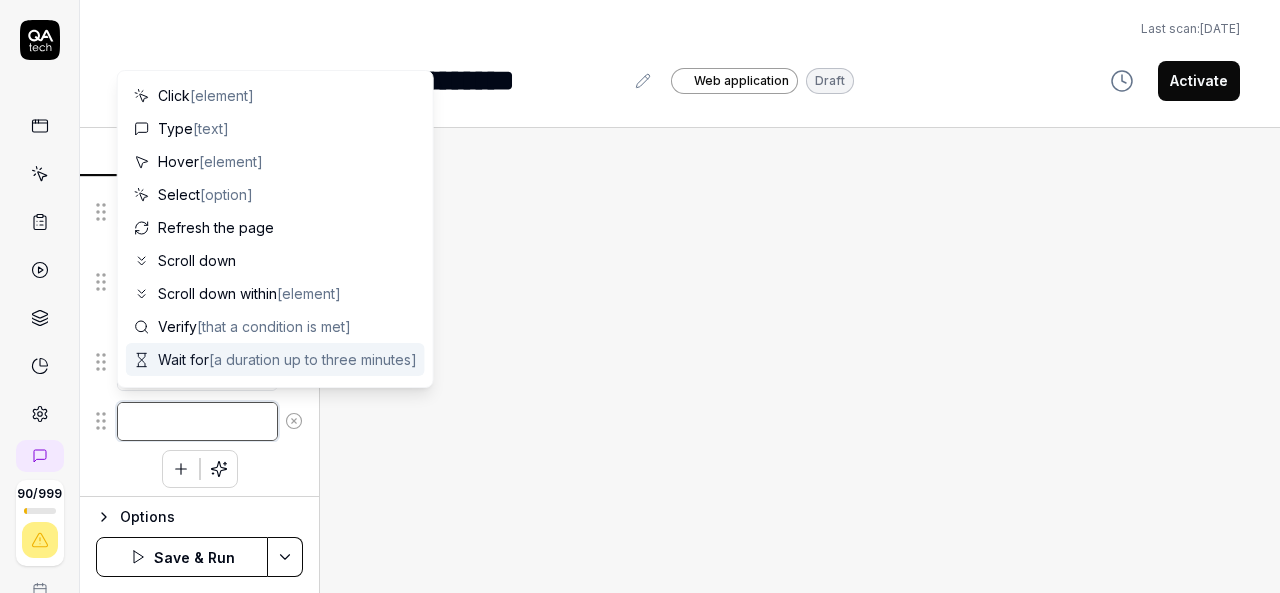 click at bounding box center (197, 421) 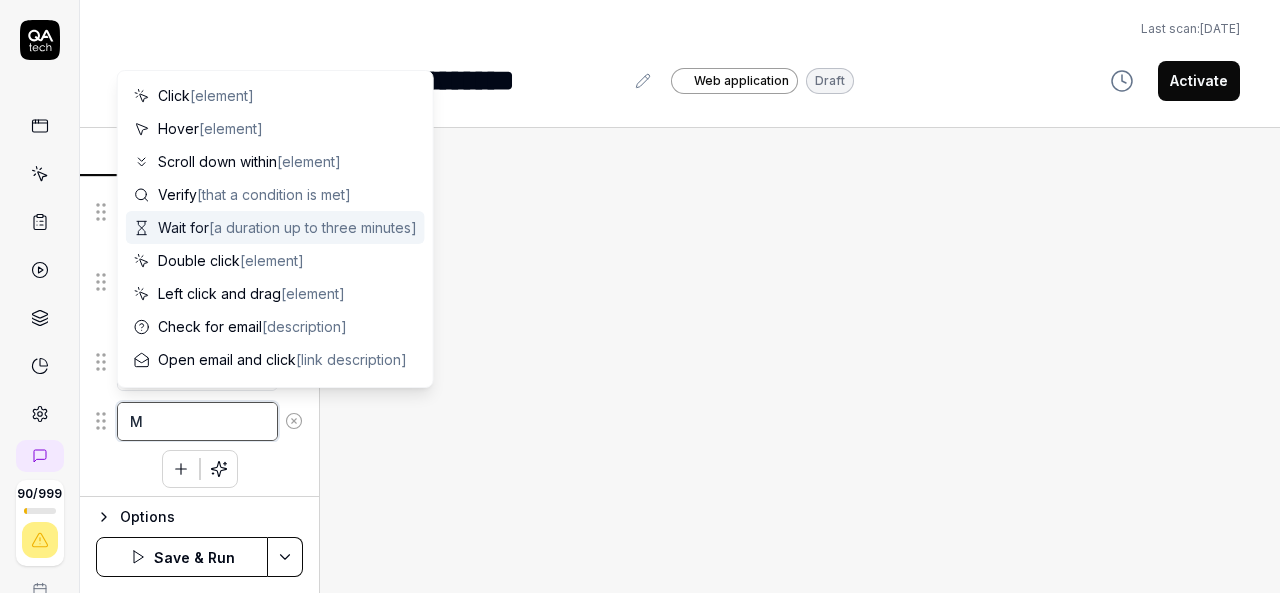 type on "*" 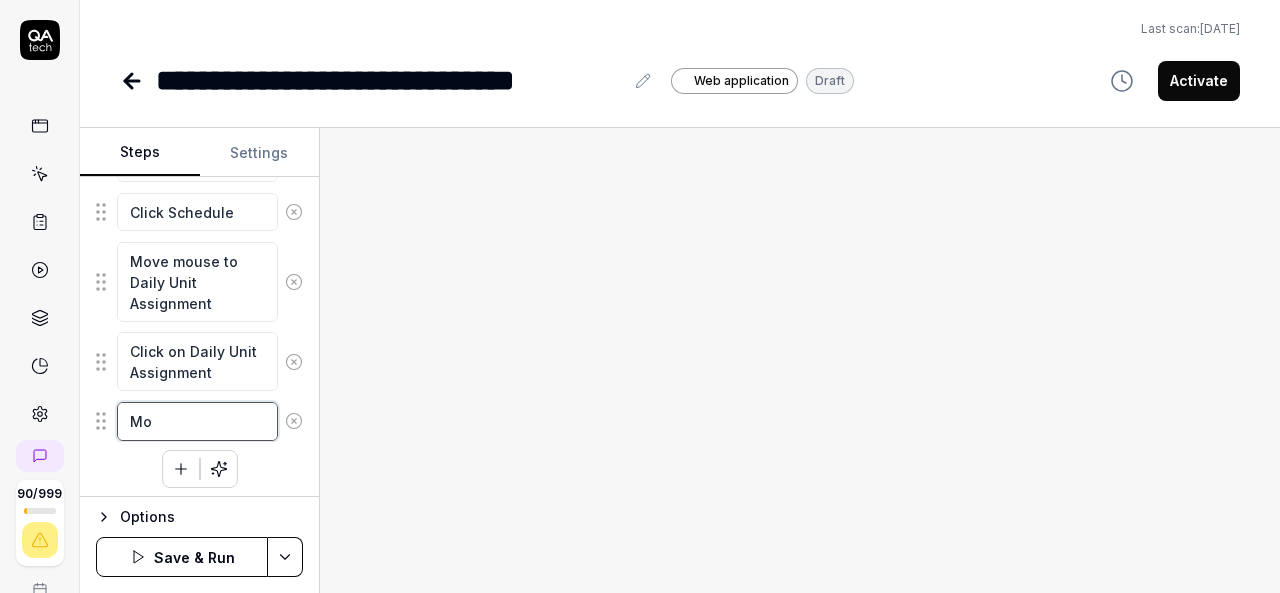 type on "*" 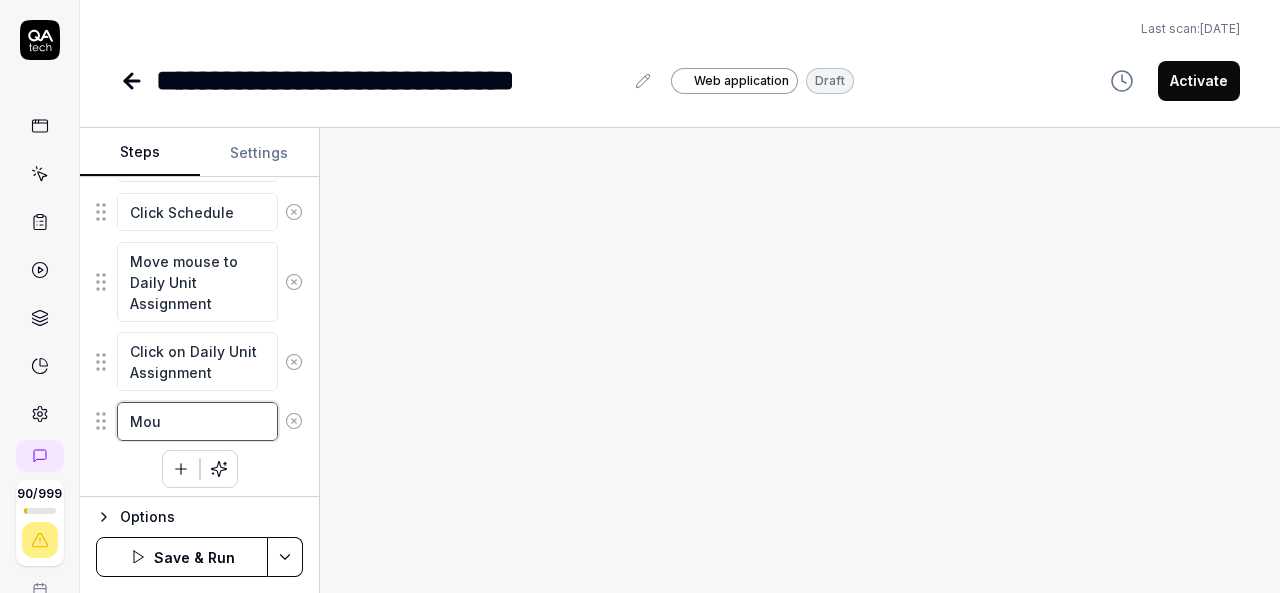 type on "*" 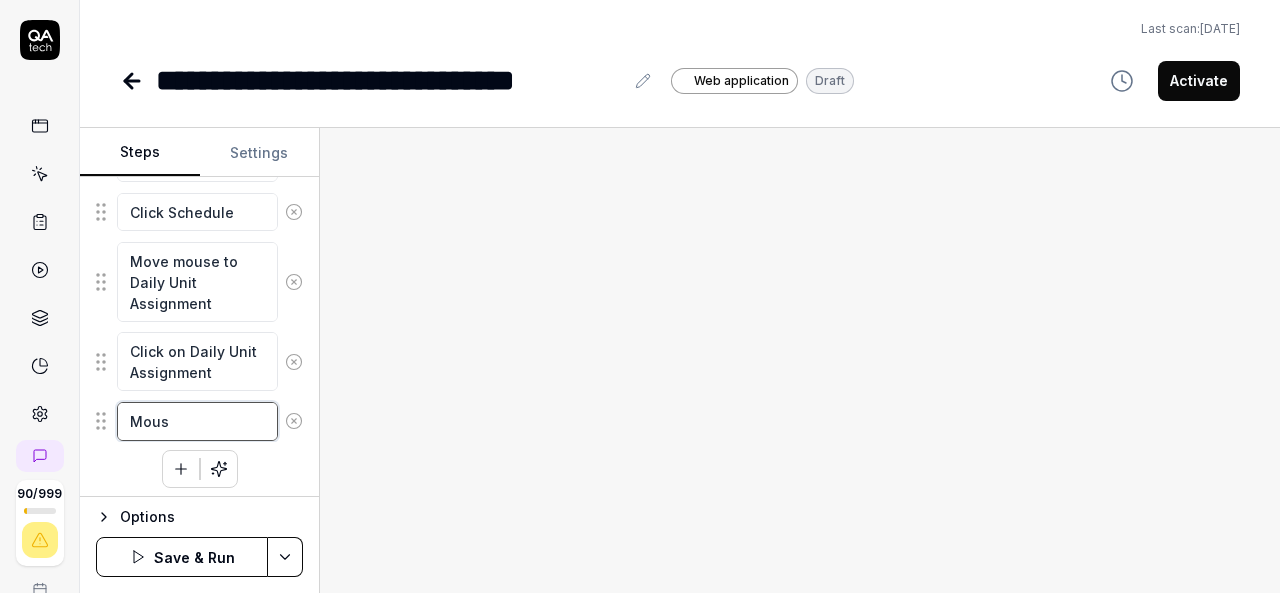 type on "*" 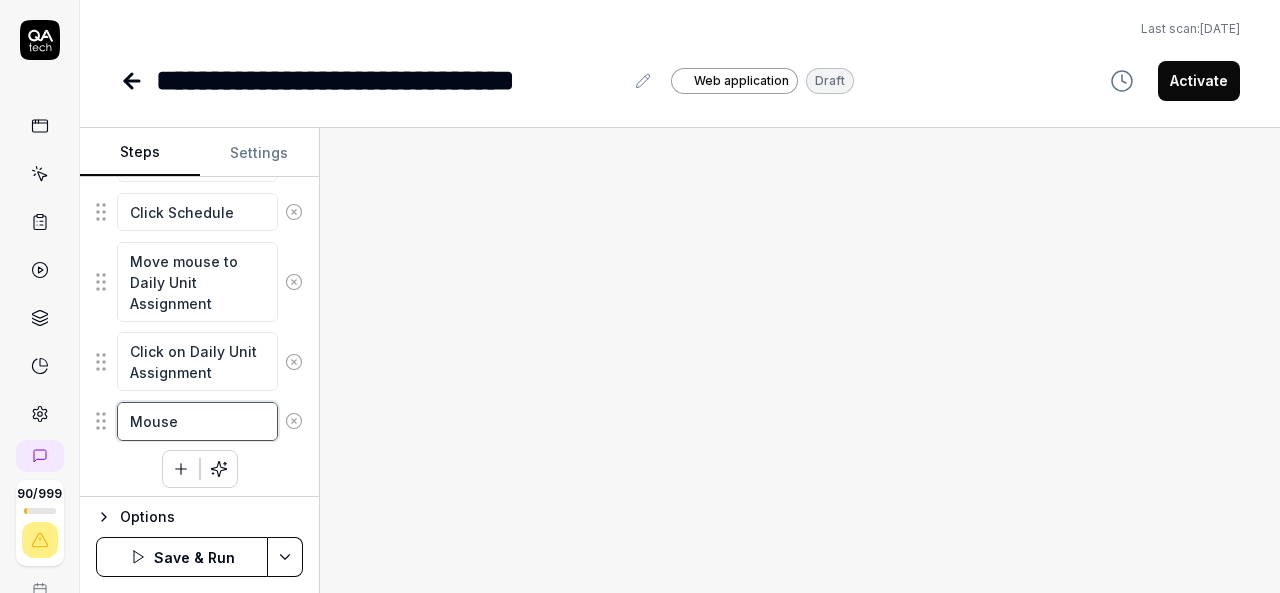 type on "*" 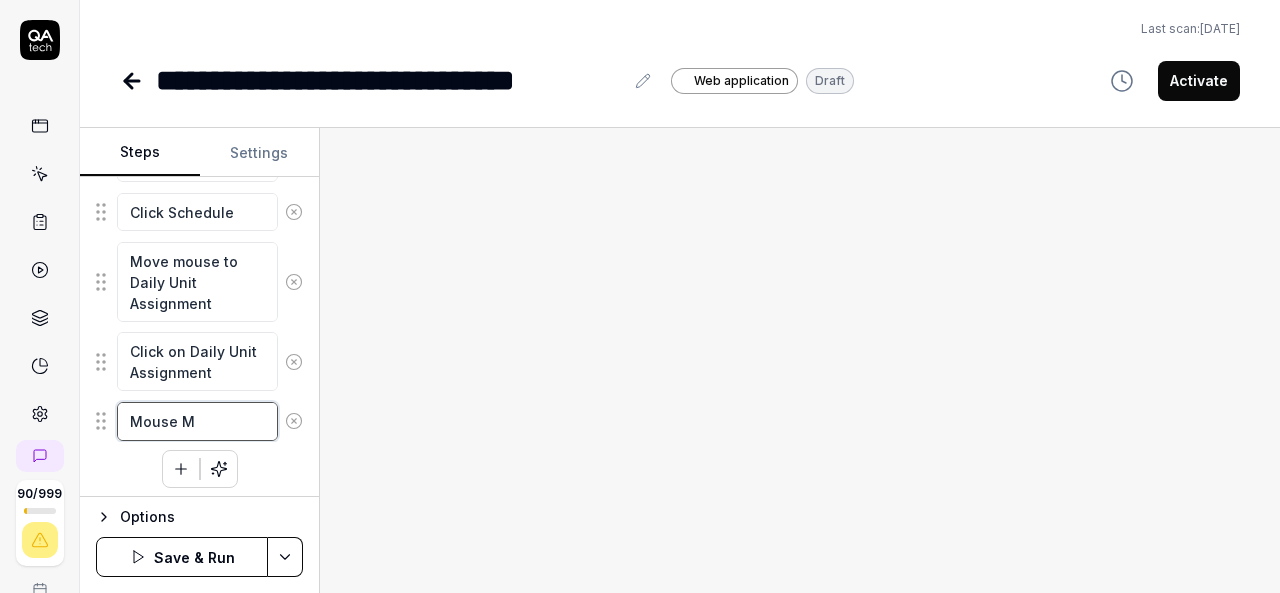 type on "*" 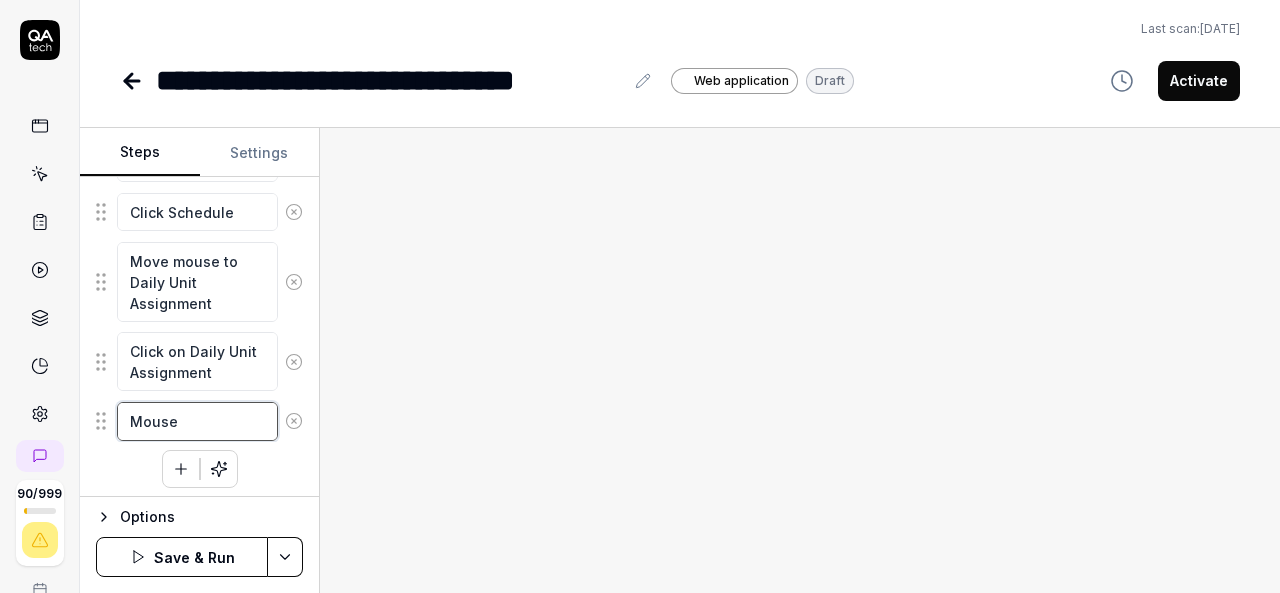 type on "*" 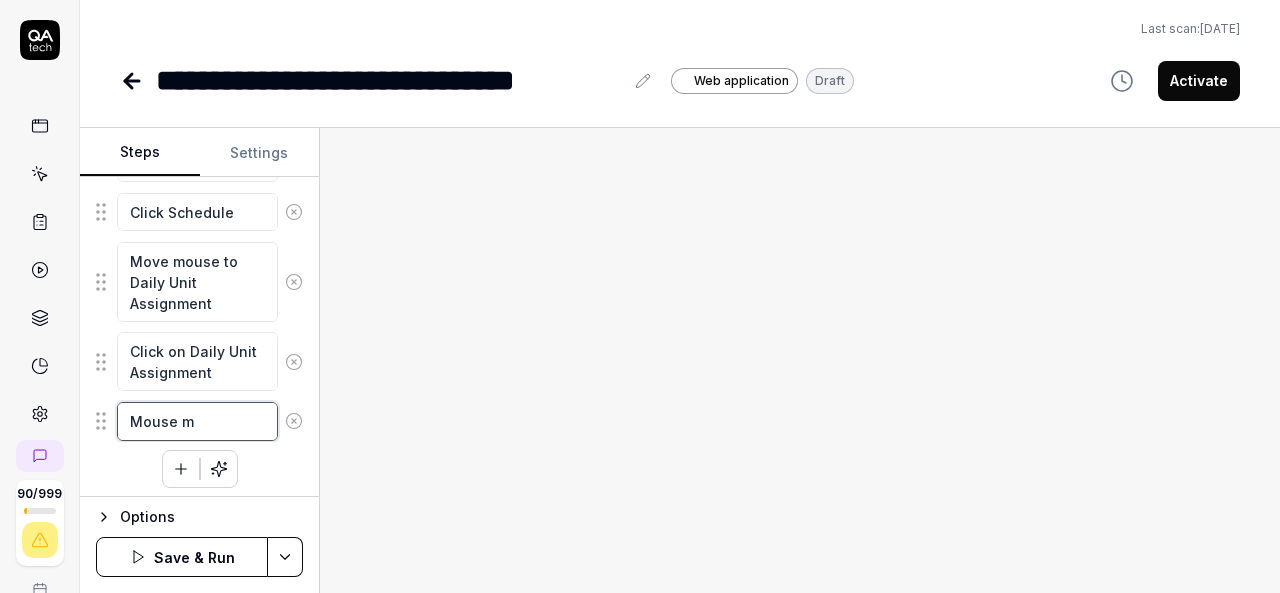 type on "*" 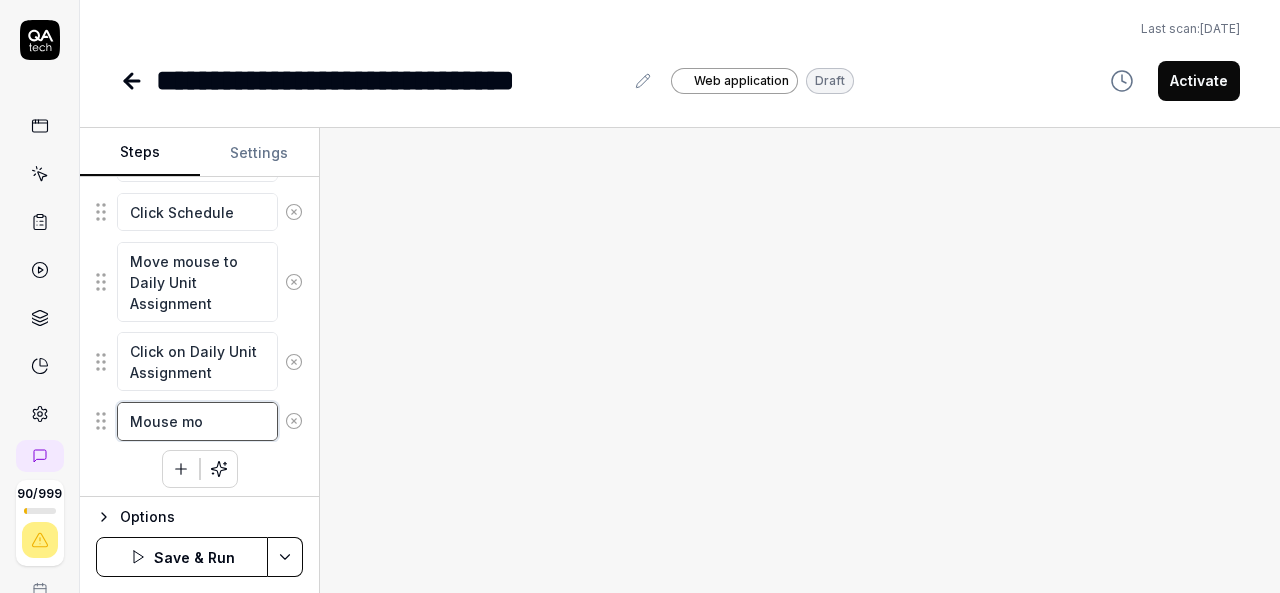 type on "*" 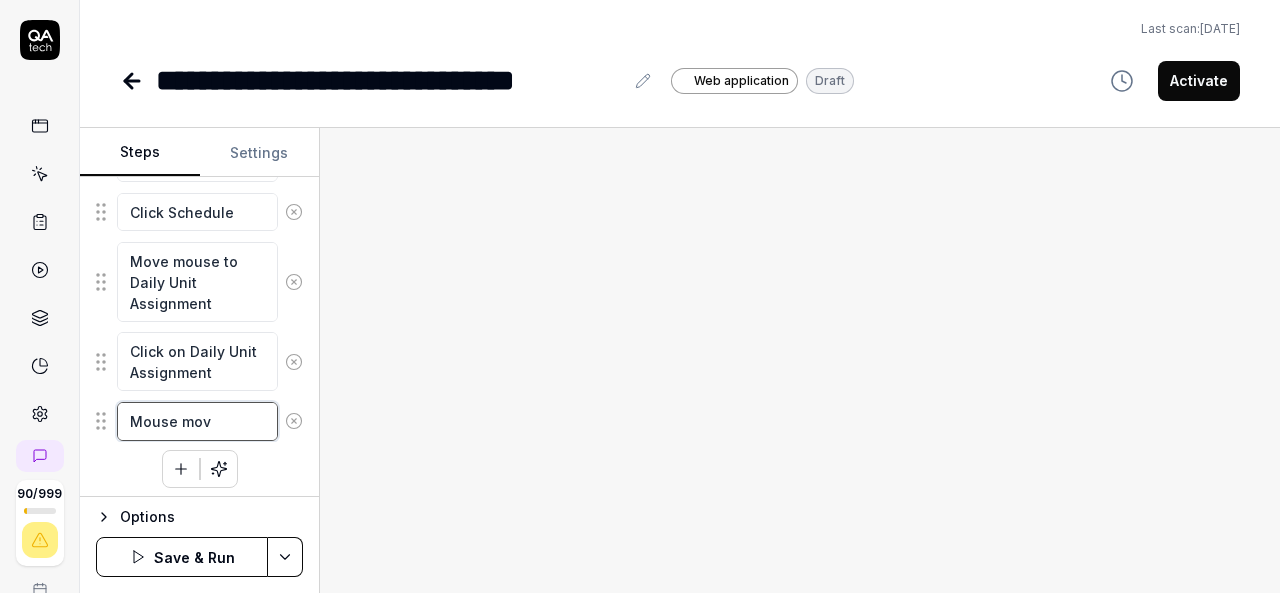 type on "*" 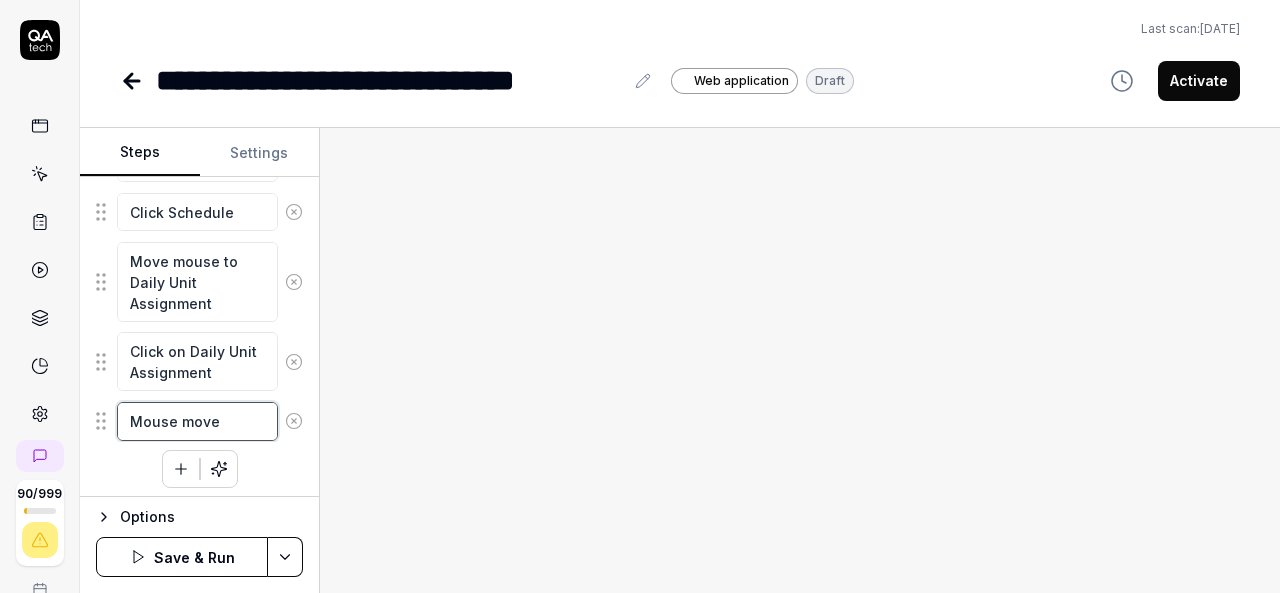 type on "*" 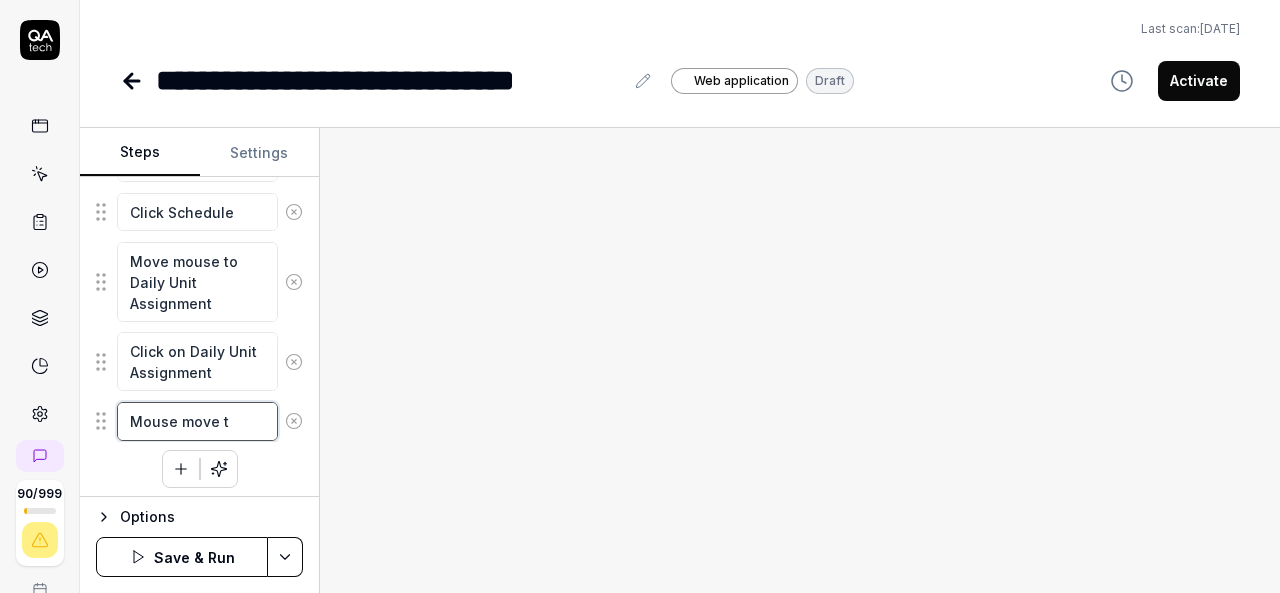 type on "*" 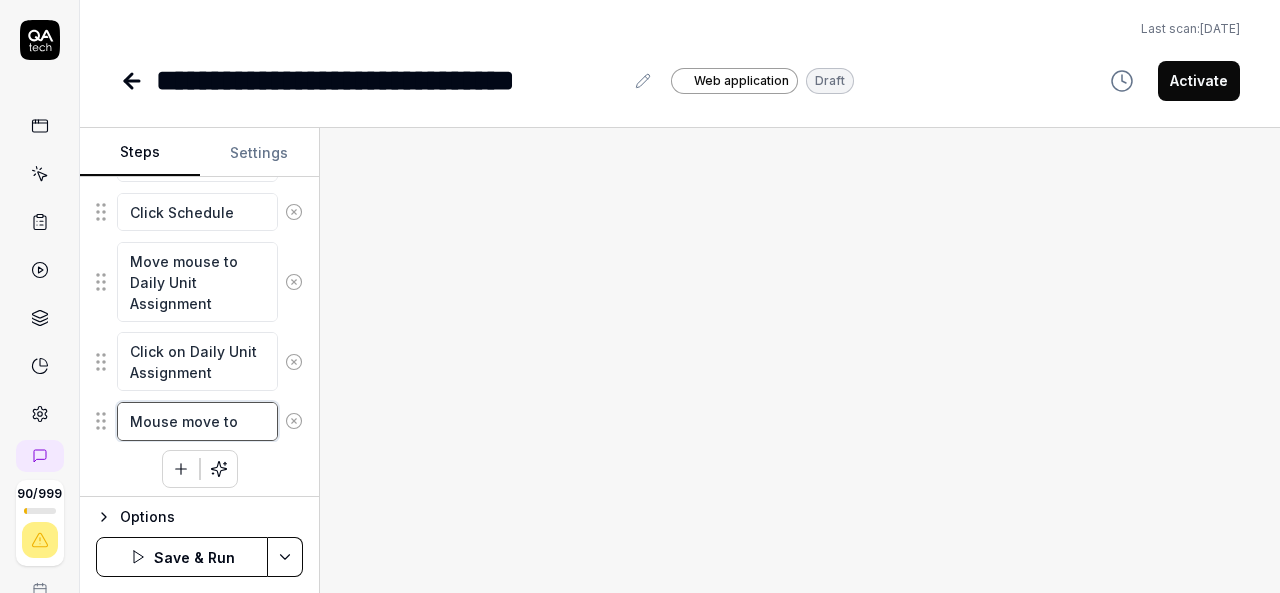 type on "*" 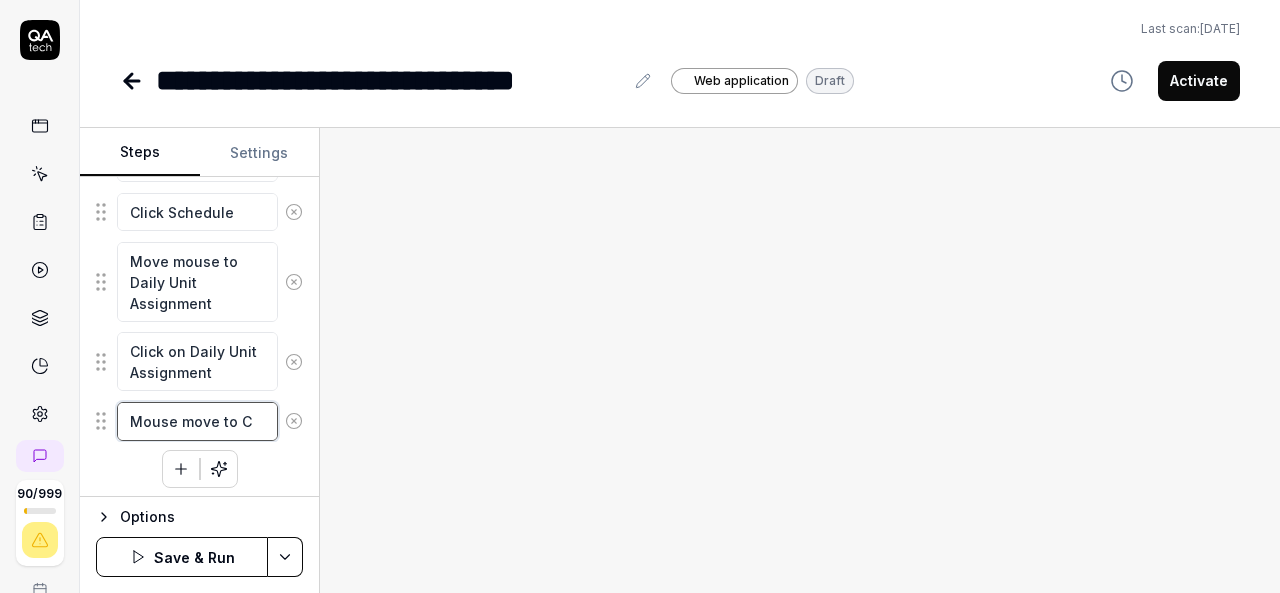 type on "*" 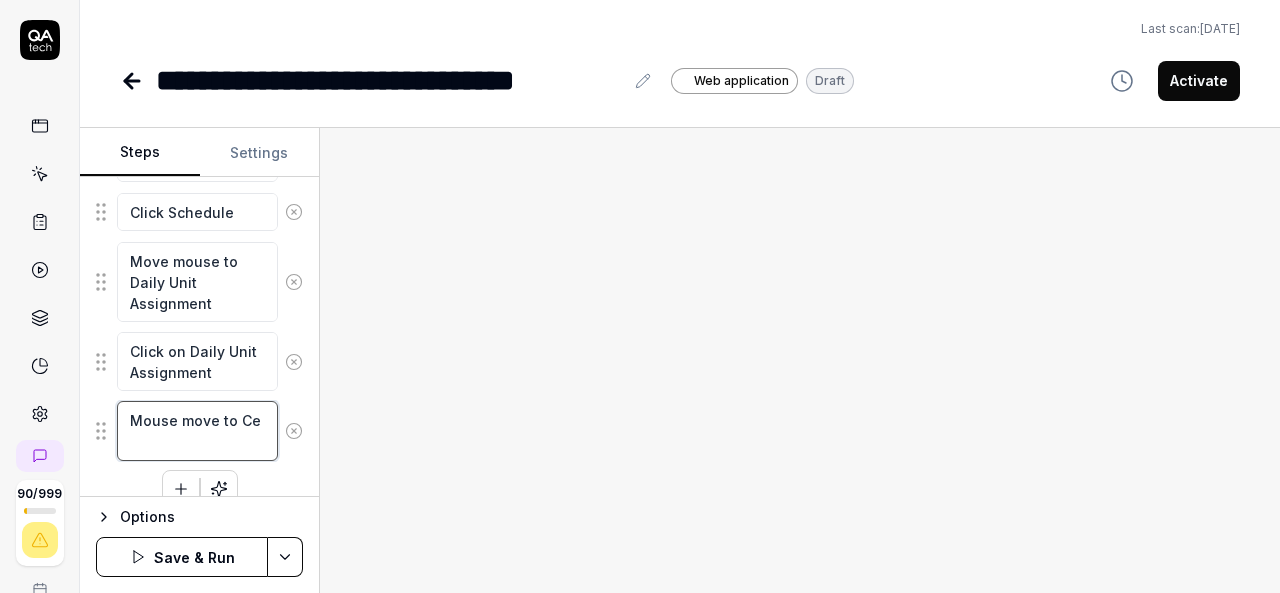 type on "*" 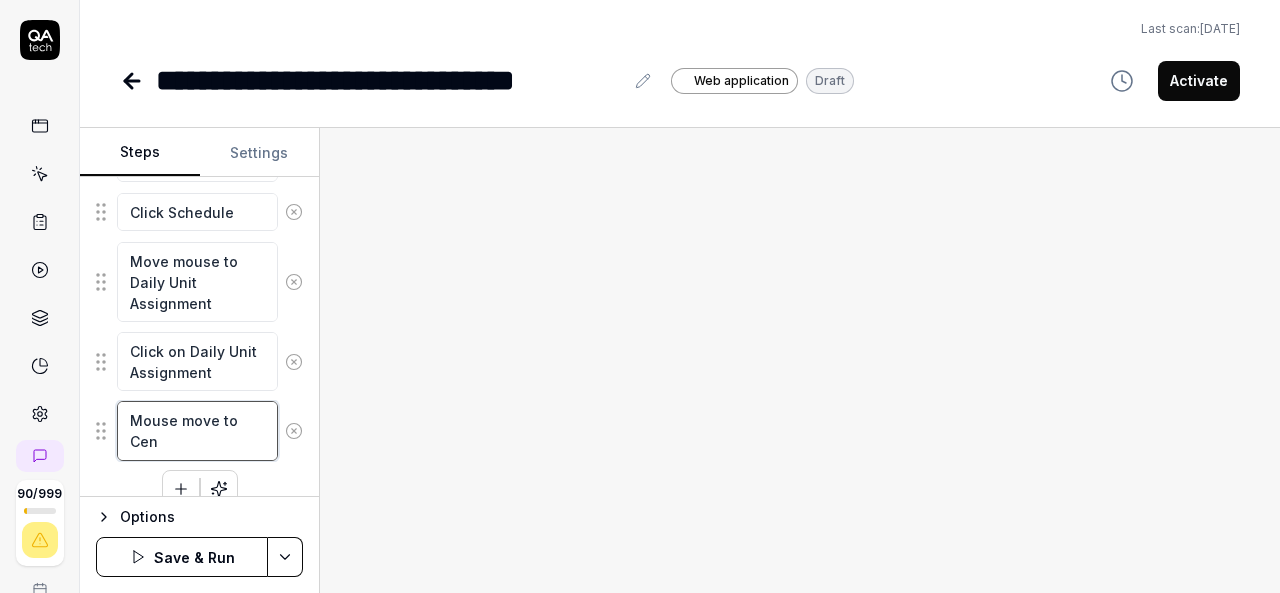 type on "*" 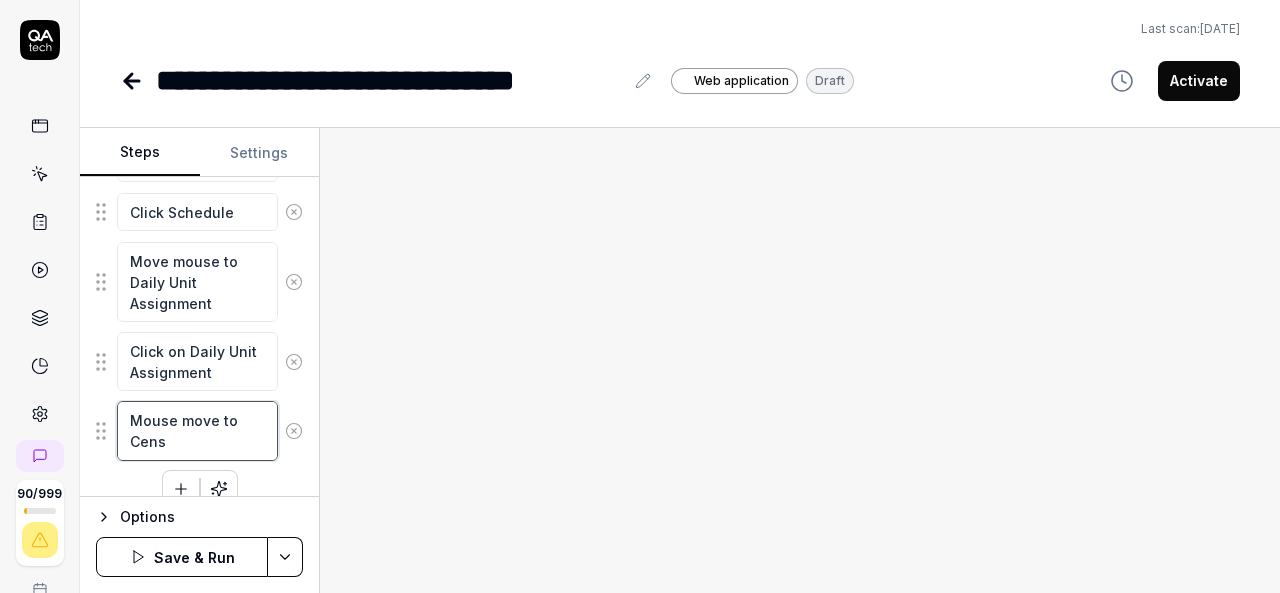 type on "*" 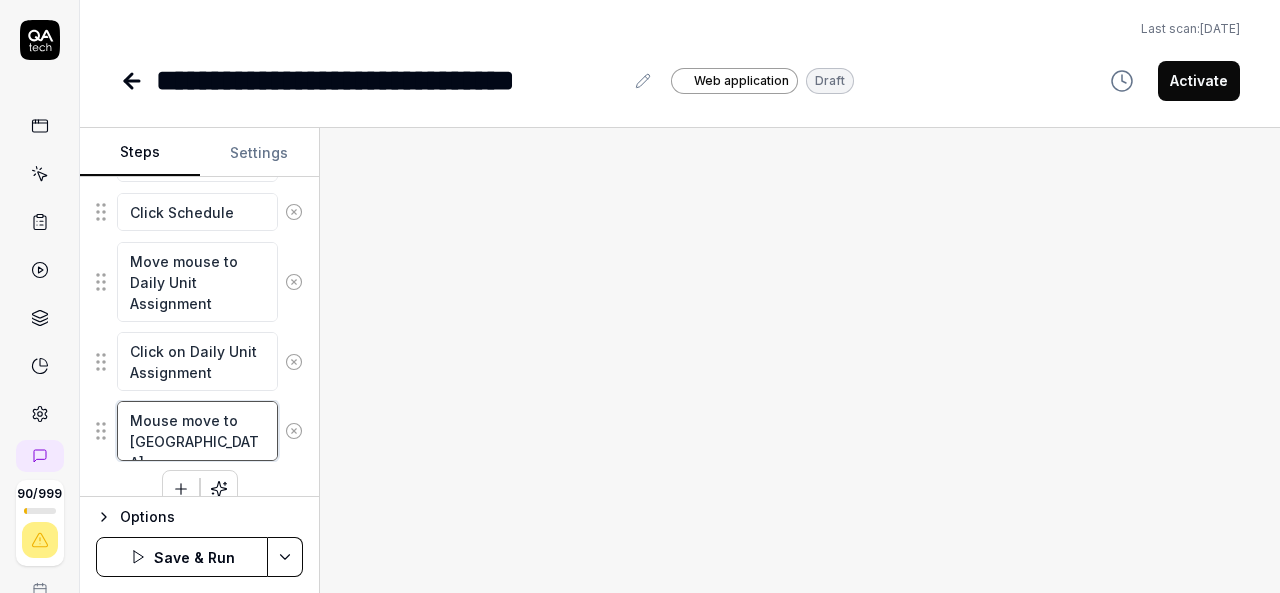 type on "*" 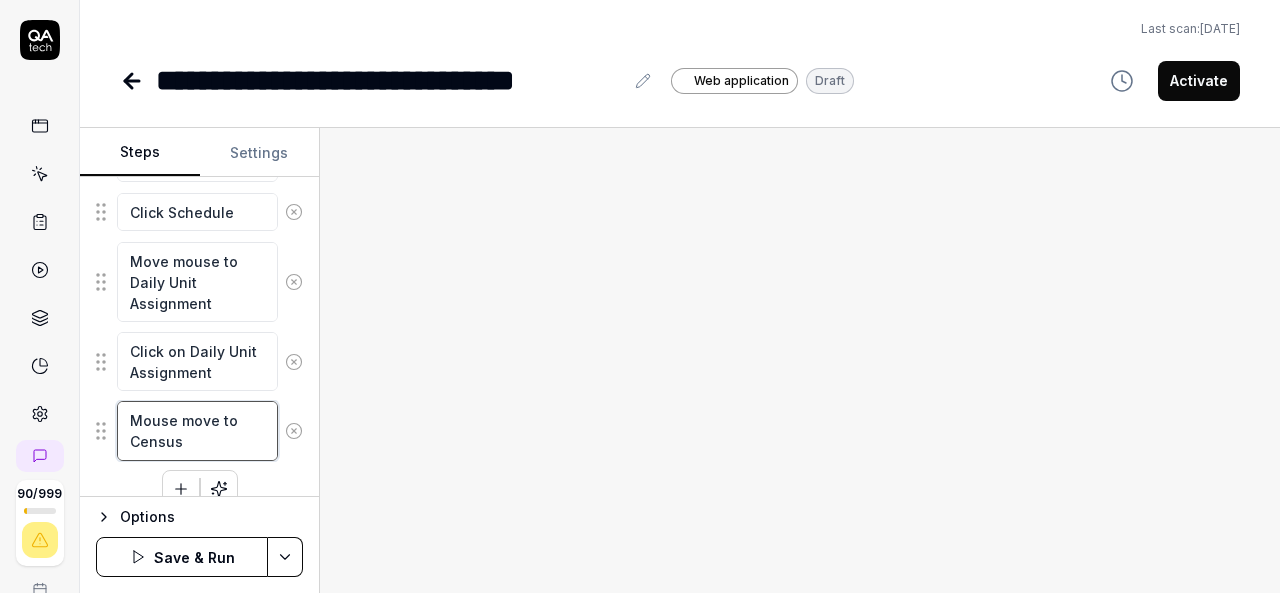 scroll, scrollTop: 698, scrollLeft: 0, axis: vertical 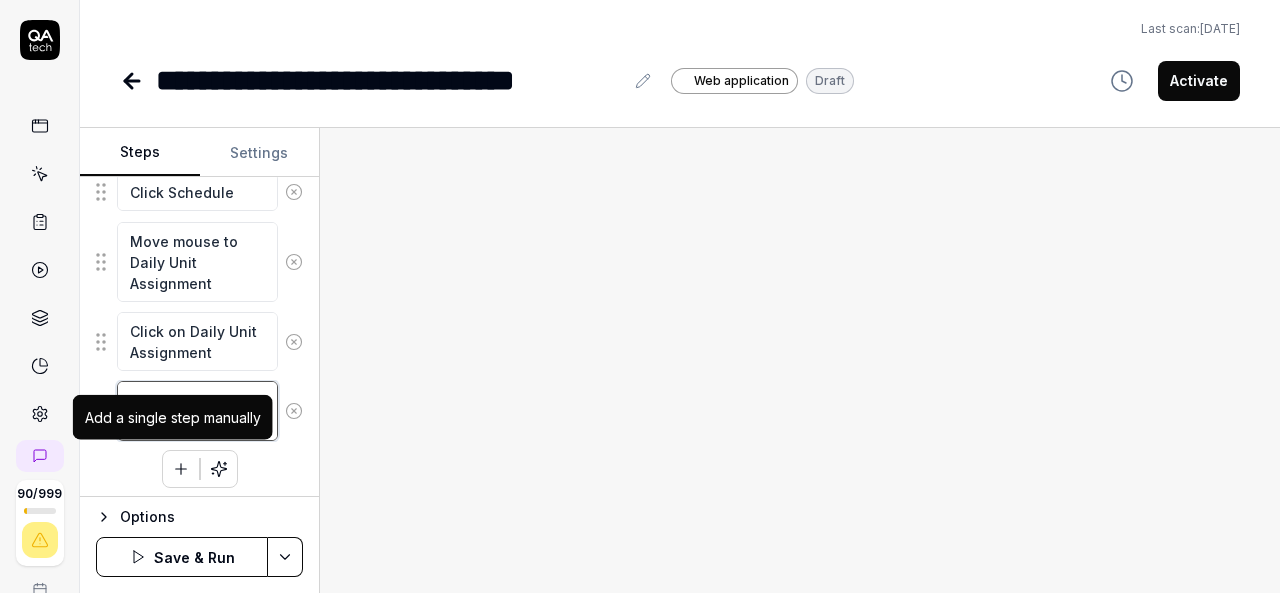 type on "Mouse move to Census" 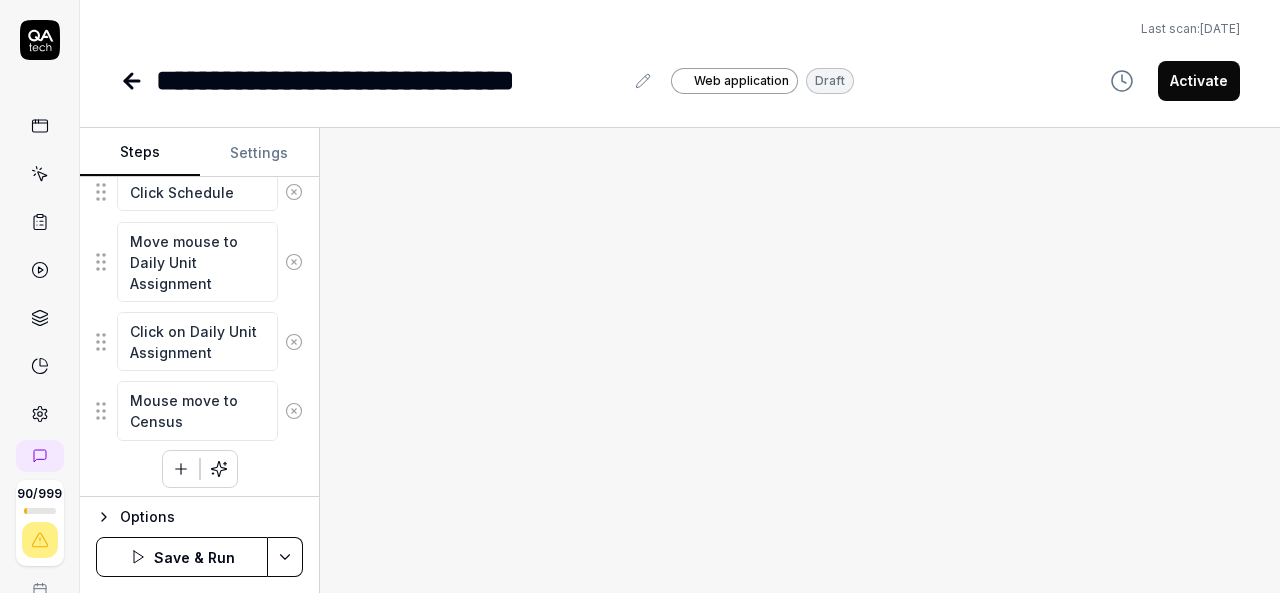 click 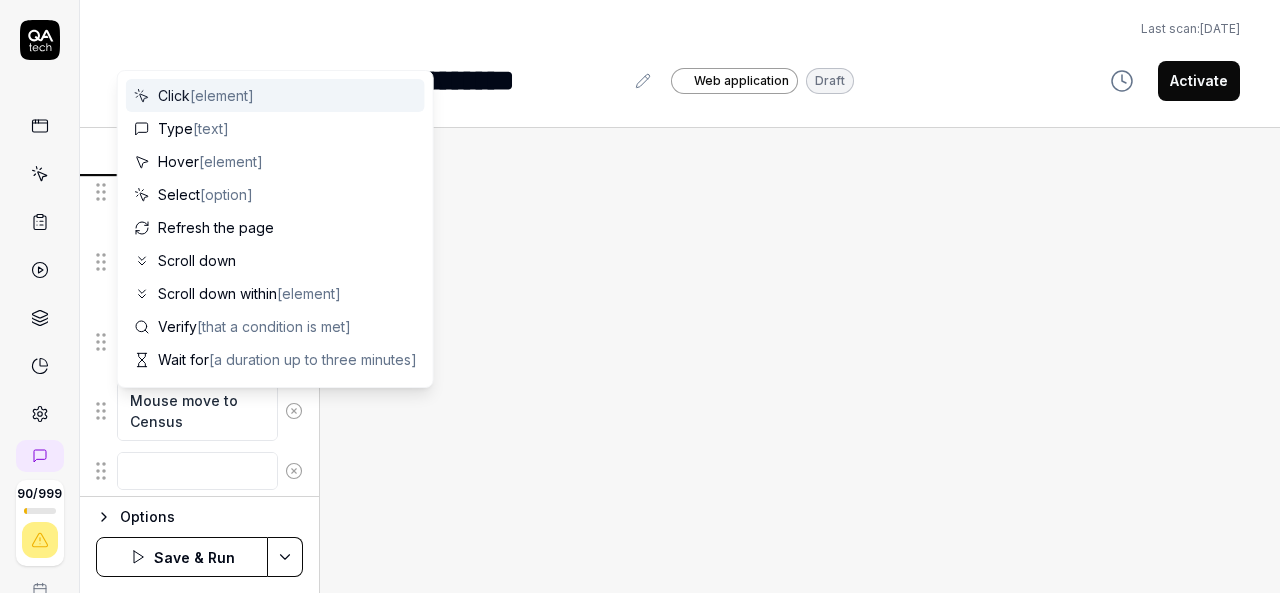 scroll, scrollTop: 747, scrollLeft: 0, axis: vertical 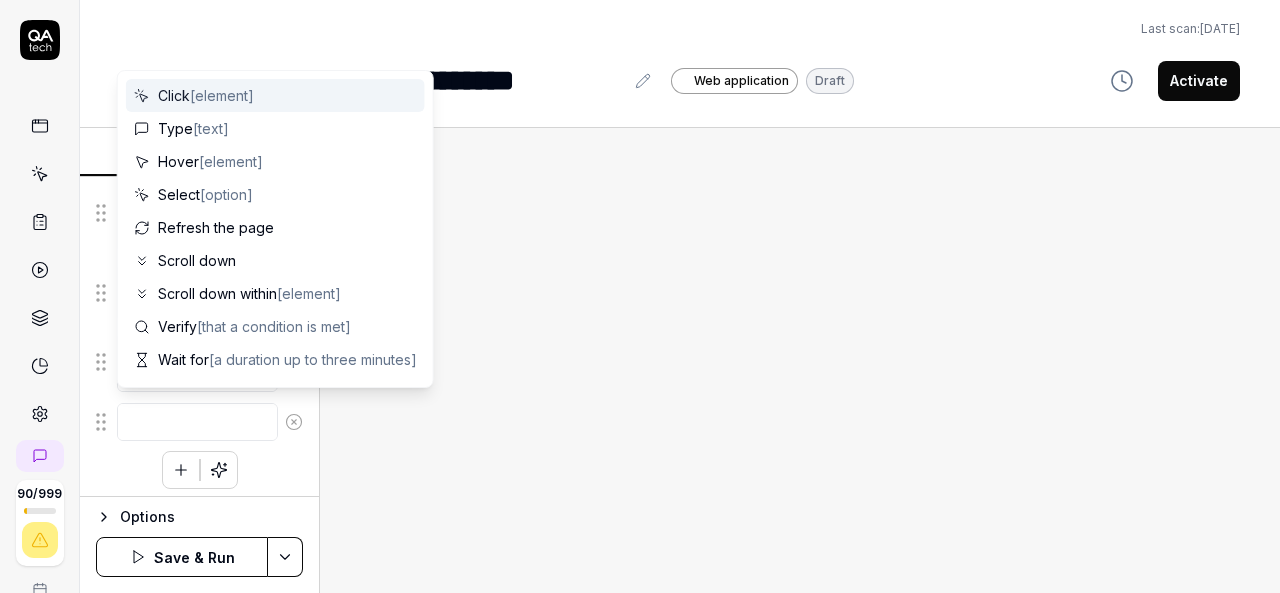 click at bounding box center [197, 422] 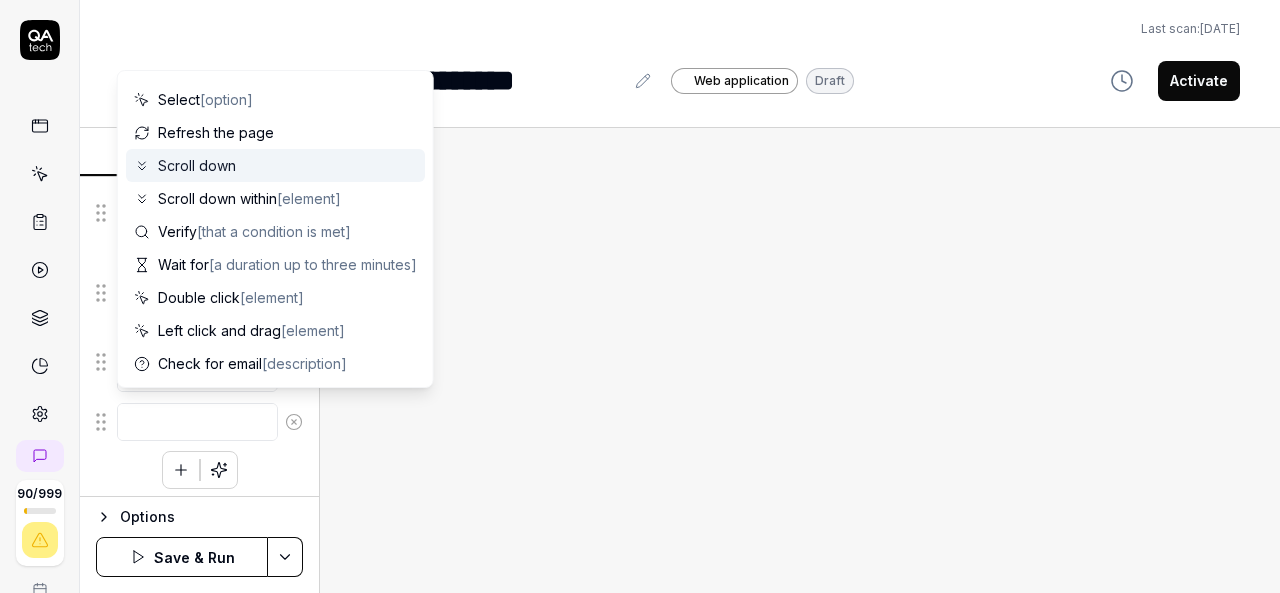 scroll, scrollTop: 0, scrollLeft: 0, axis: both 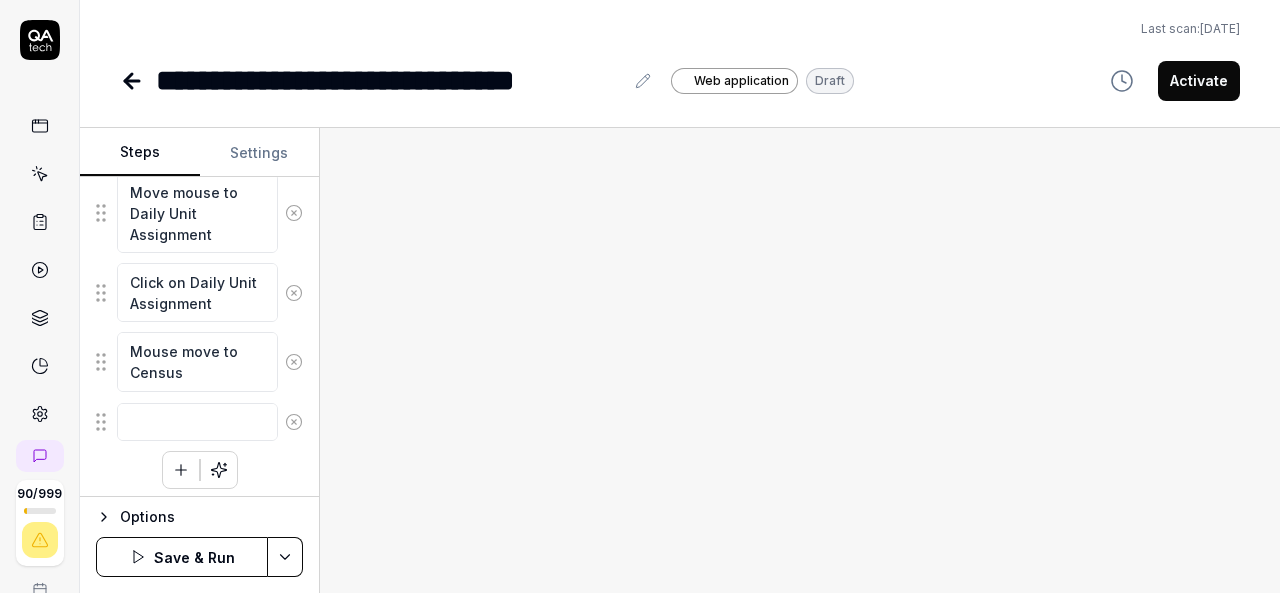 click on "**********" at bounding box center (680, 51) 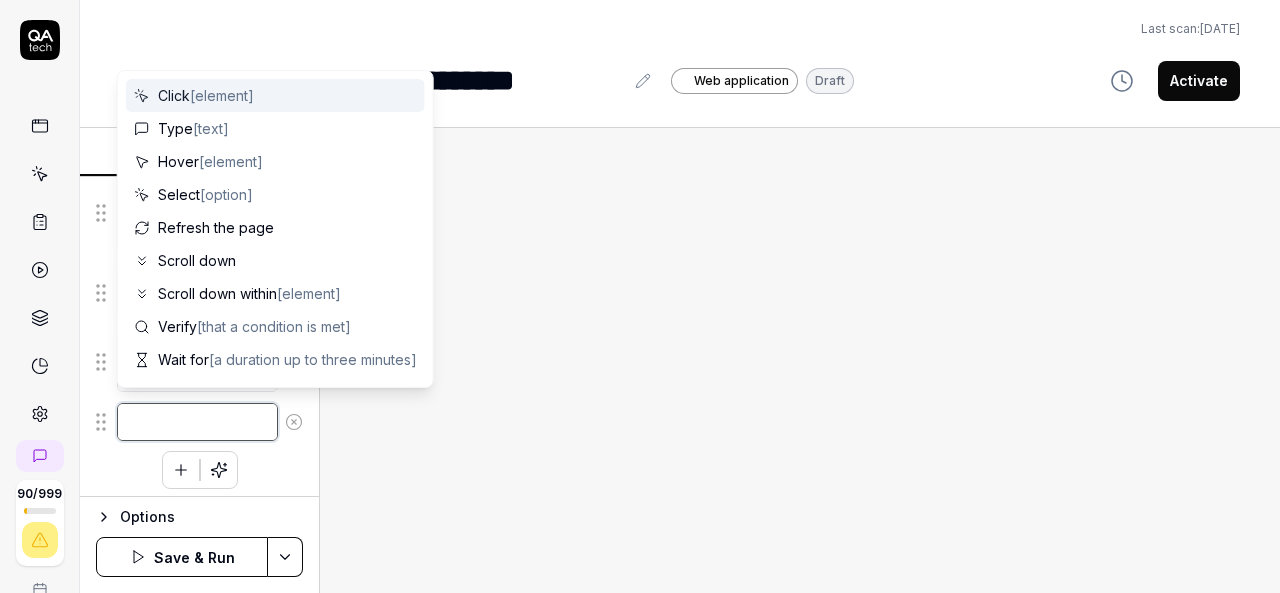 click at bounding box center [197, 422] 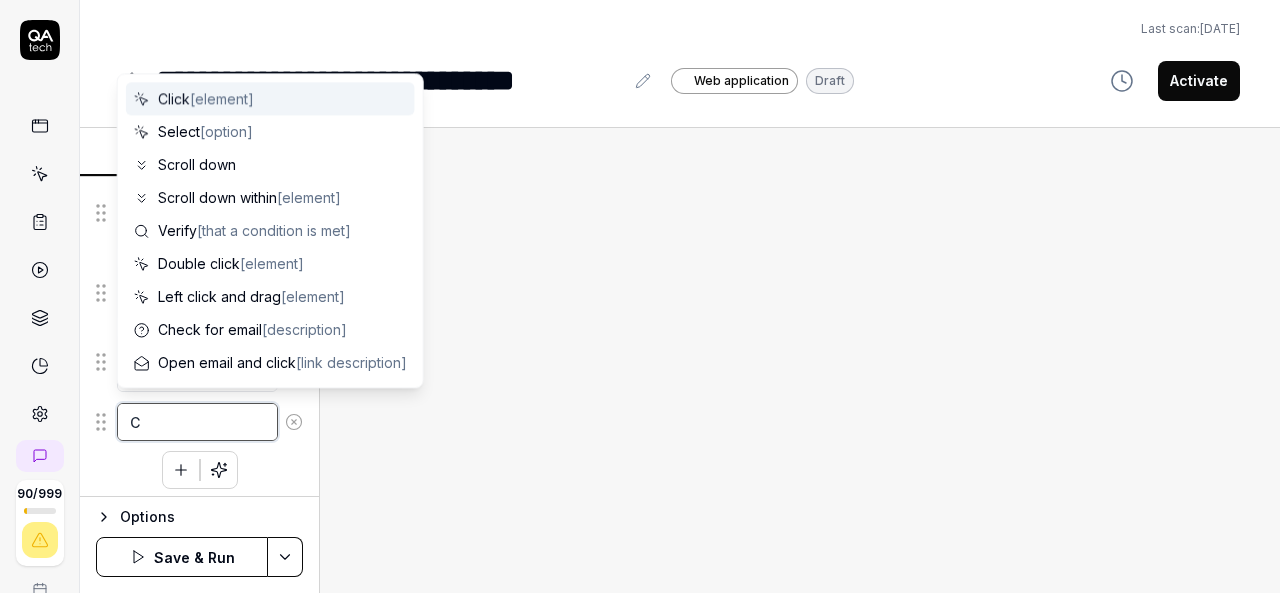 type on "*" 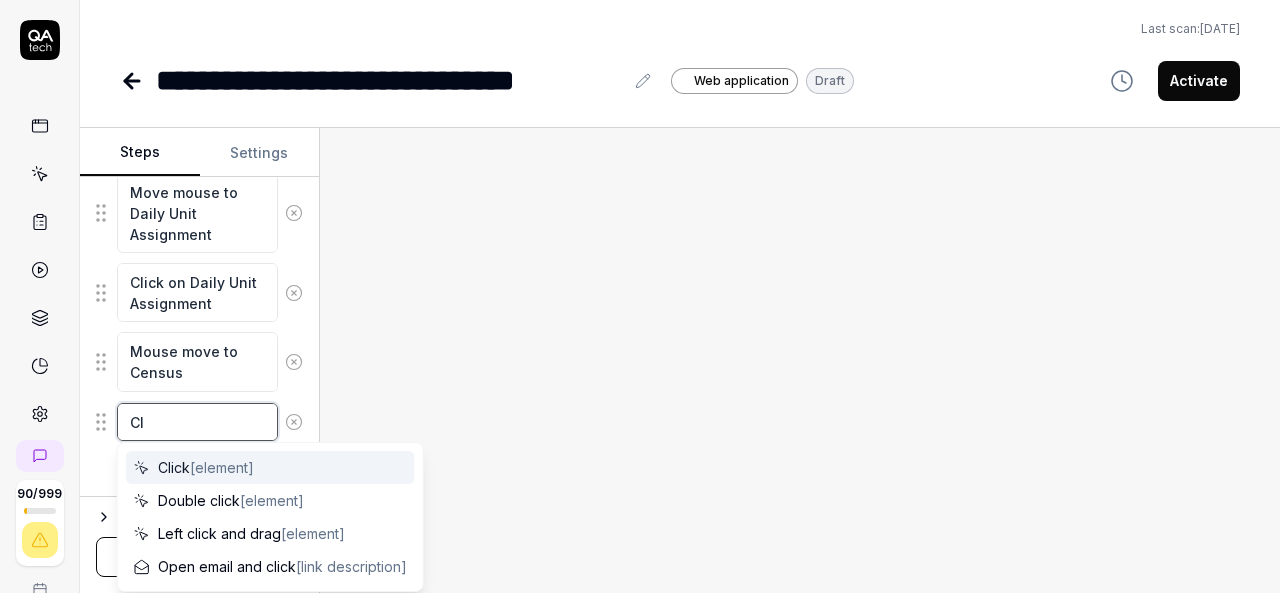 type on "*" 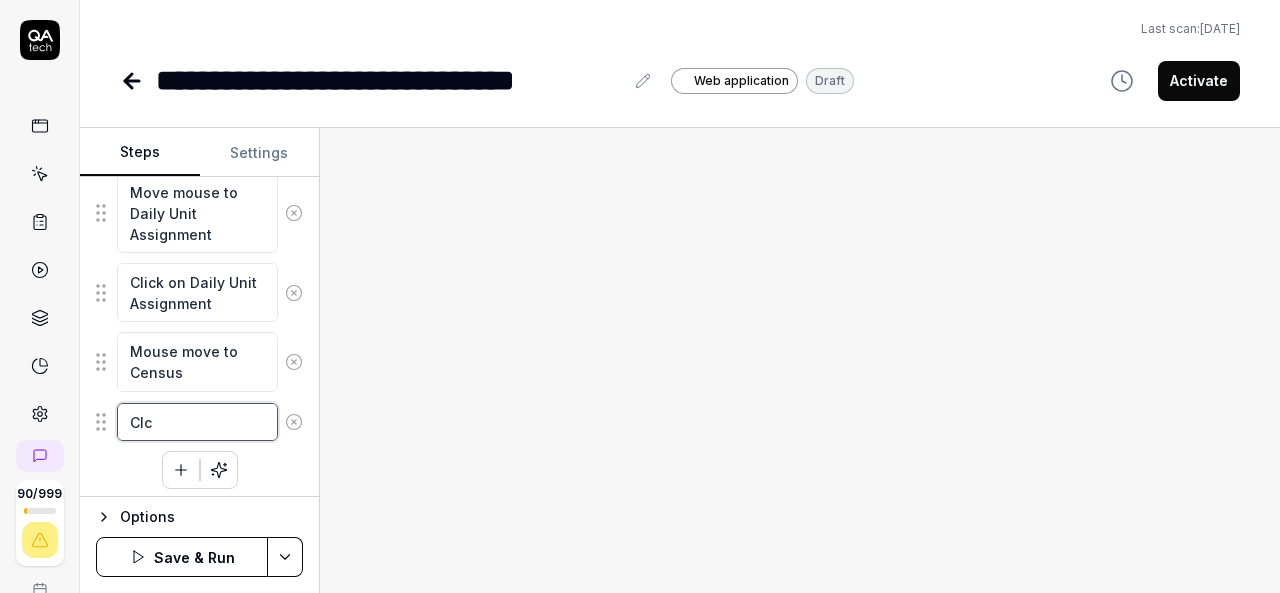 type on "*" 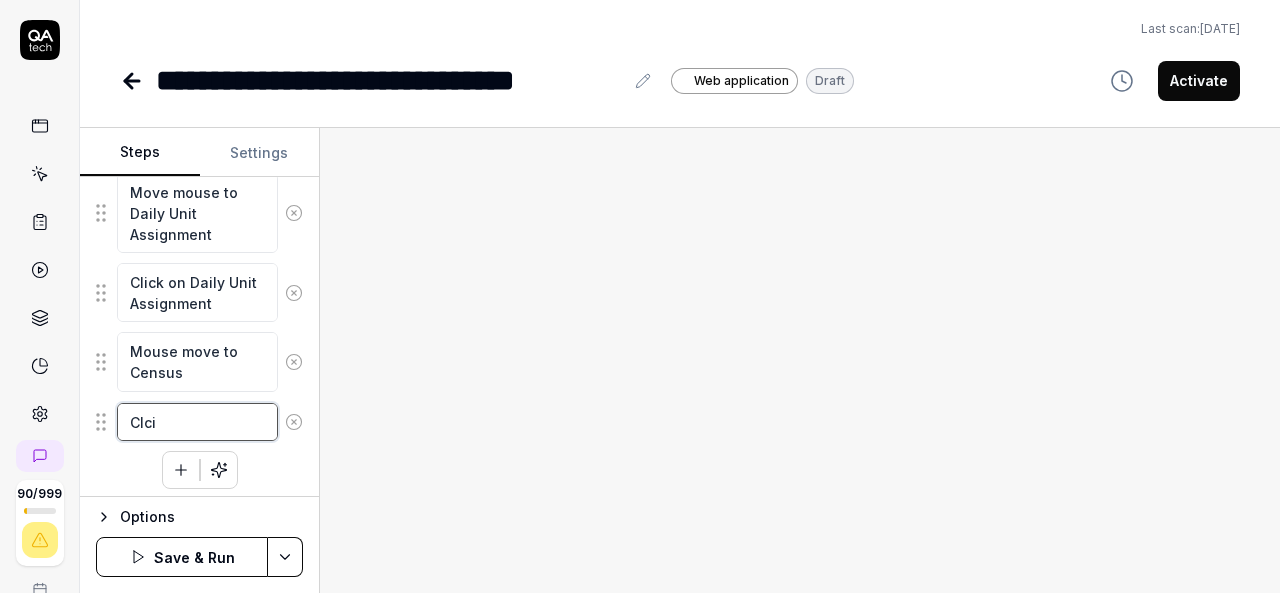 type on "*" 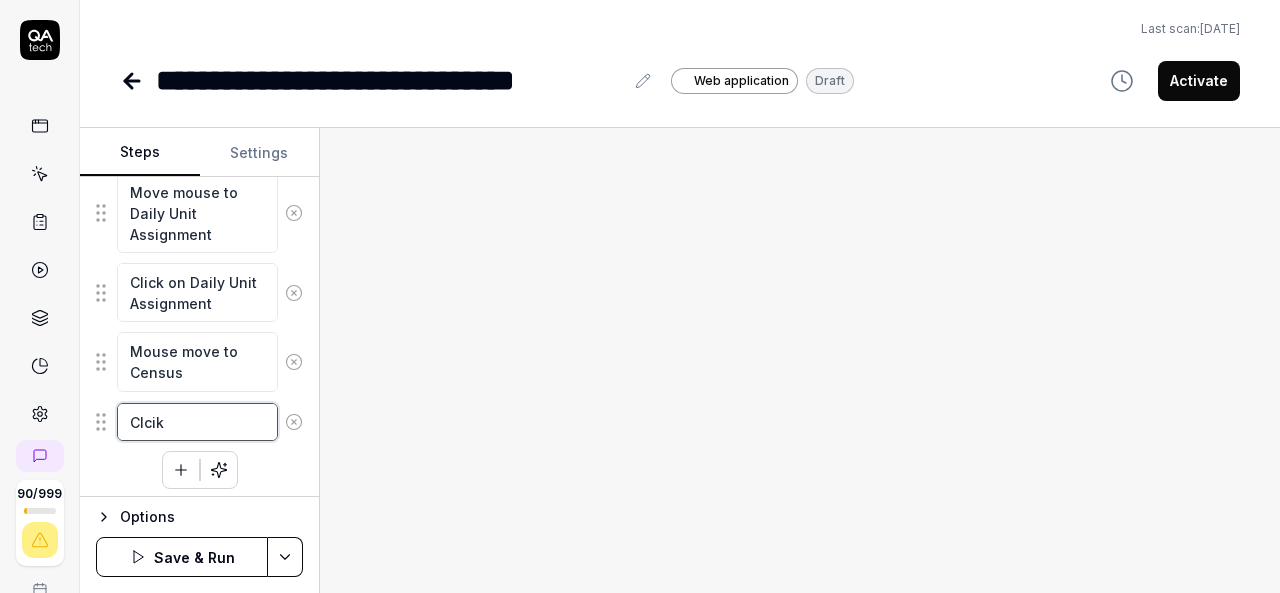 type on "*" 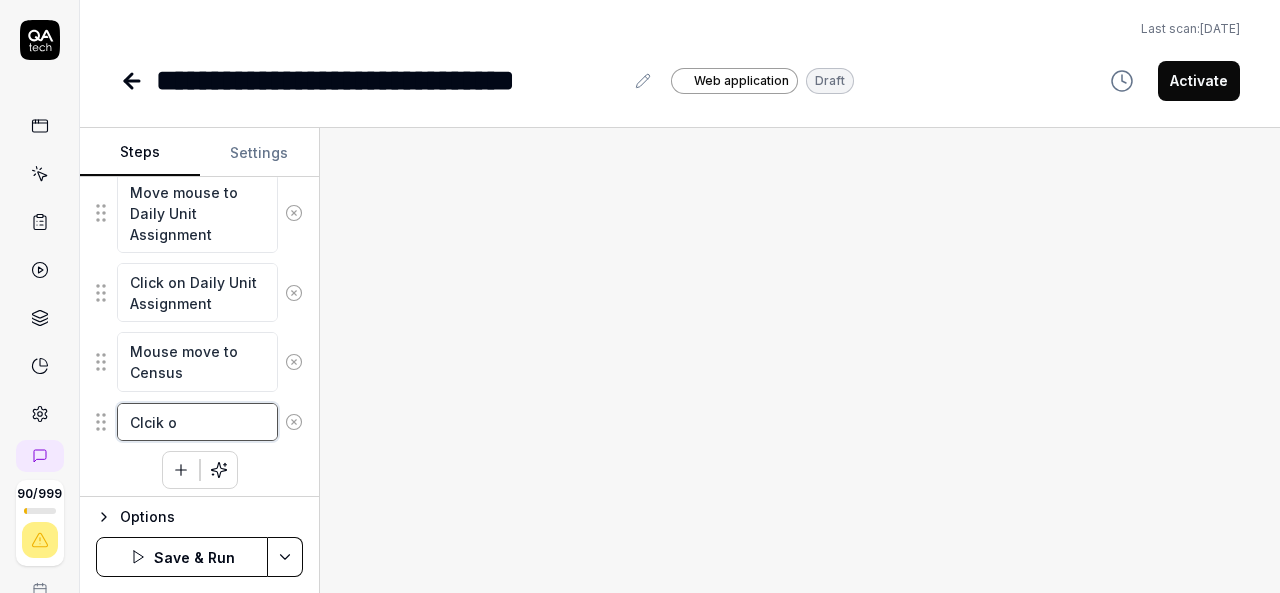 type on "*" 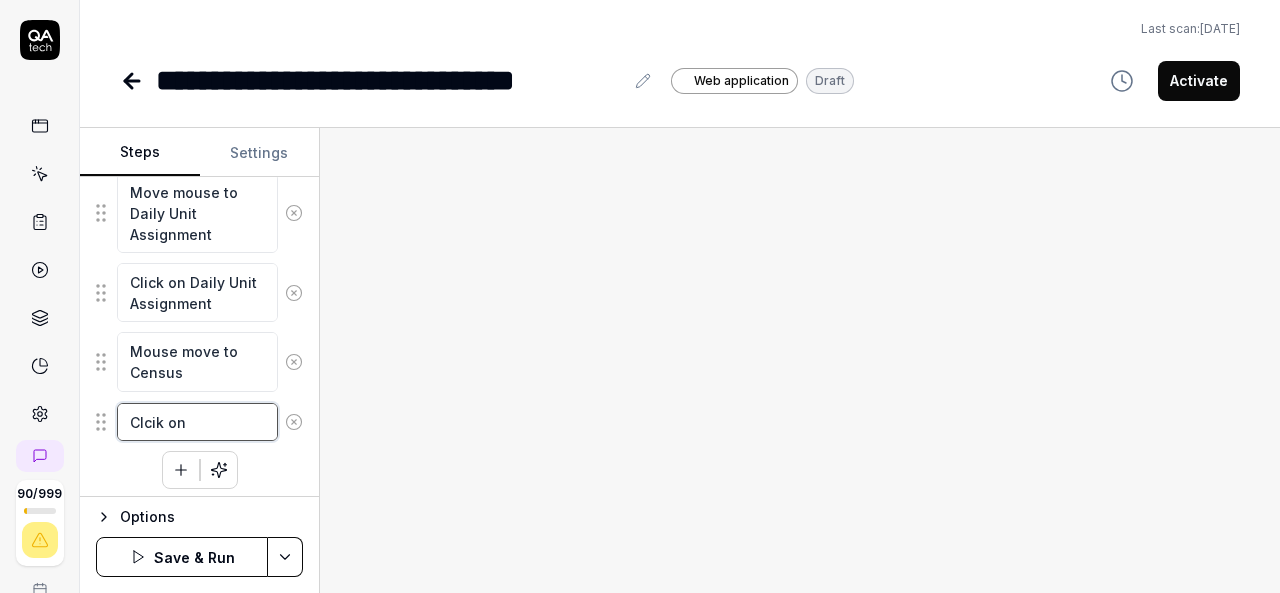 type on "*" 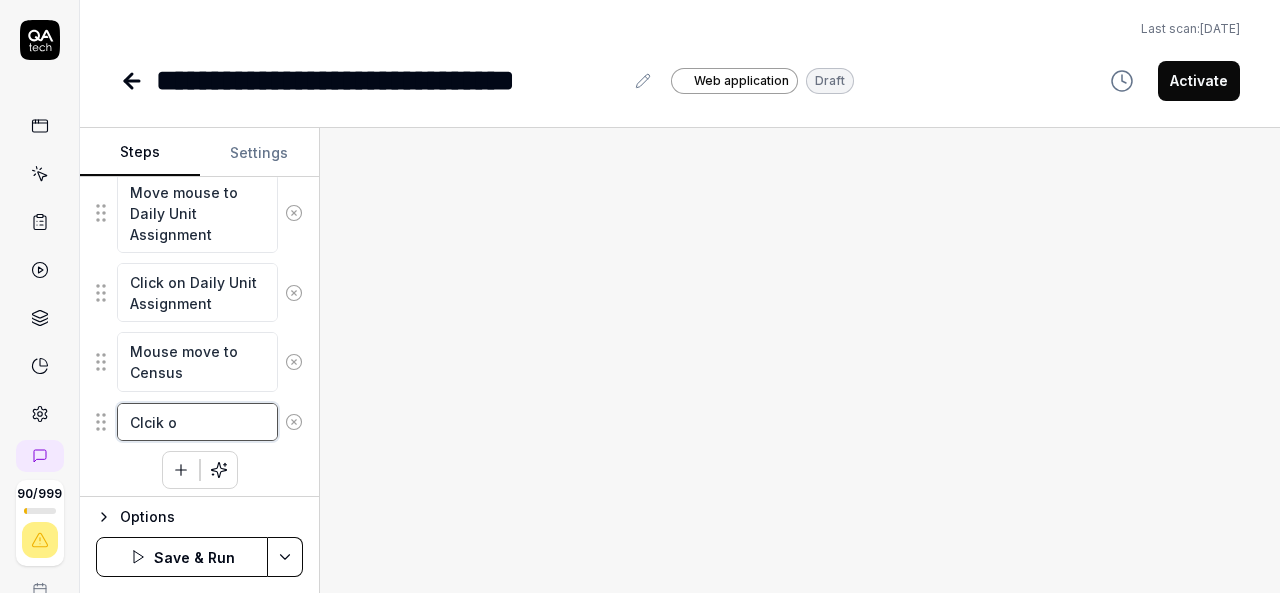 type on "*" 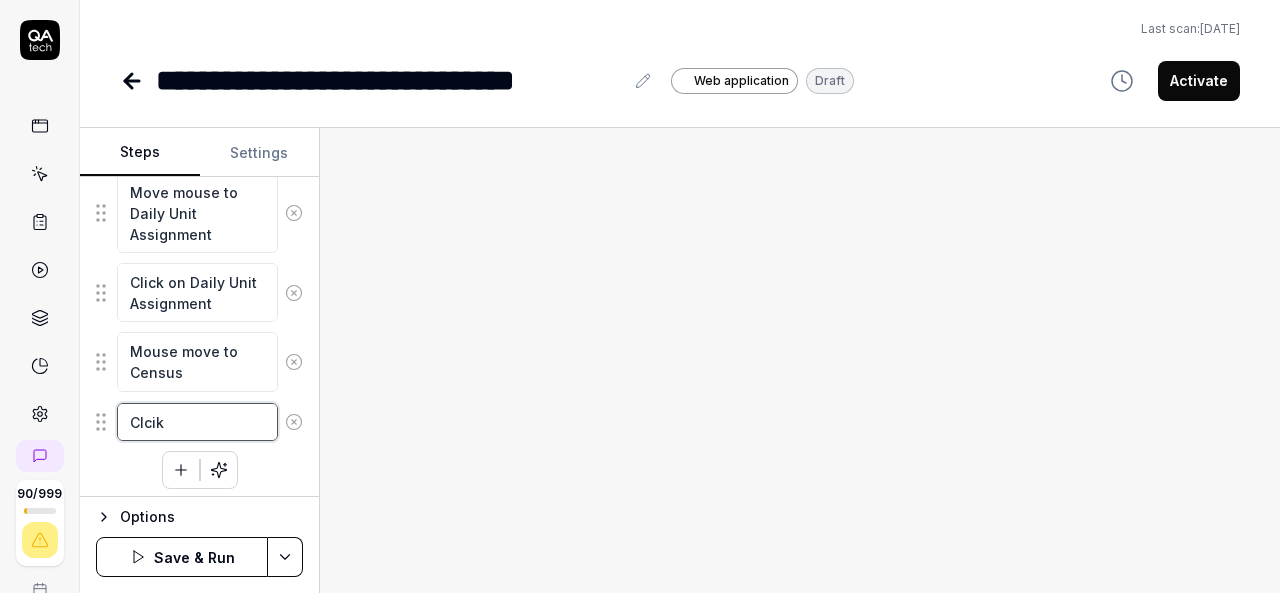 type on "*" 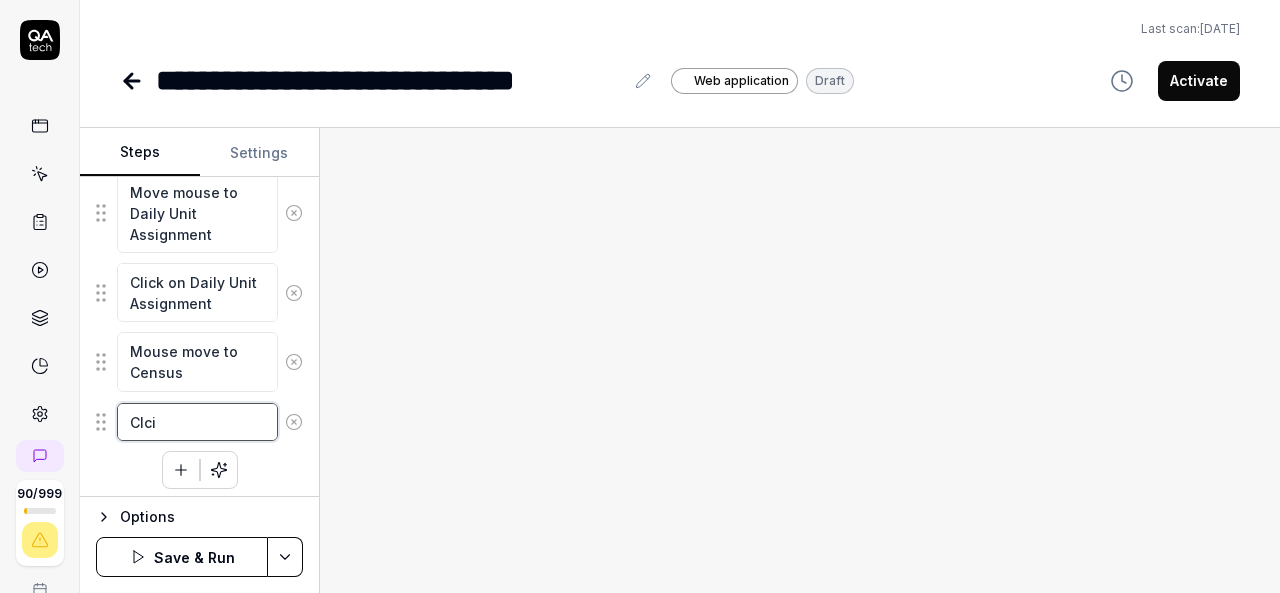 type on "*" 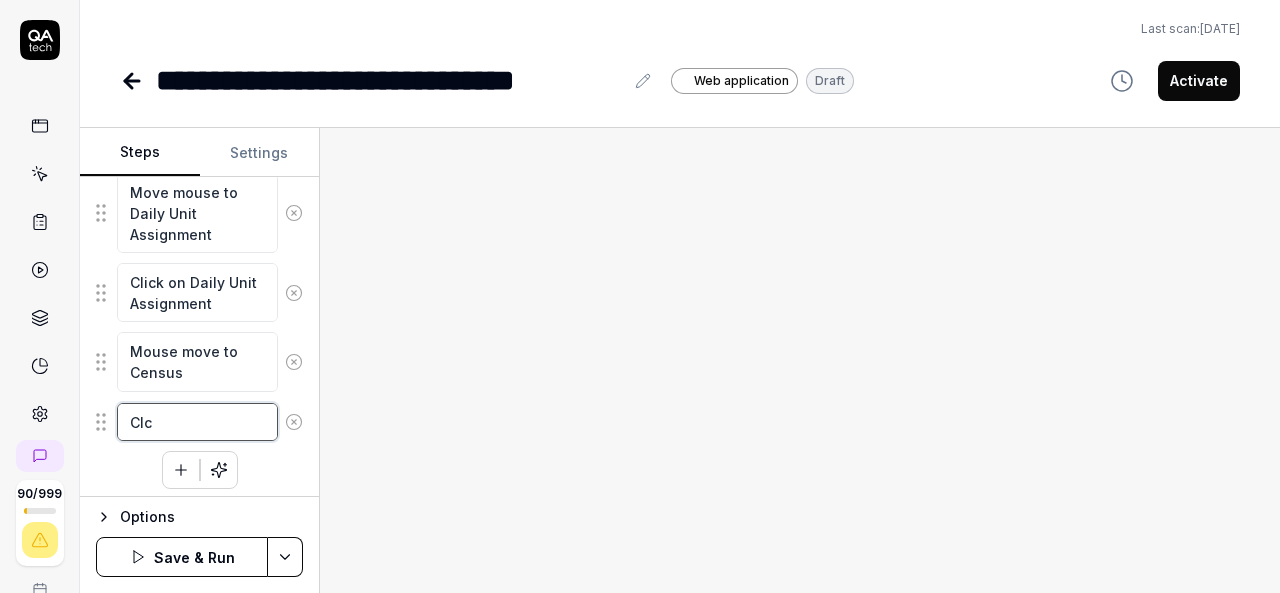 type on "*" 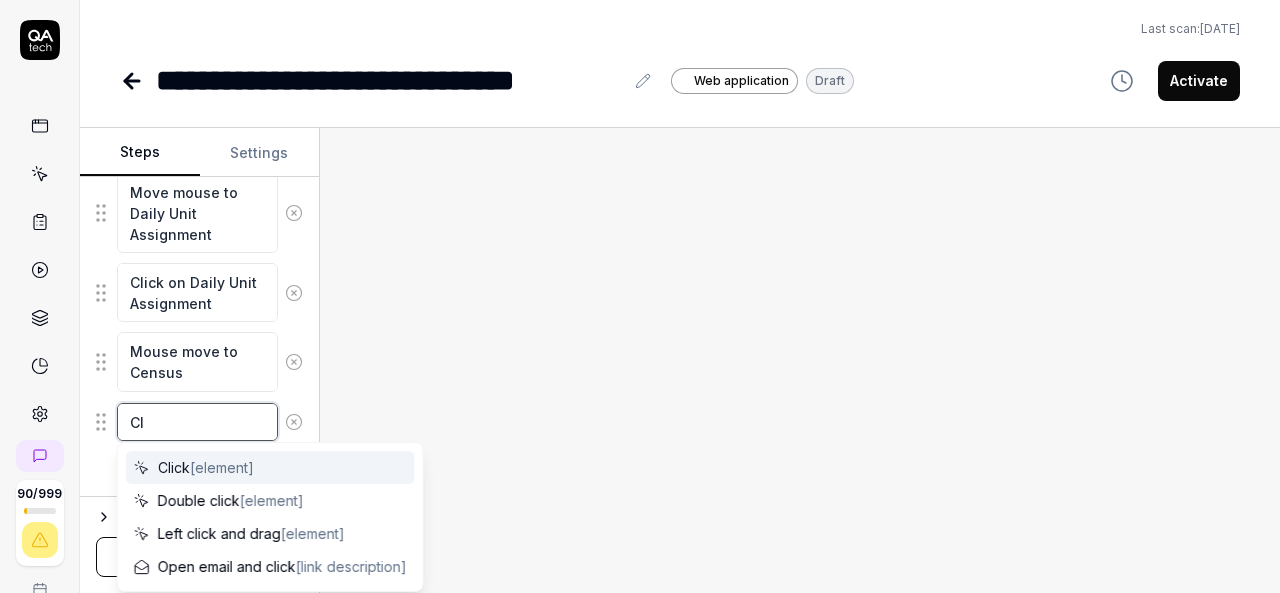 type on "*" 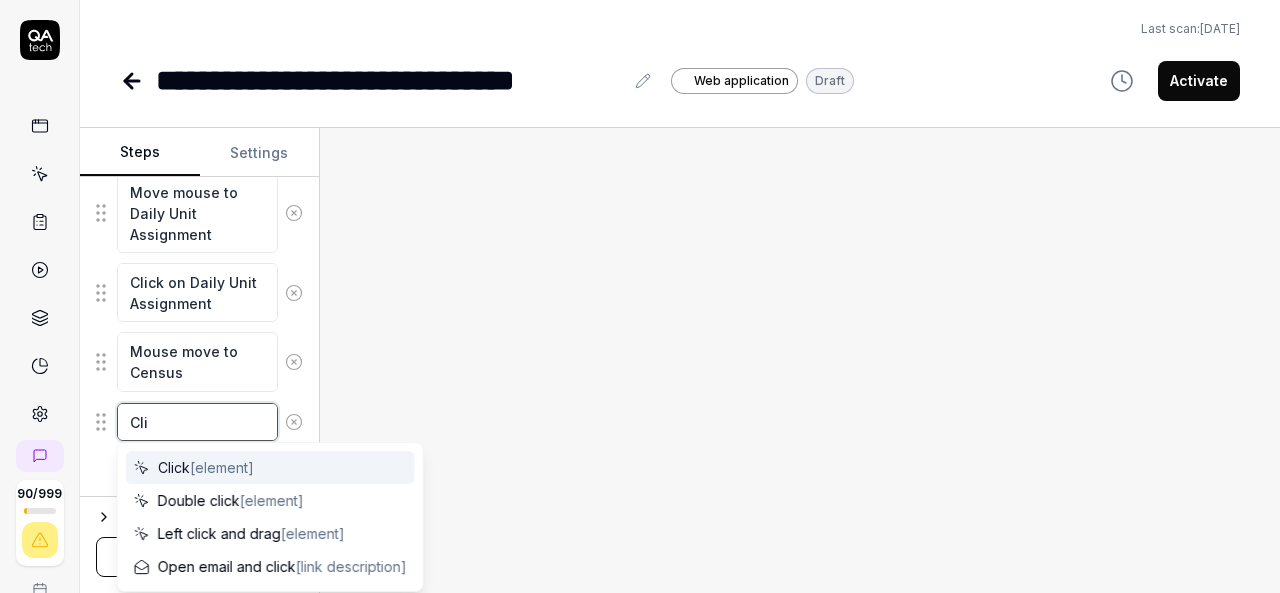 type on "*" 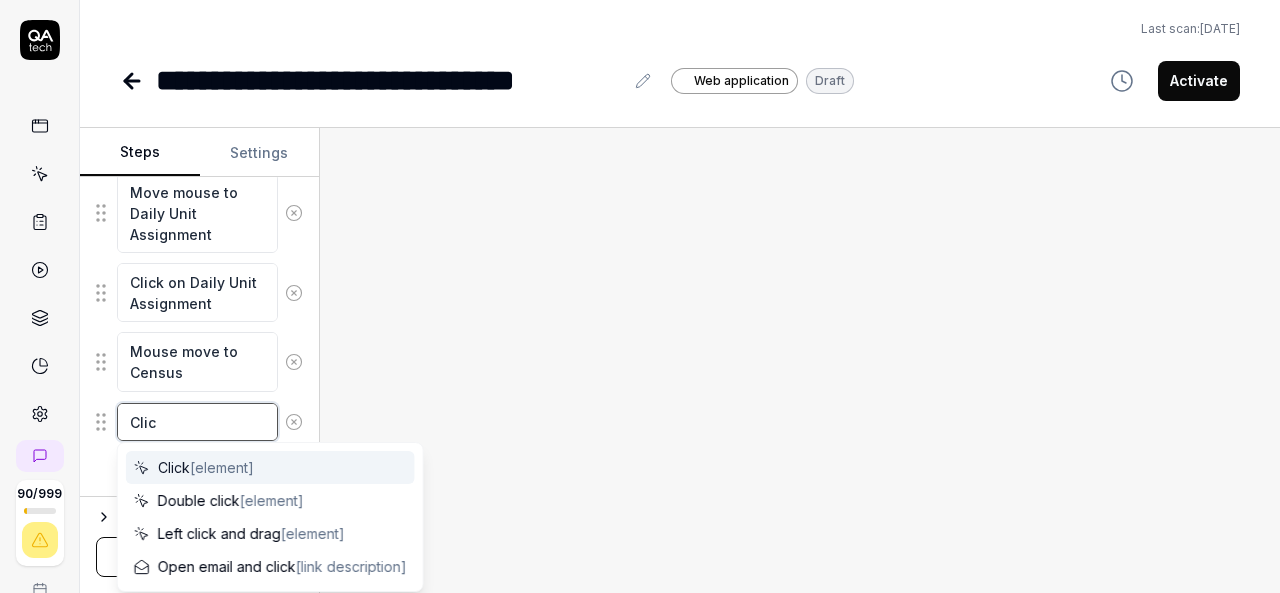 type on "*" 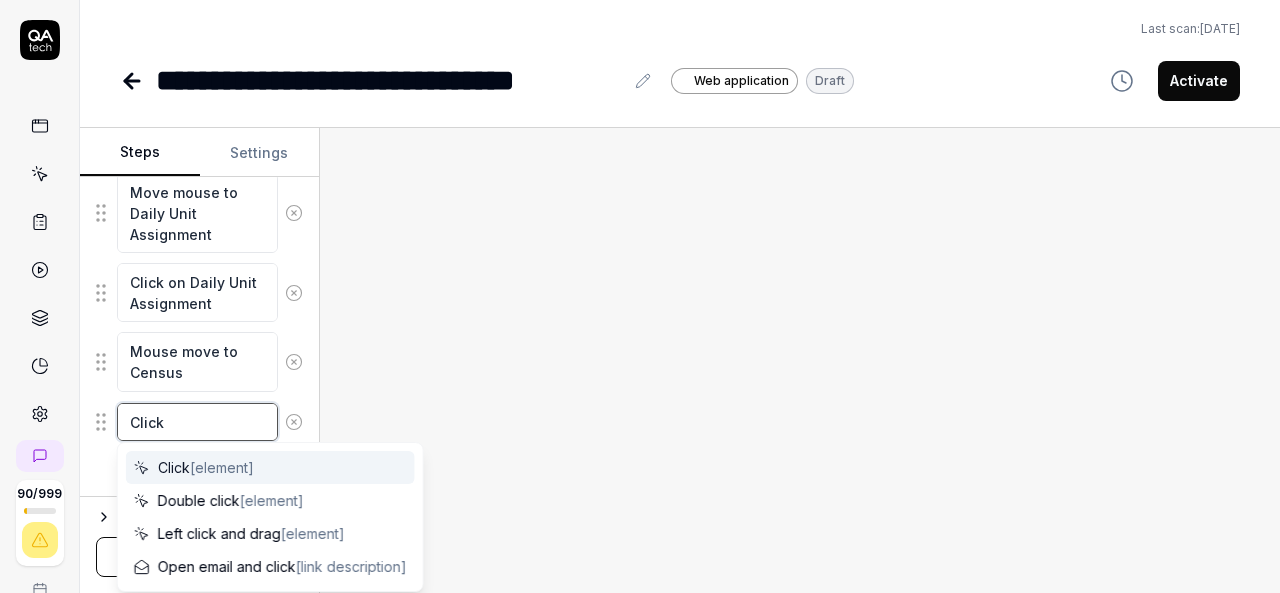 type on "*" 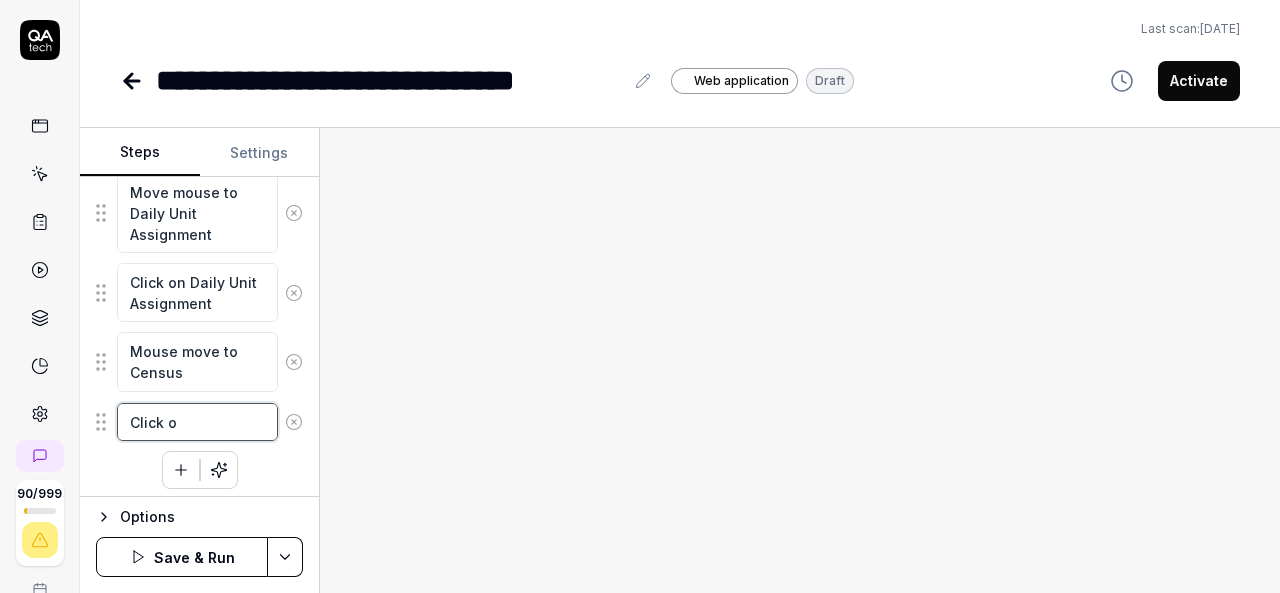 type on "*" 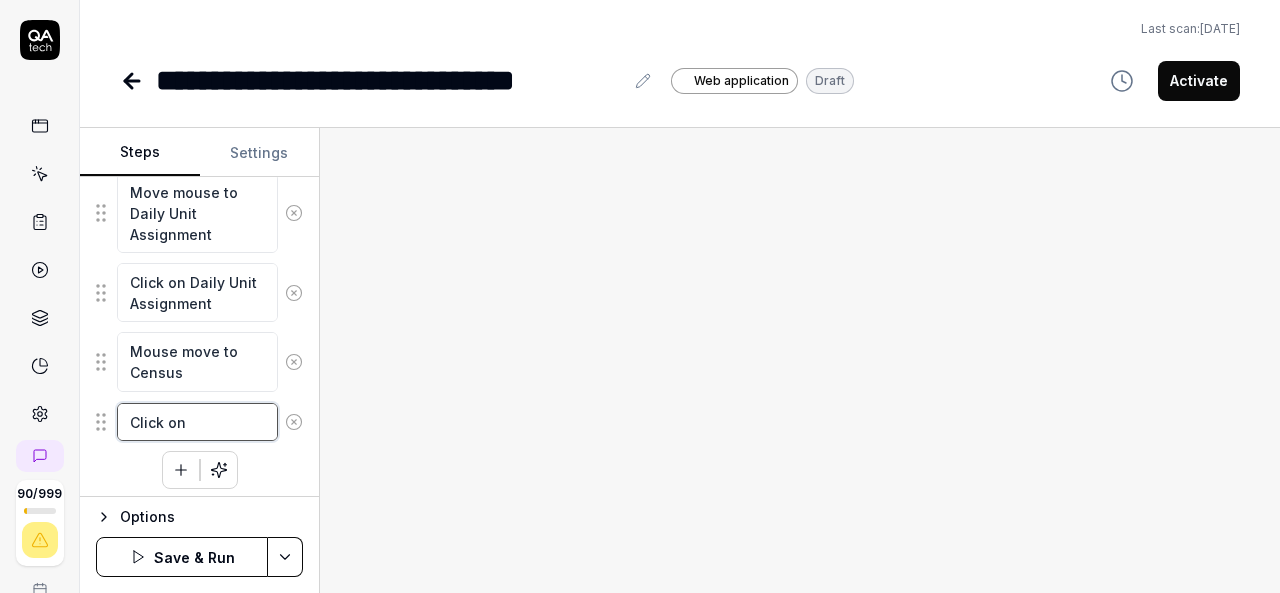 type on "*" 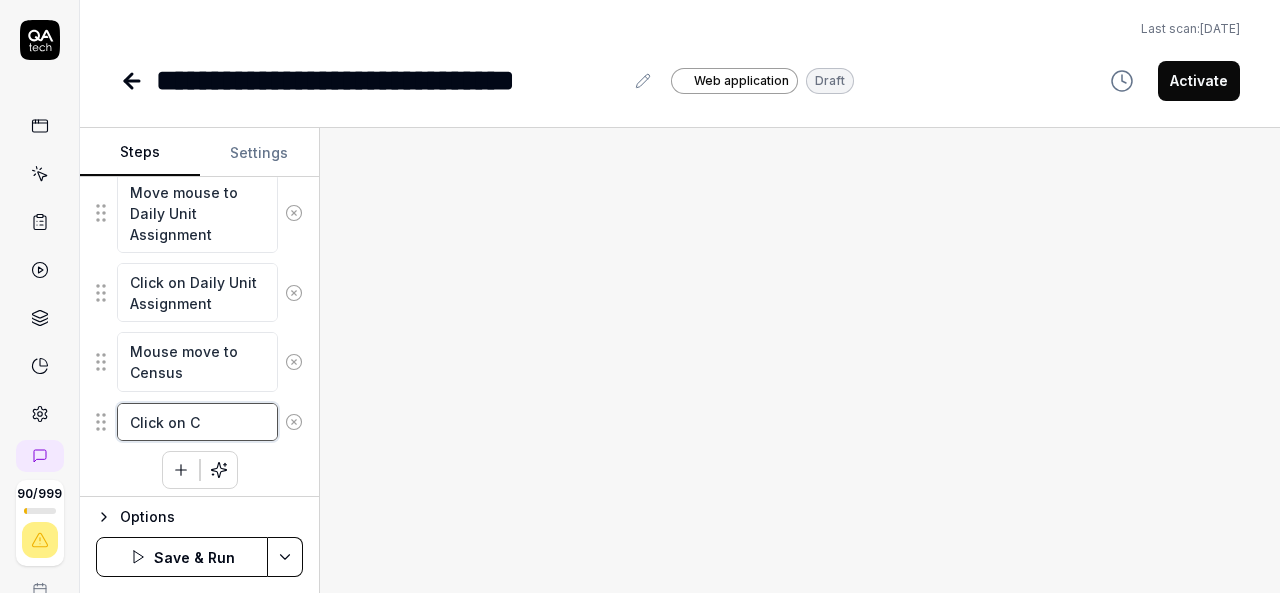 type on "*" 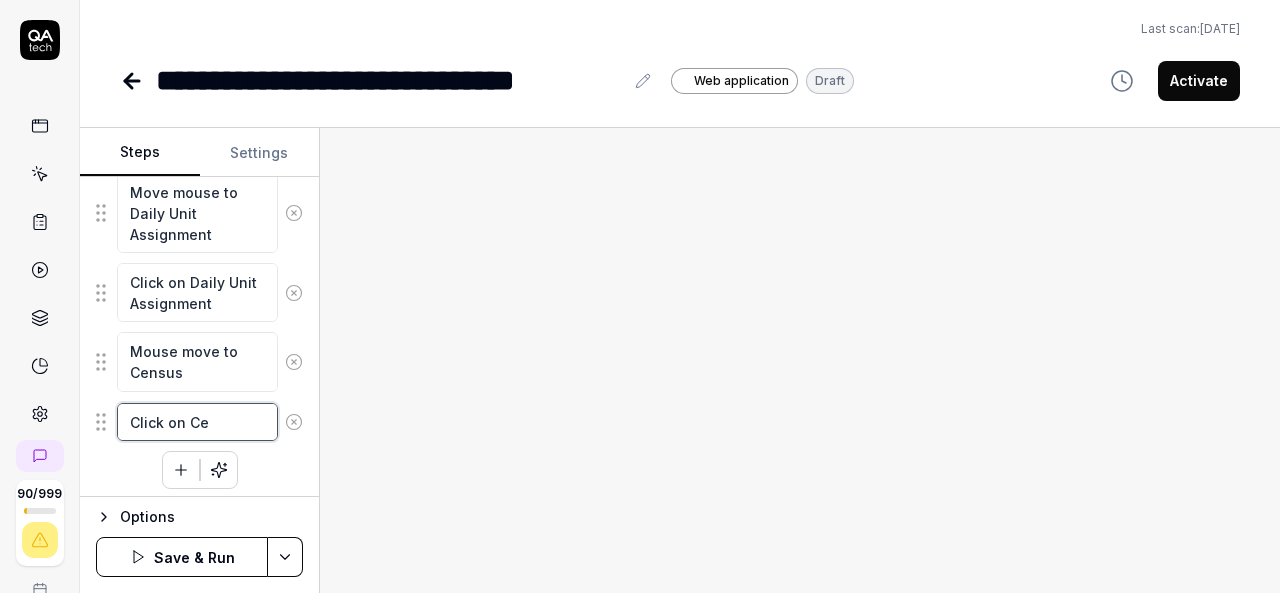 type on "*" 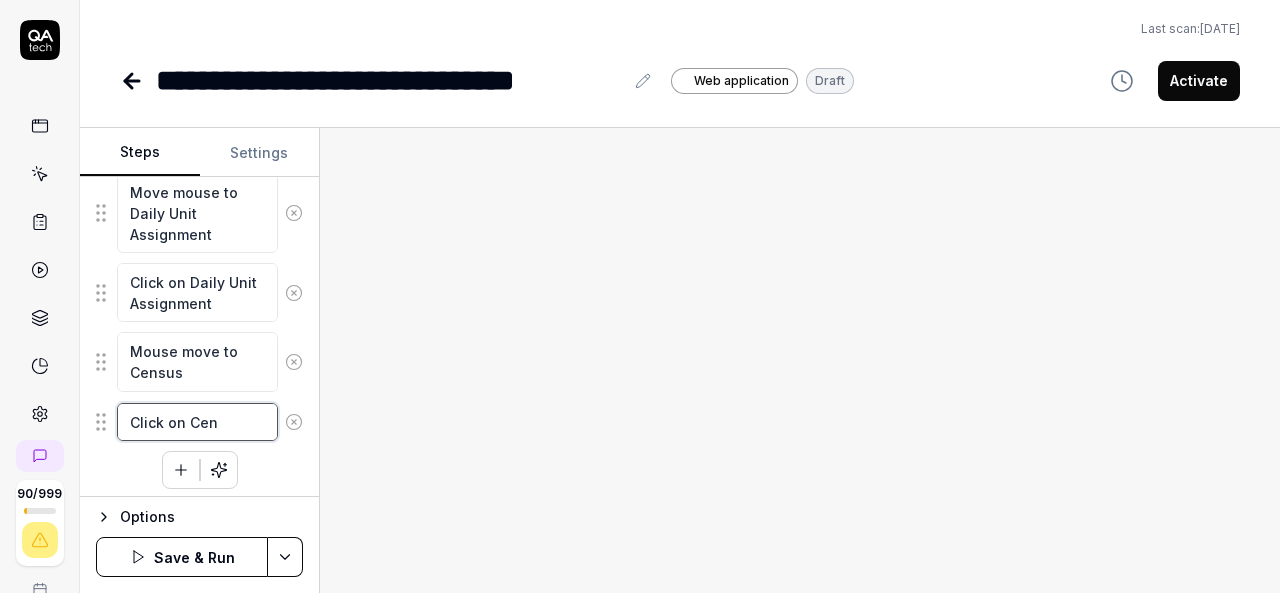 type on "*" 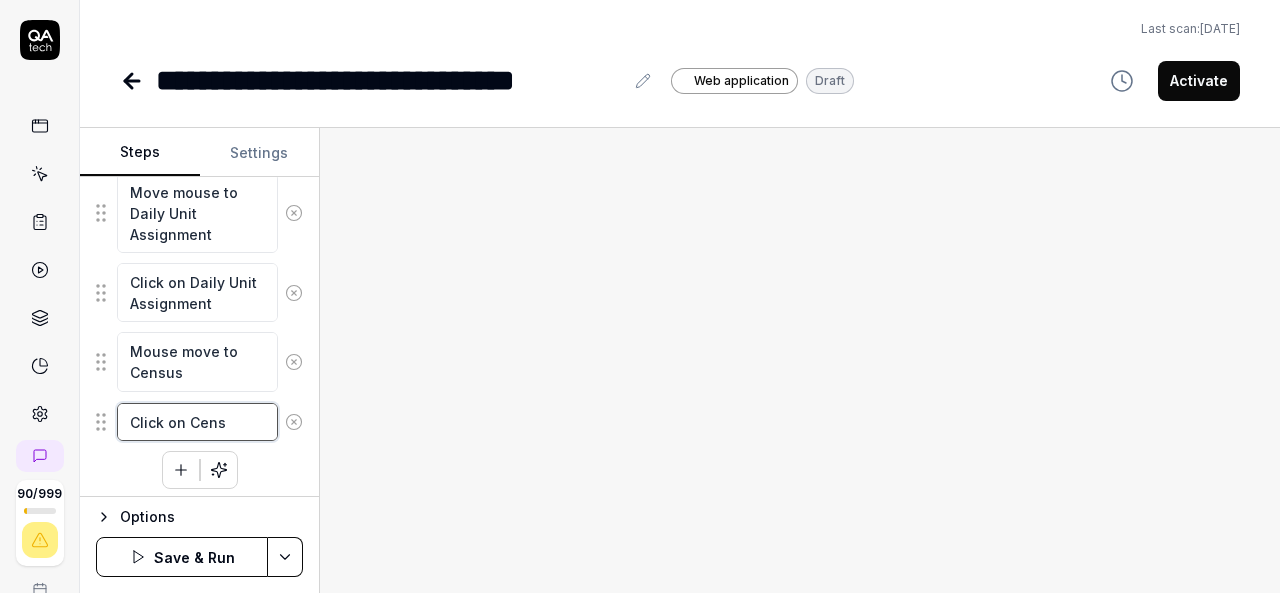 type on "*" 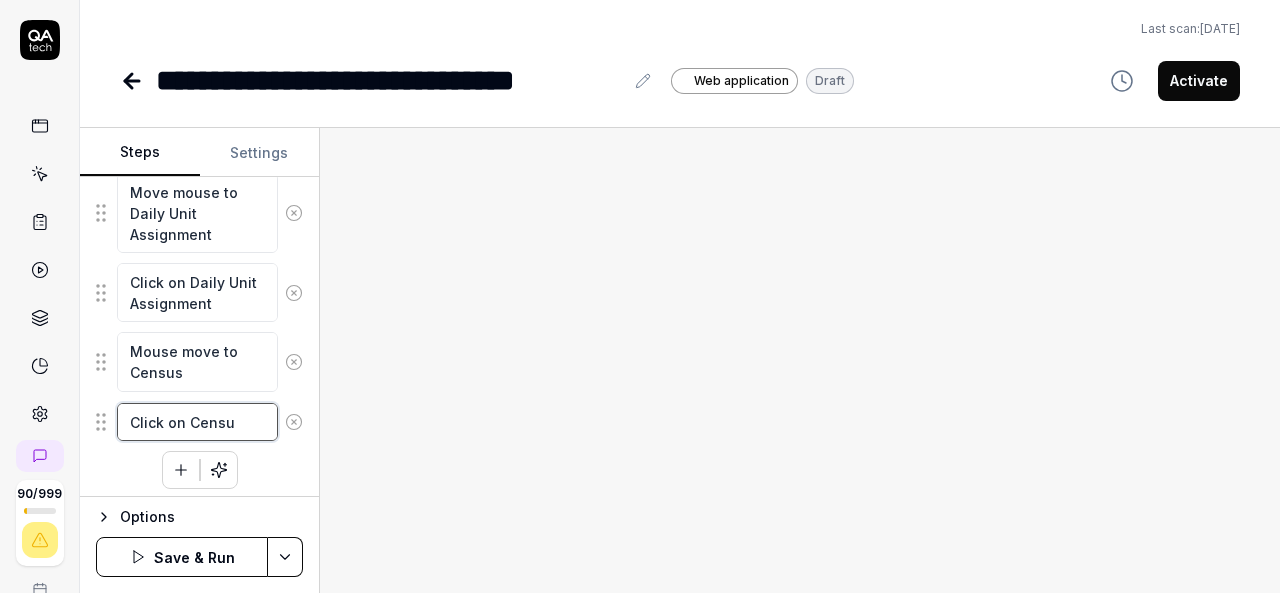 type on "*" 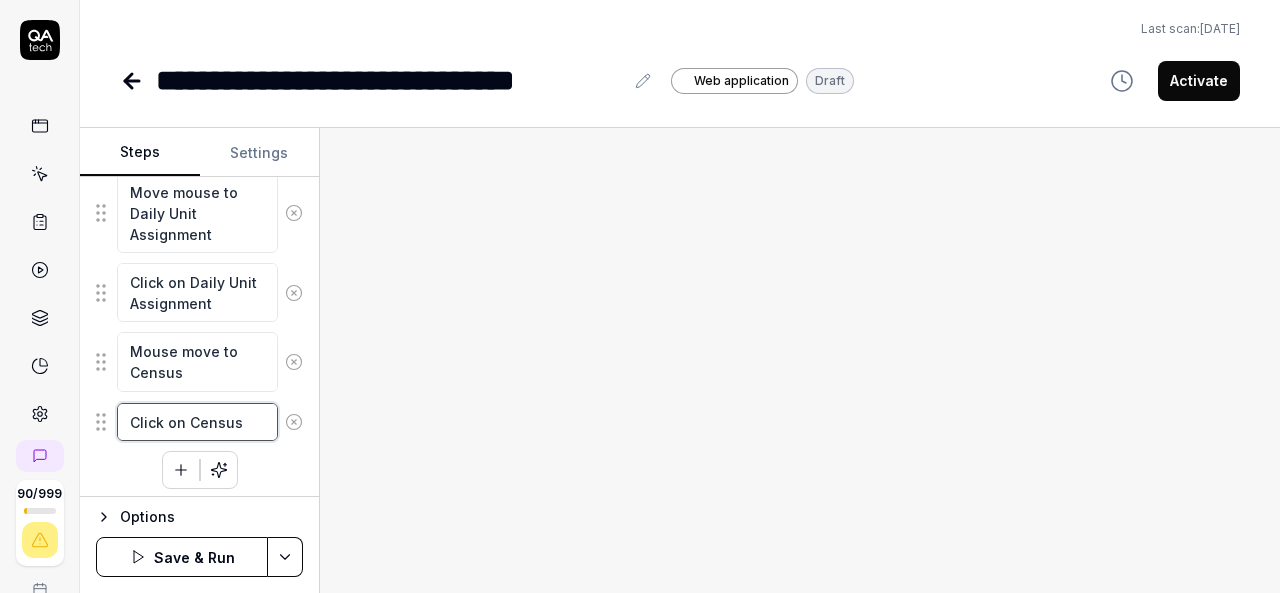 type on "Click on Census" 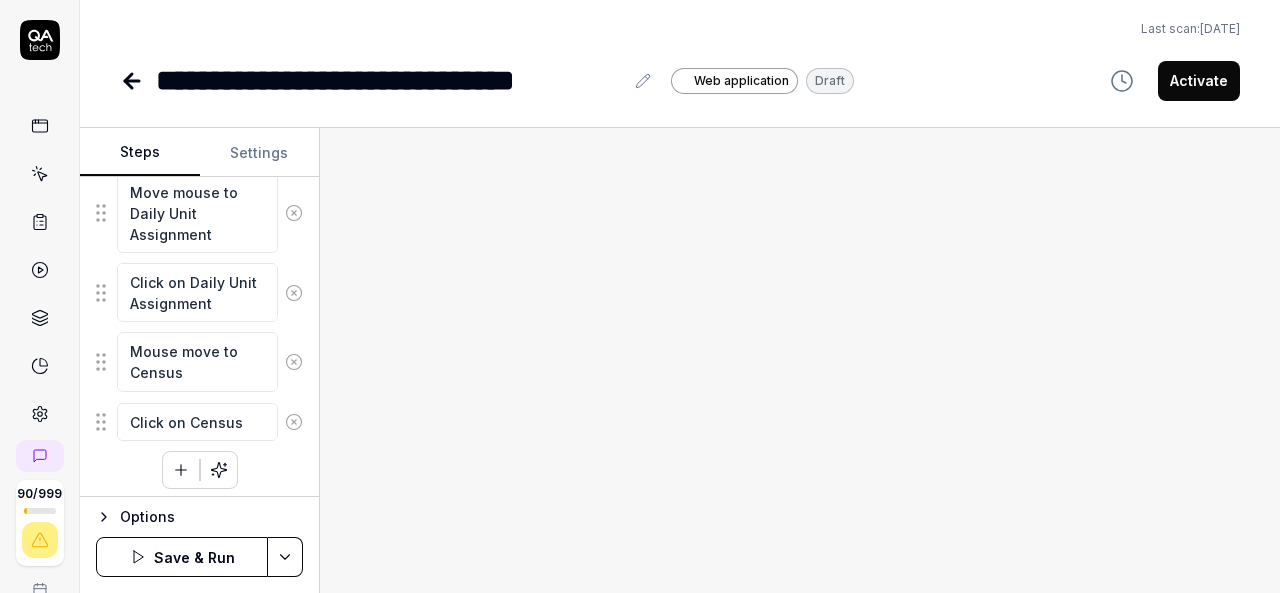 click at bounding box center [800, 360] 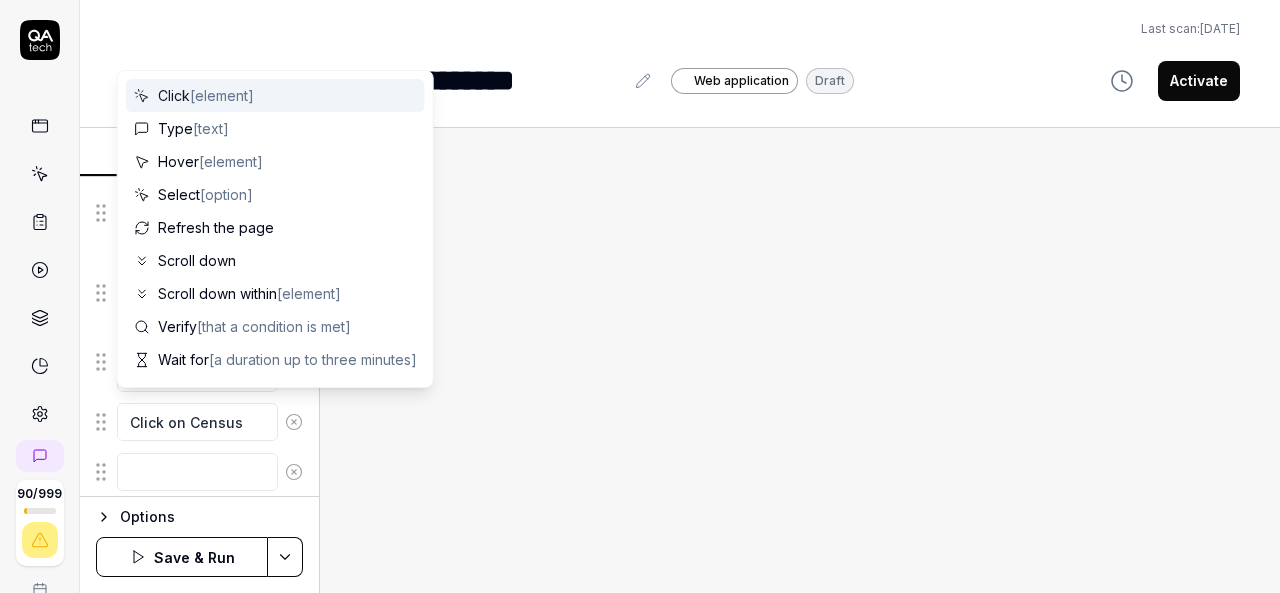 scroll, scrollTop: 796, scrollLeft: 0, axis: vertical 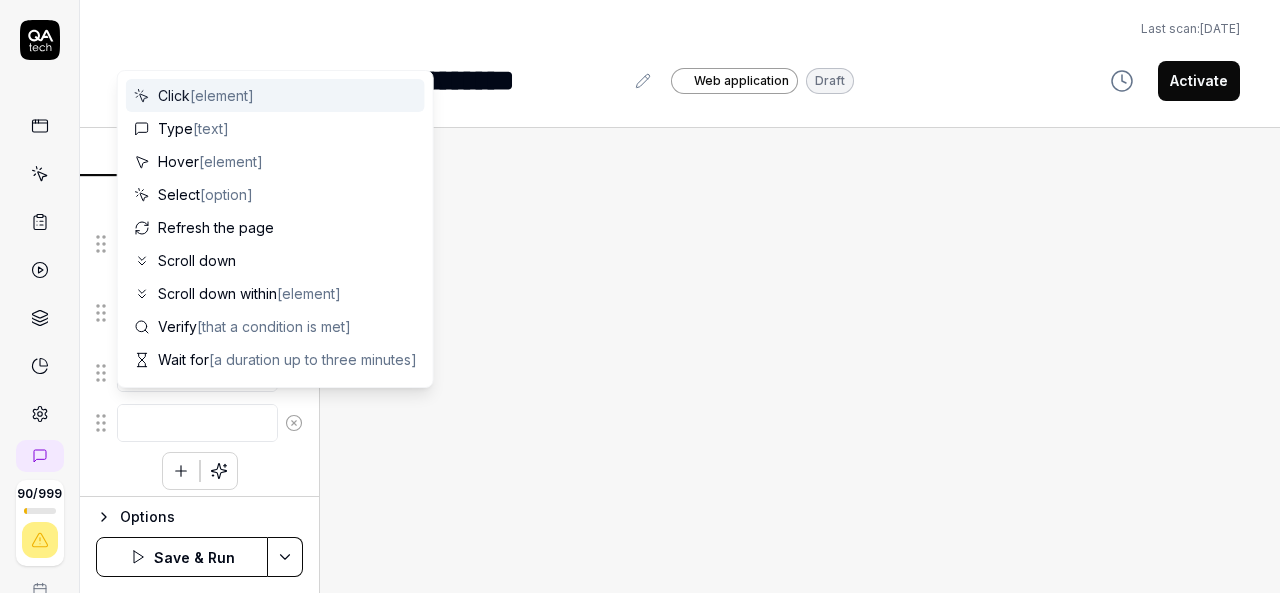 click at bounding box center [197, 423] 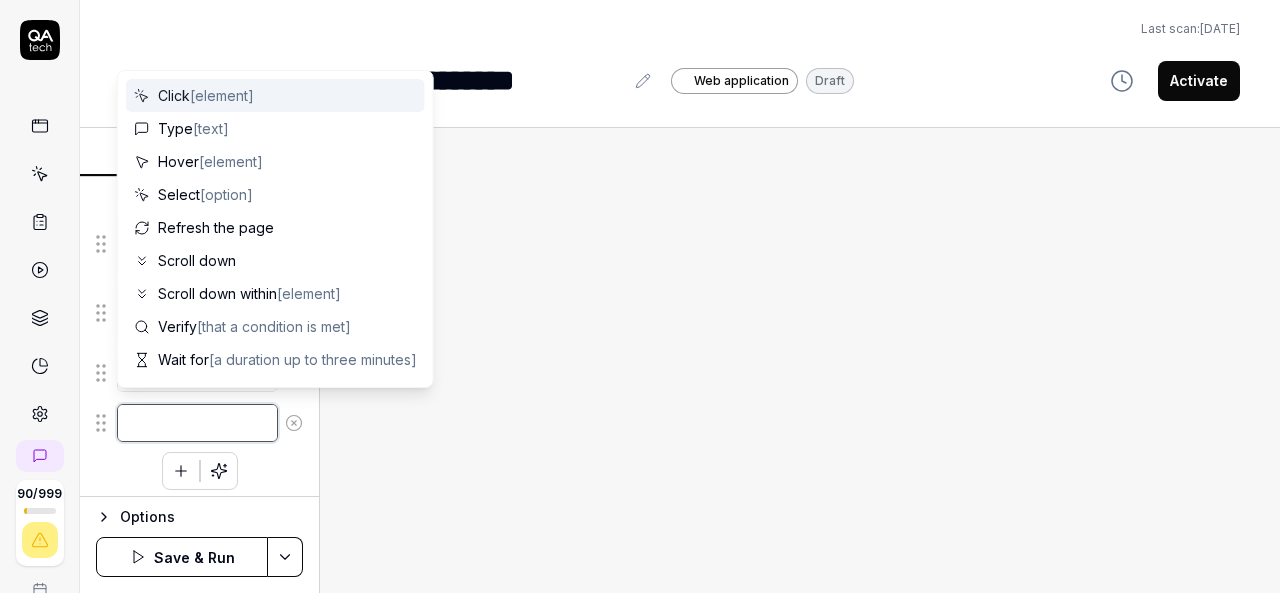 type on "*" 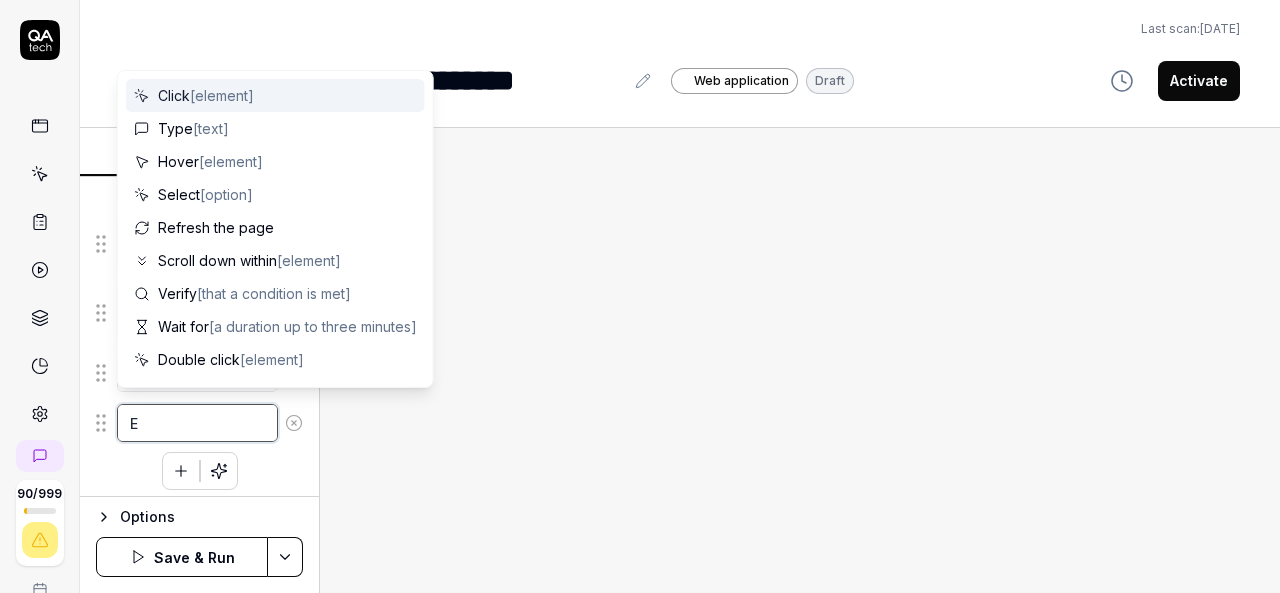 type on "*" 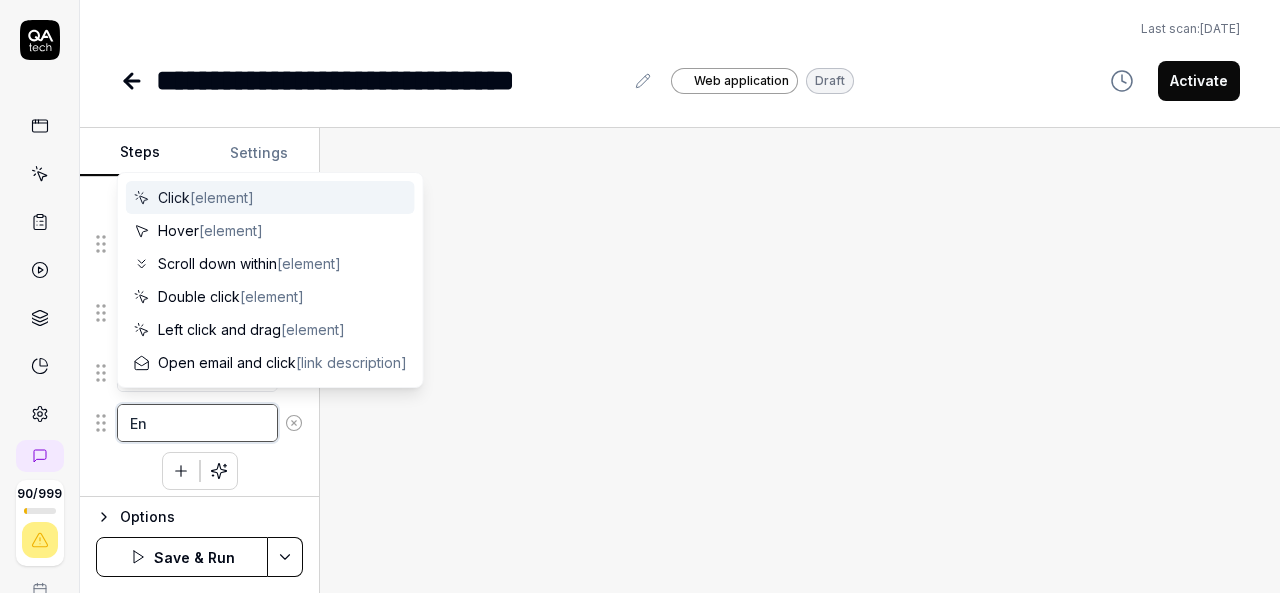 type on "*" 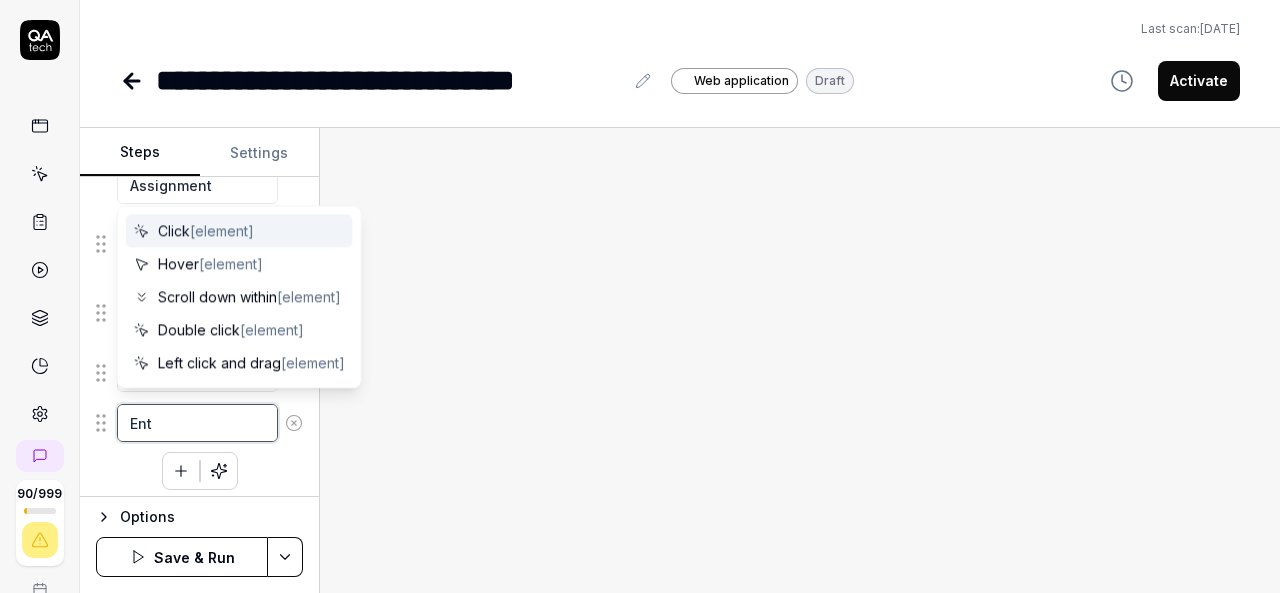 type on "*" 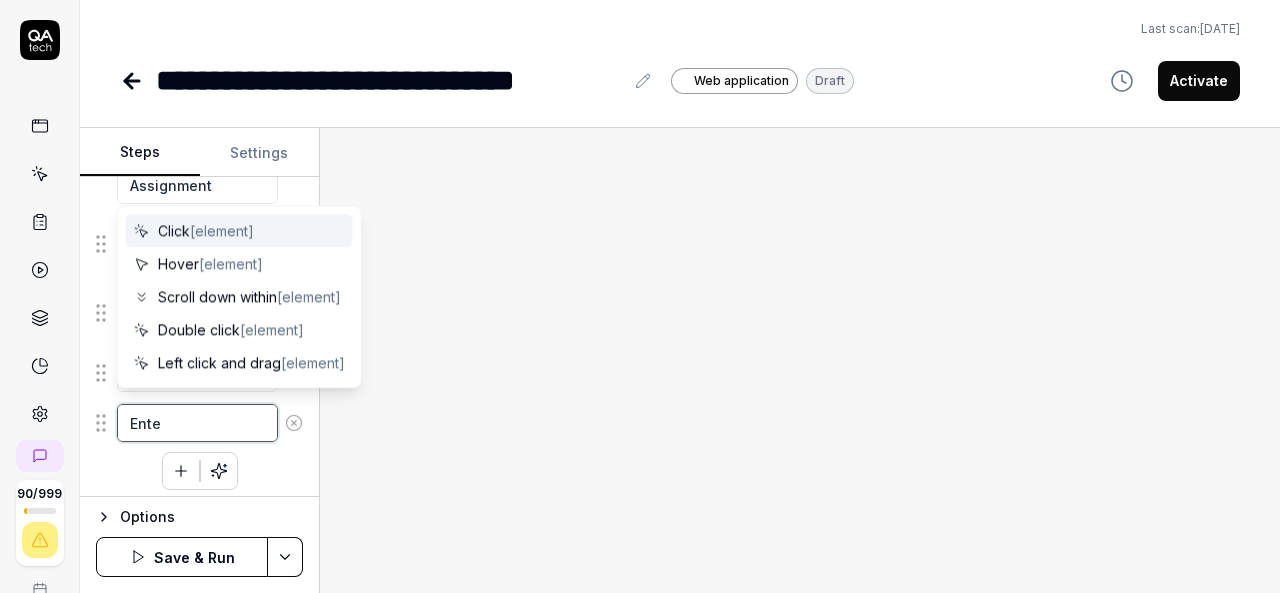 type on "*" 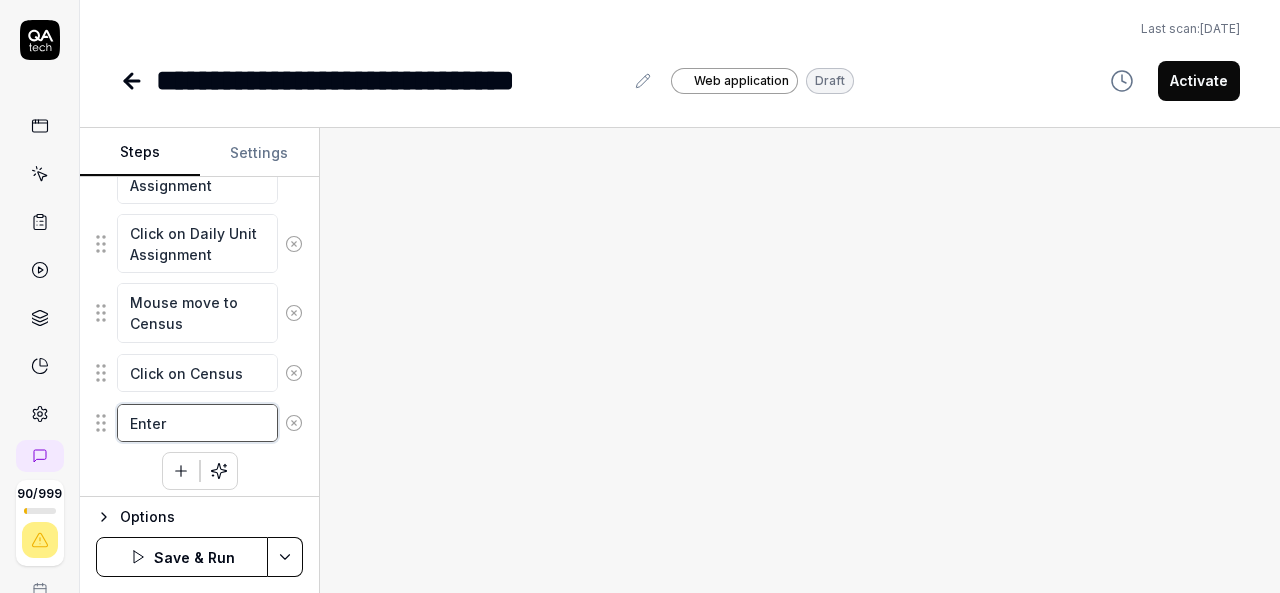 type on "*" 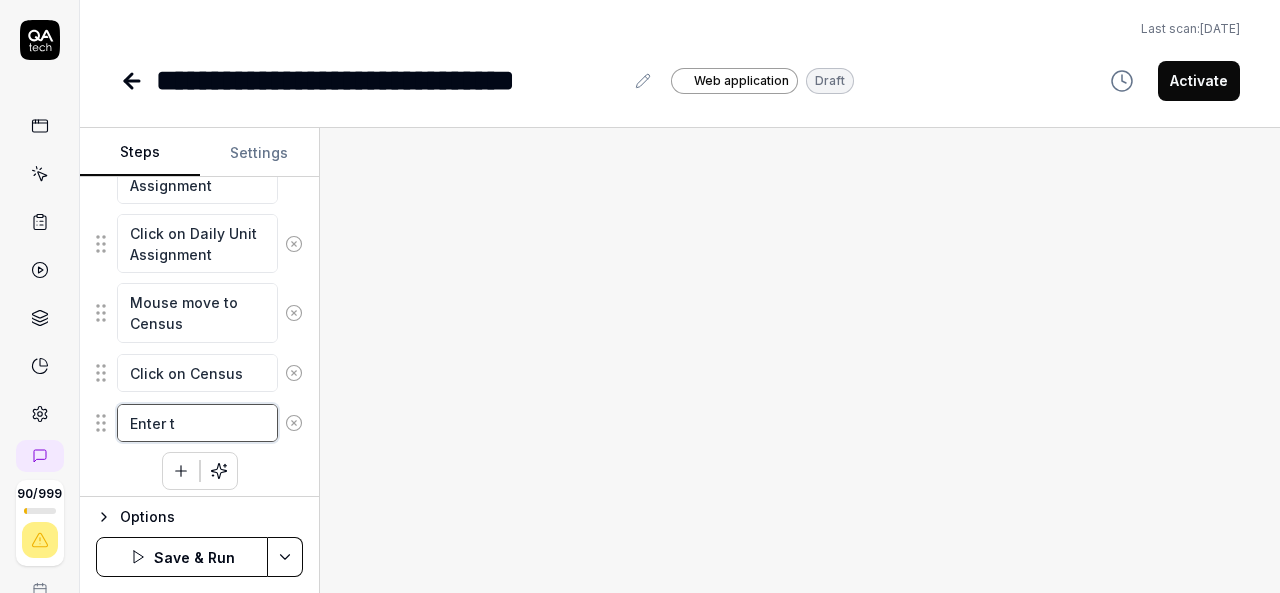 type on "*" 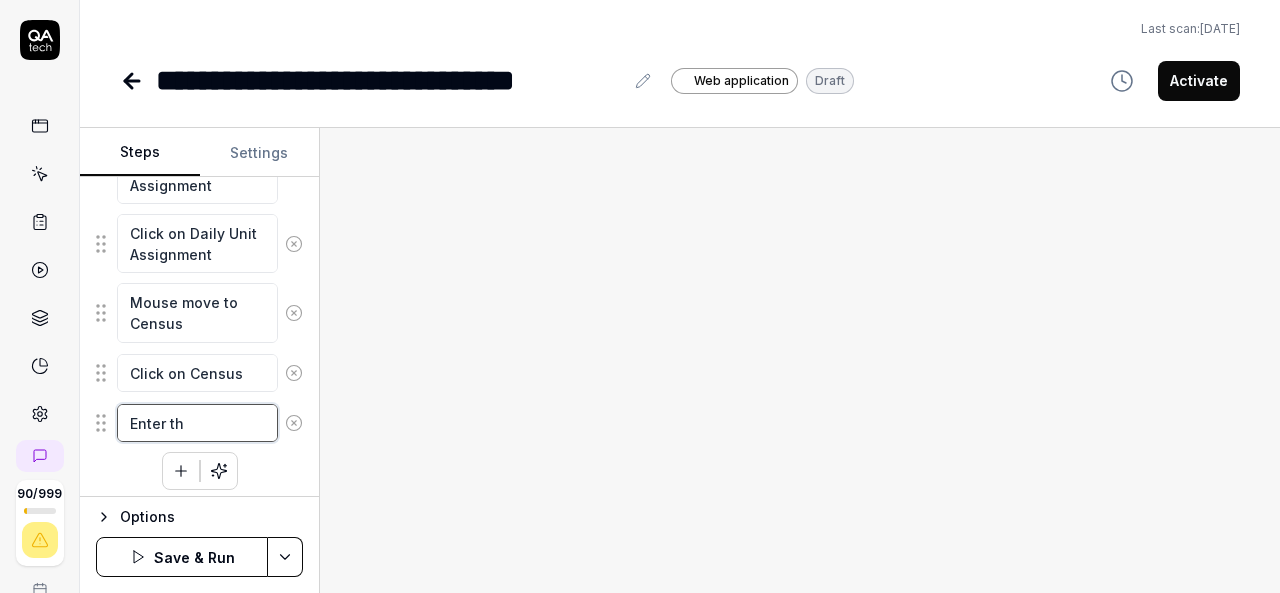 type on "*" 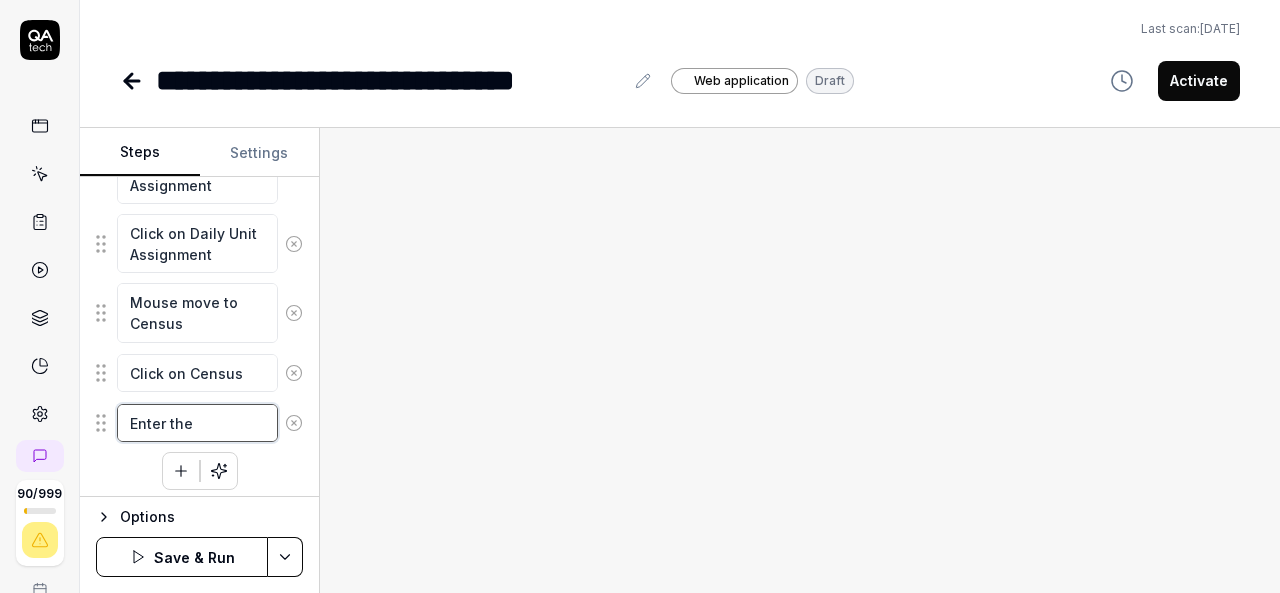 type on "*" 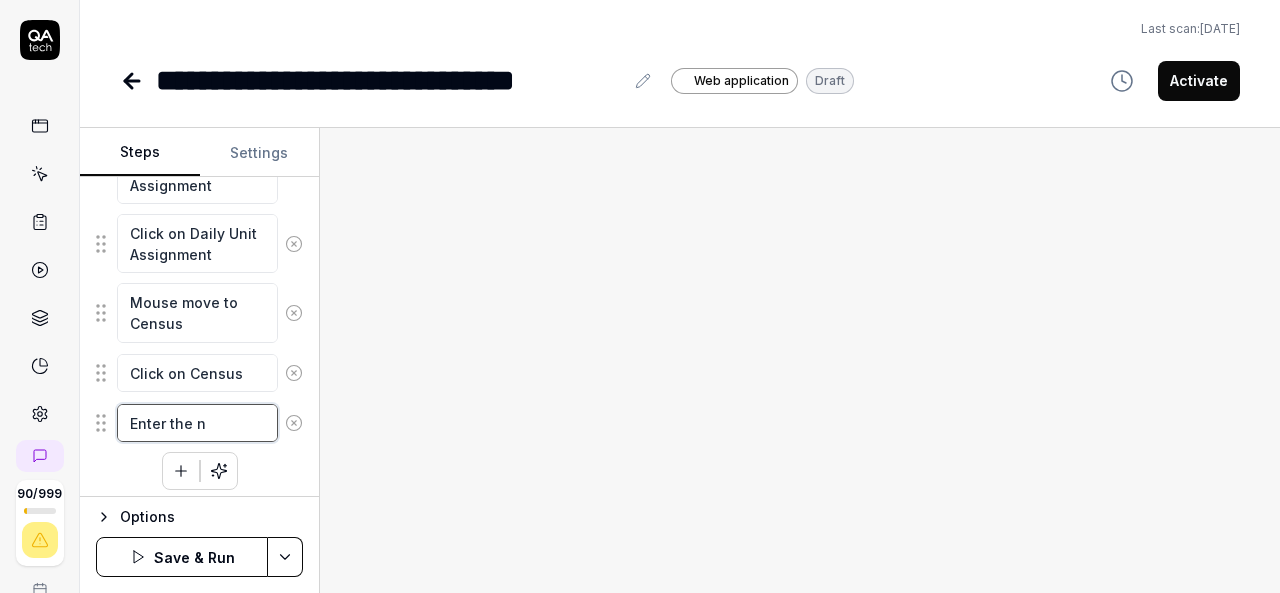 type on "*" 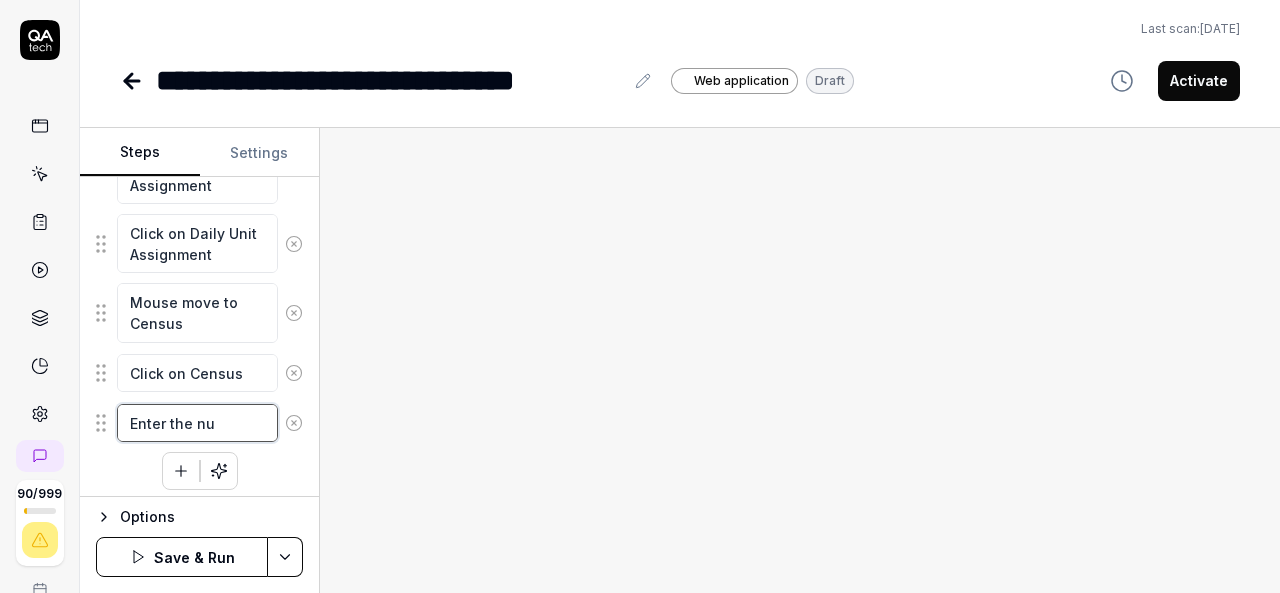 type on "*" 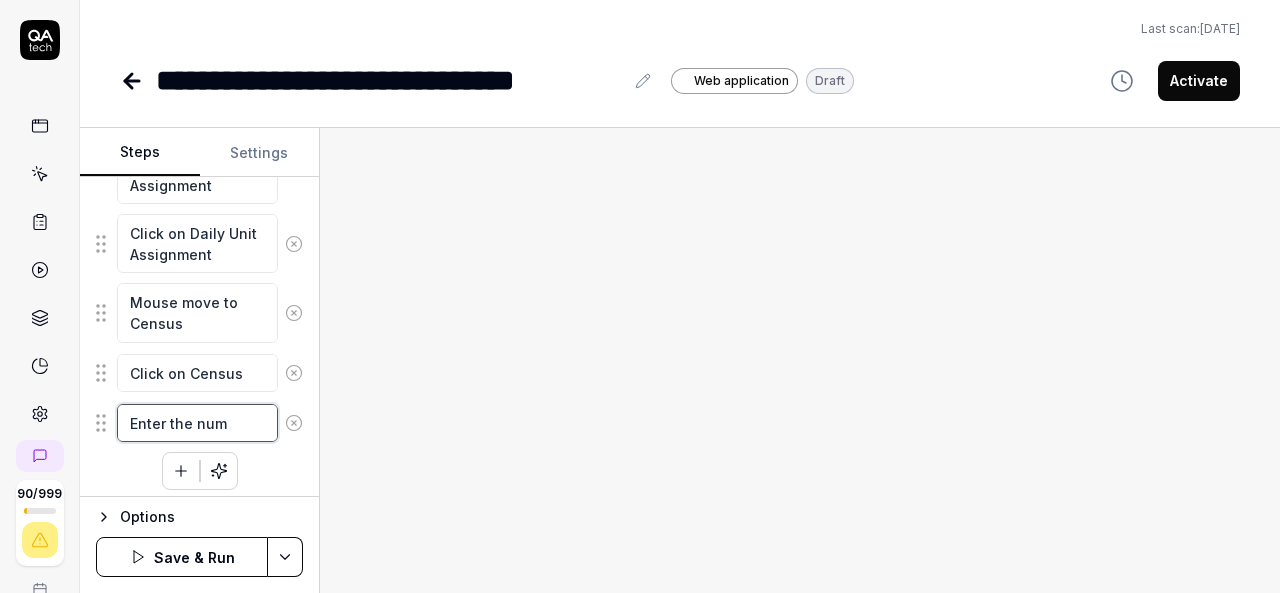 type on "*" 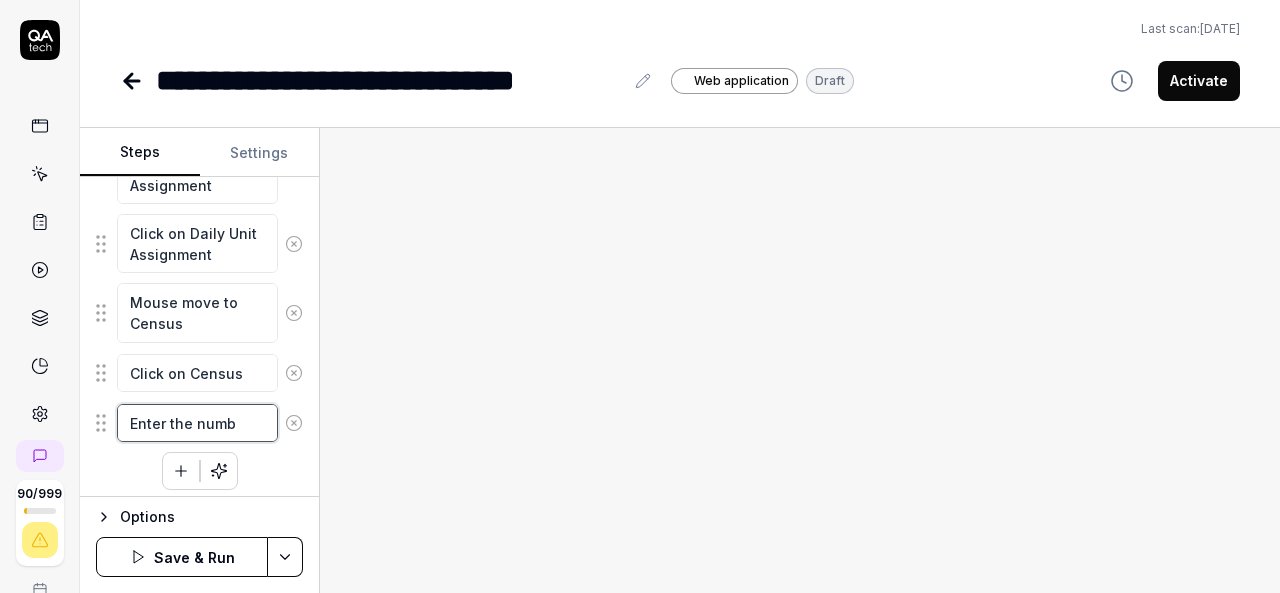 type on "*" 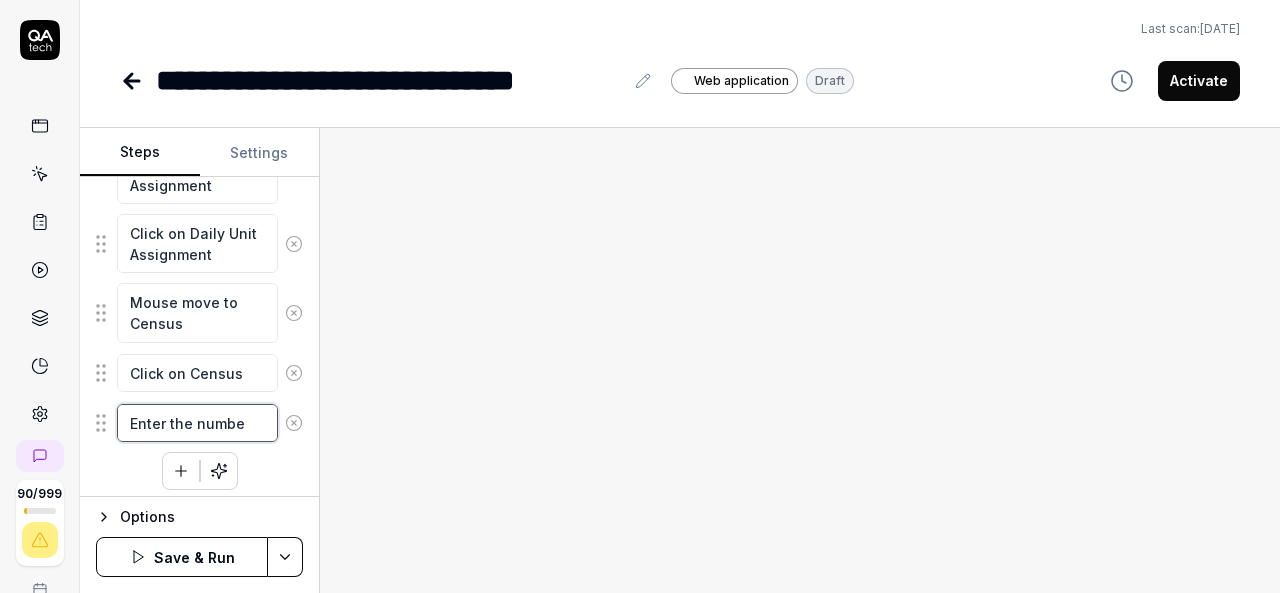 type on "*" 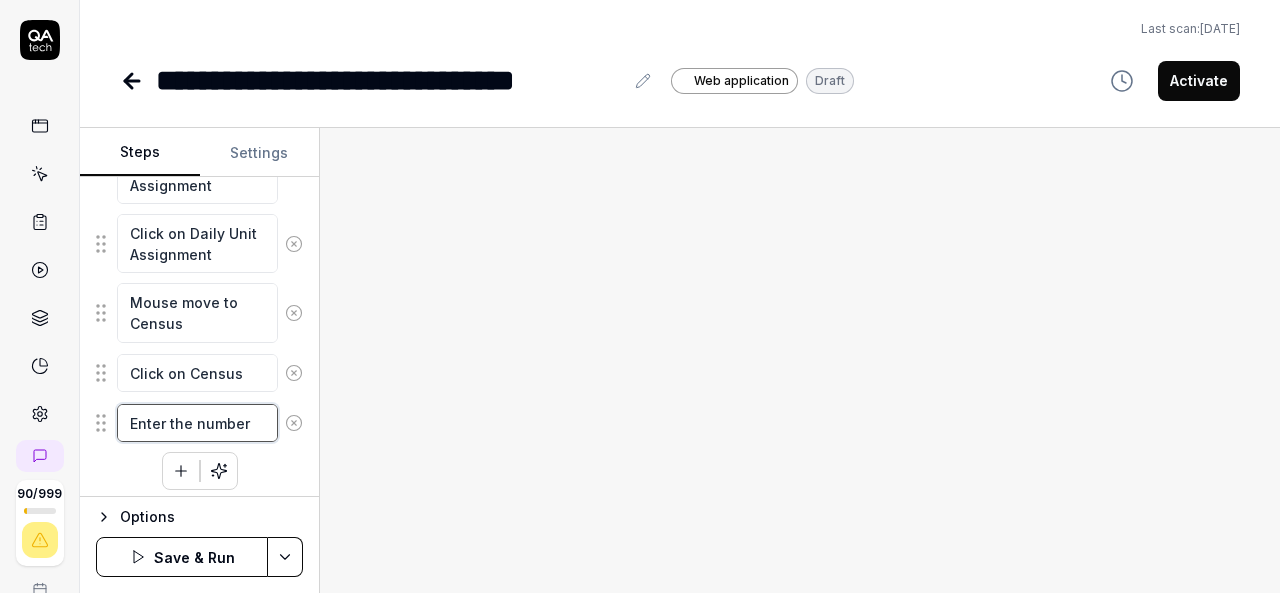 type on "*" 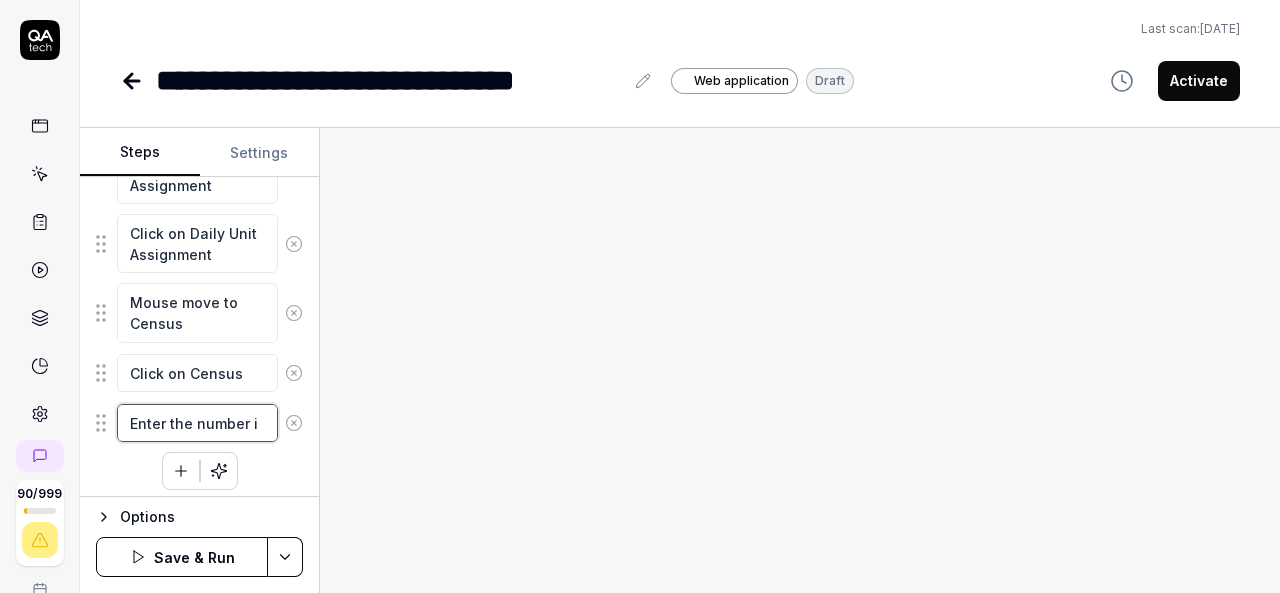 type on "Enter the number ij" 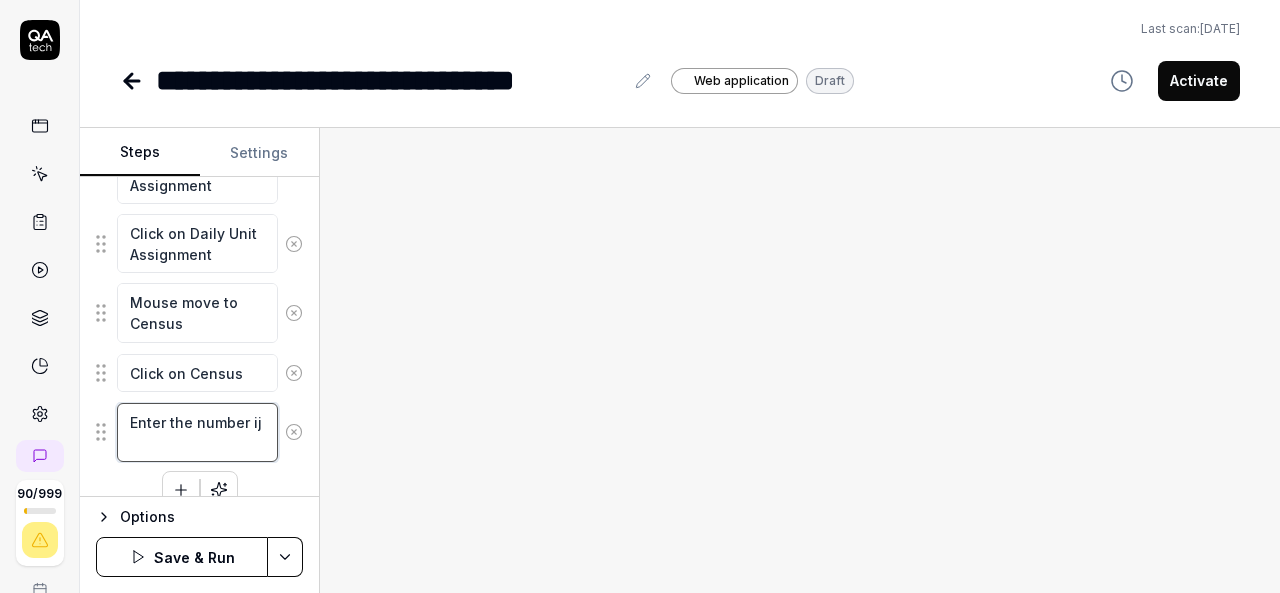 type on "*" 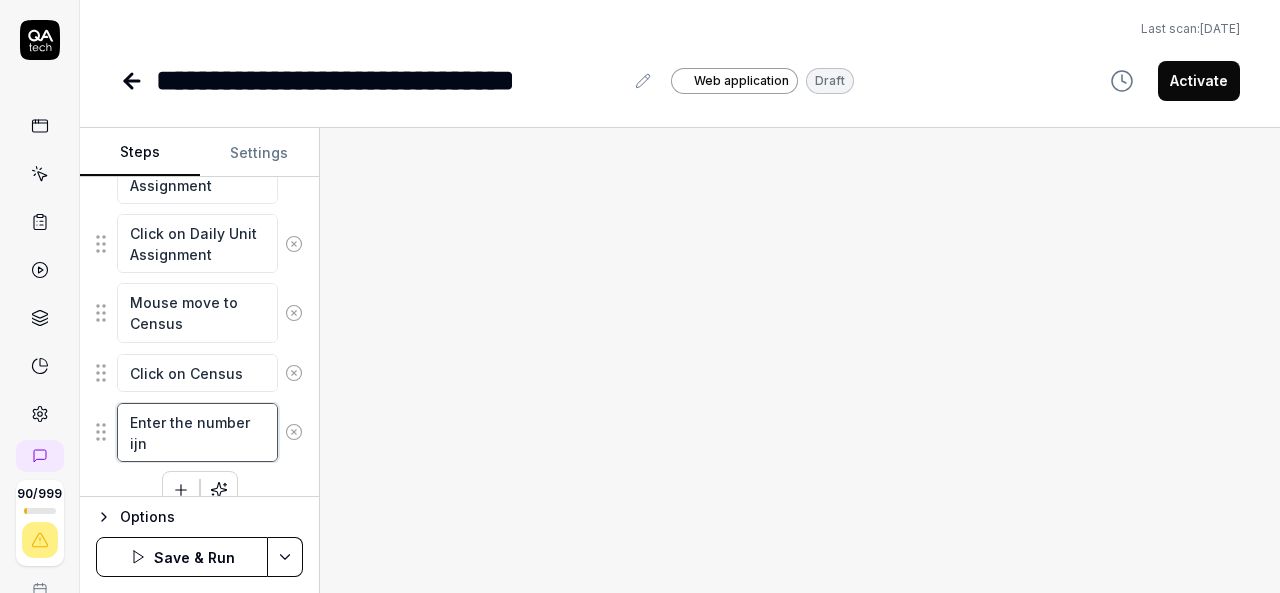 type on "*" 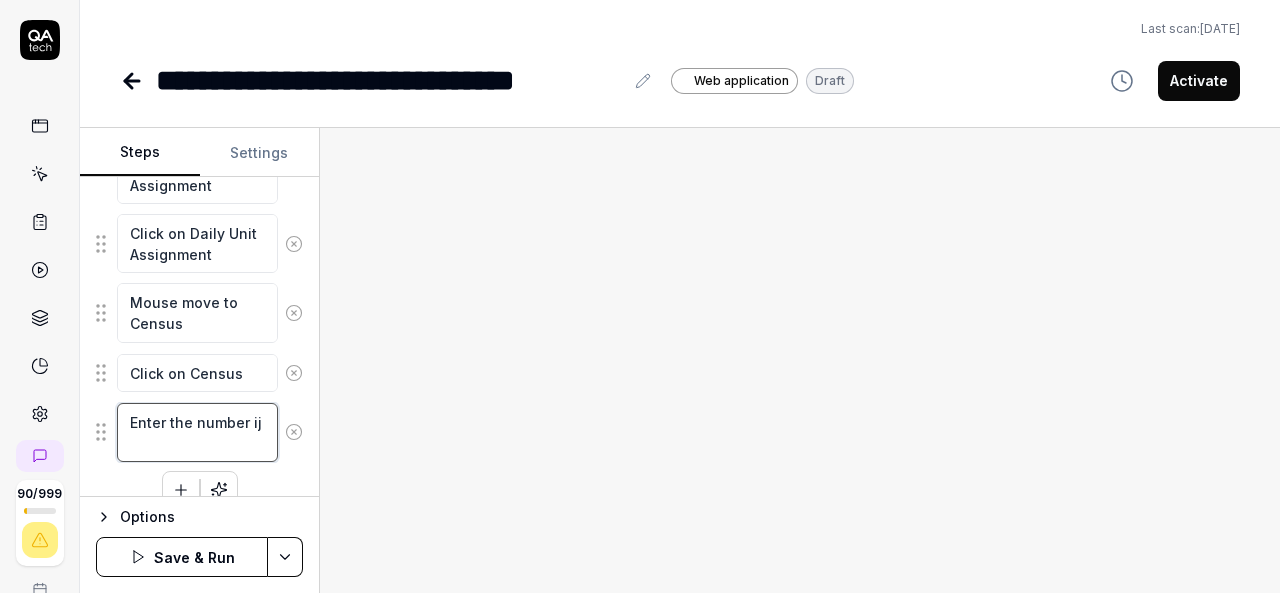 type on "*" 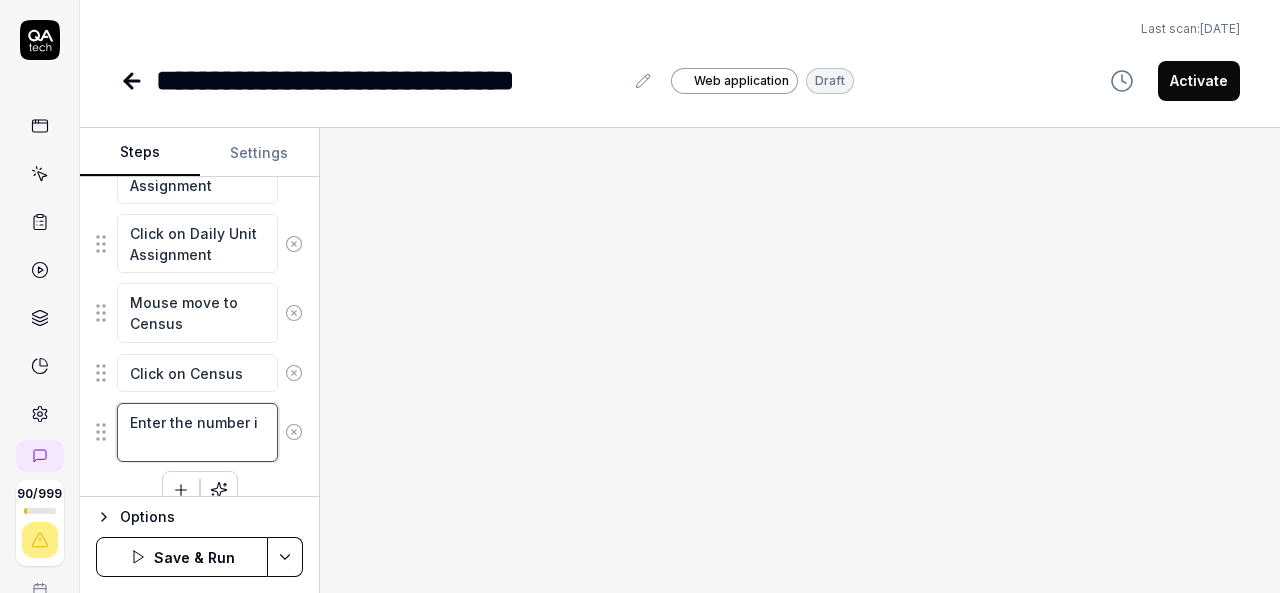 type on "*" 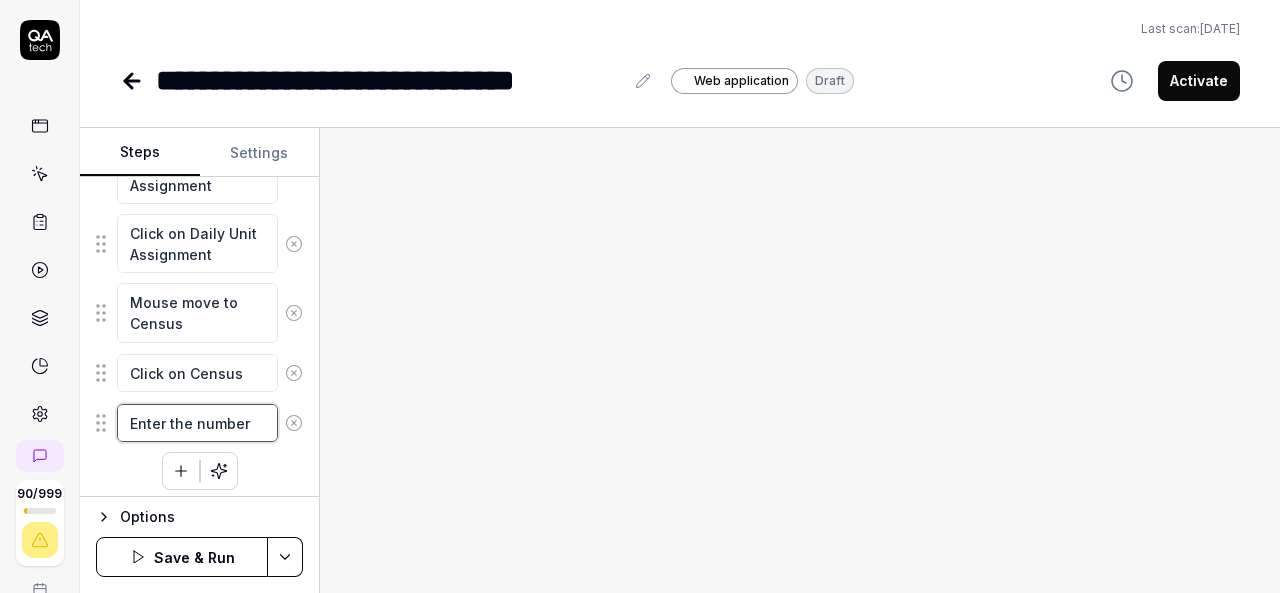 type on "*" 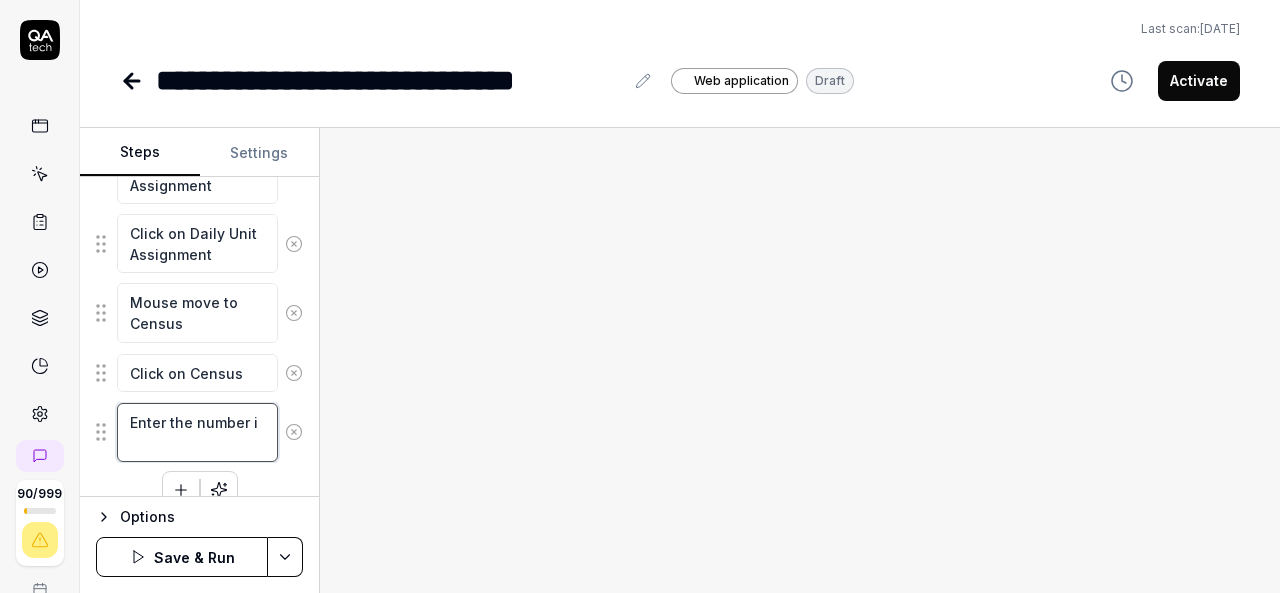 type on "*" 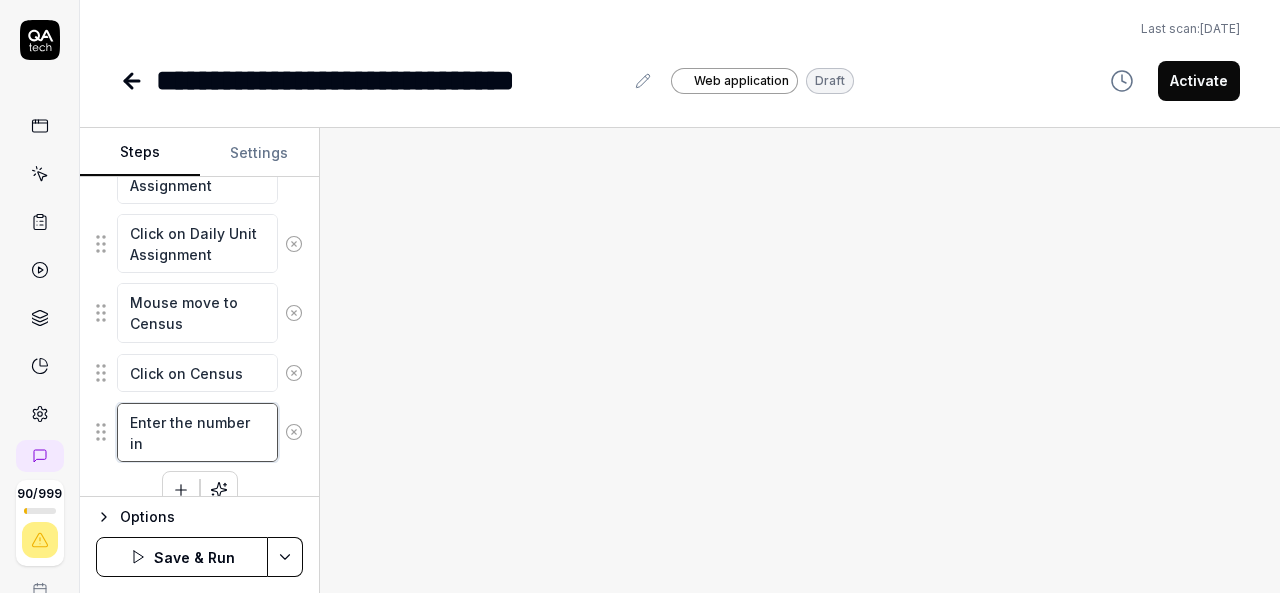type on "*" 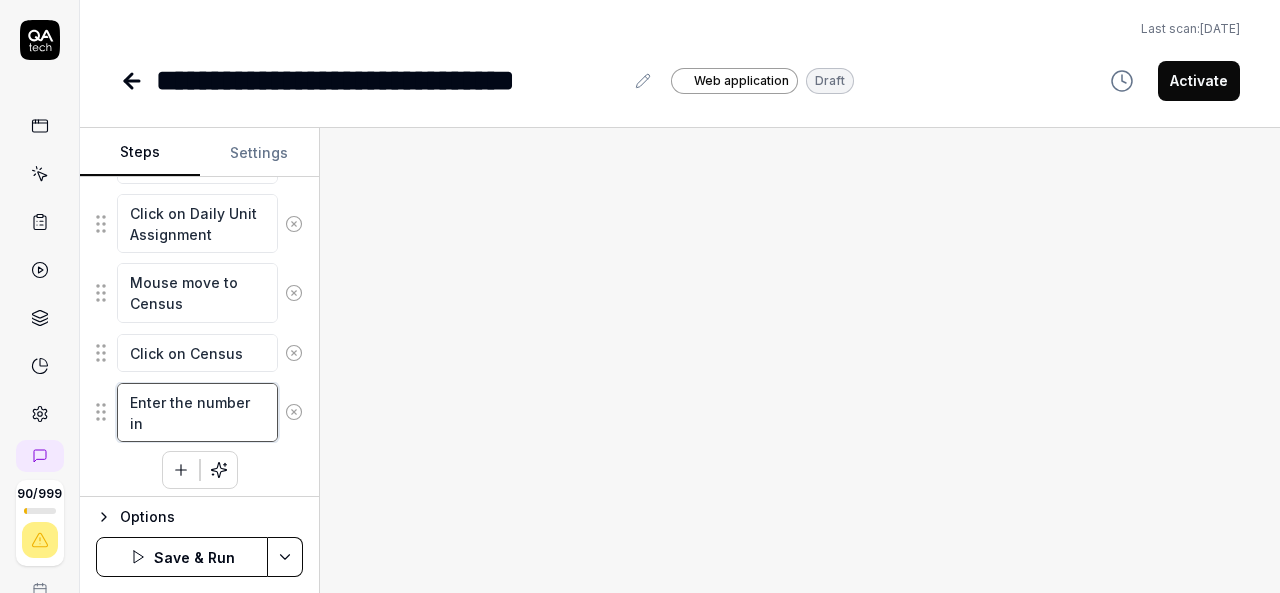 type 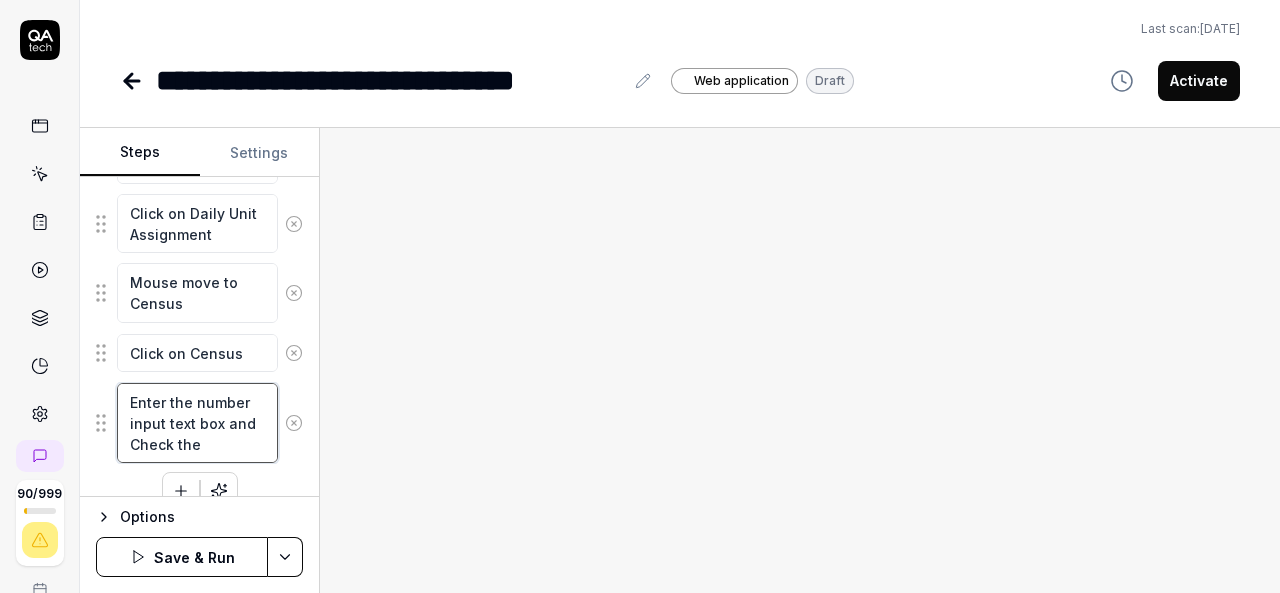 click on "Enter the number input text box and Check the" at bounding box center (197, 423) 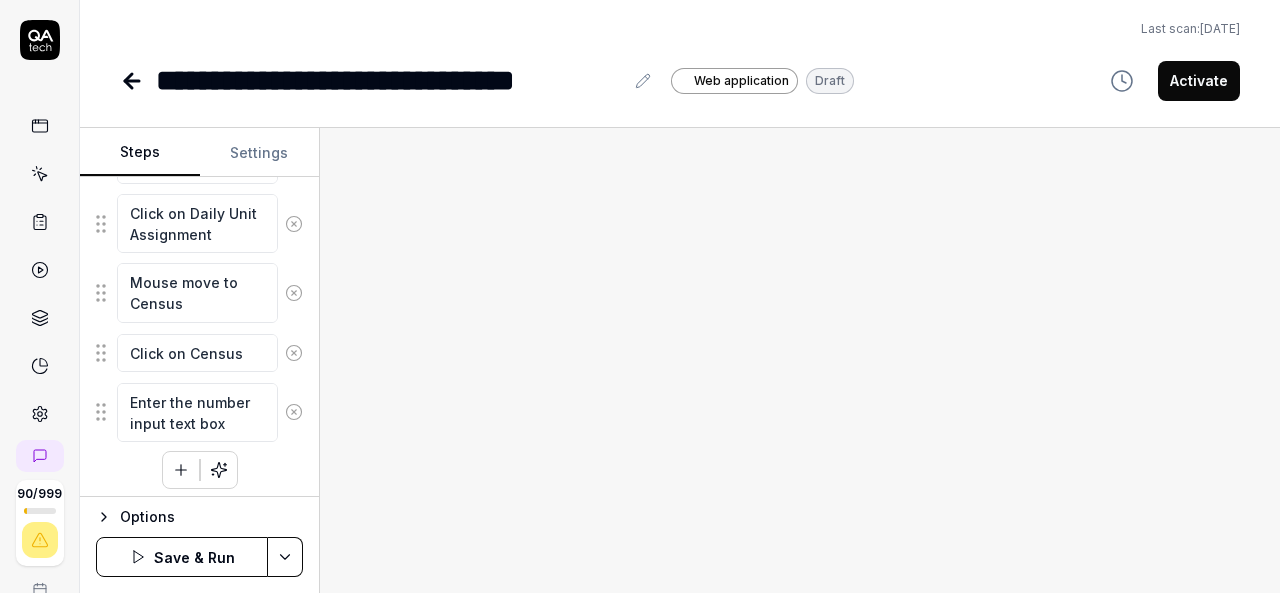 click 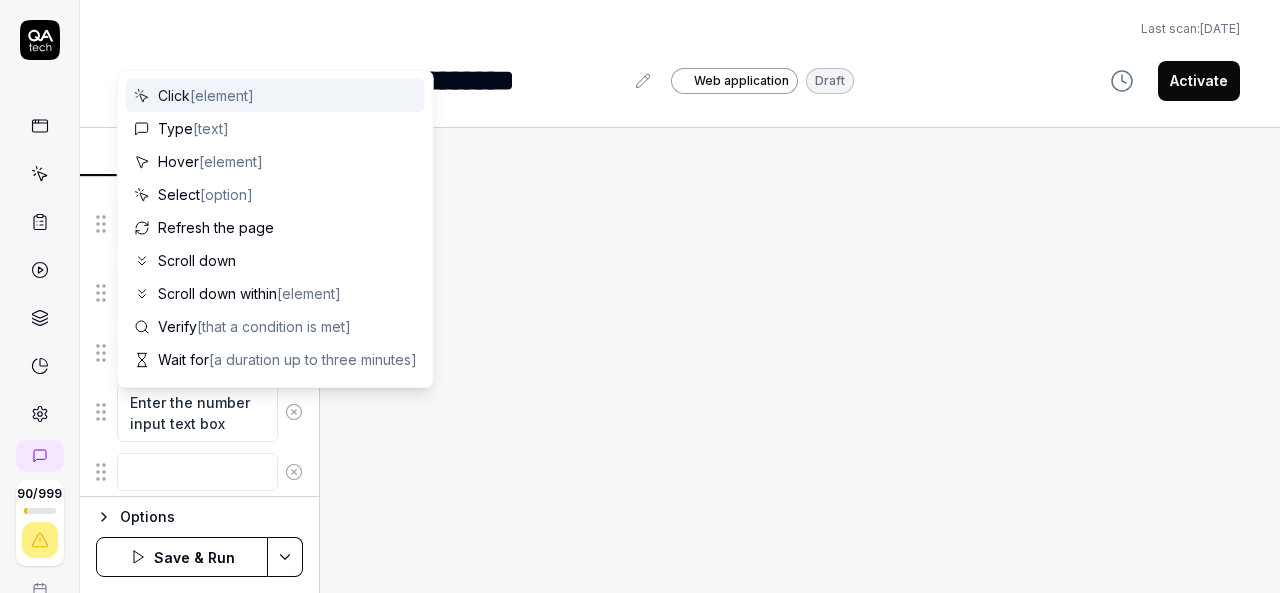 scroll, scrollTop: 865, scrollLeft: 0, axis: vertical 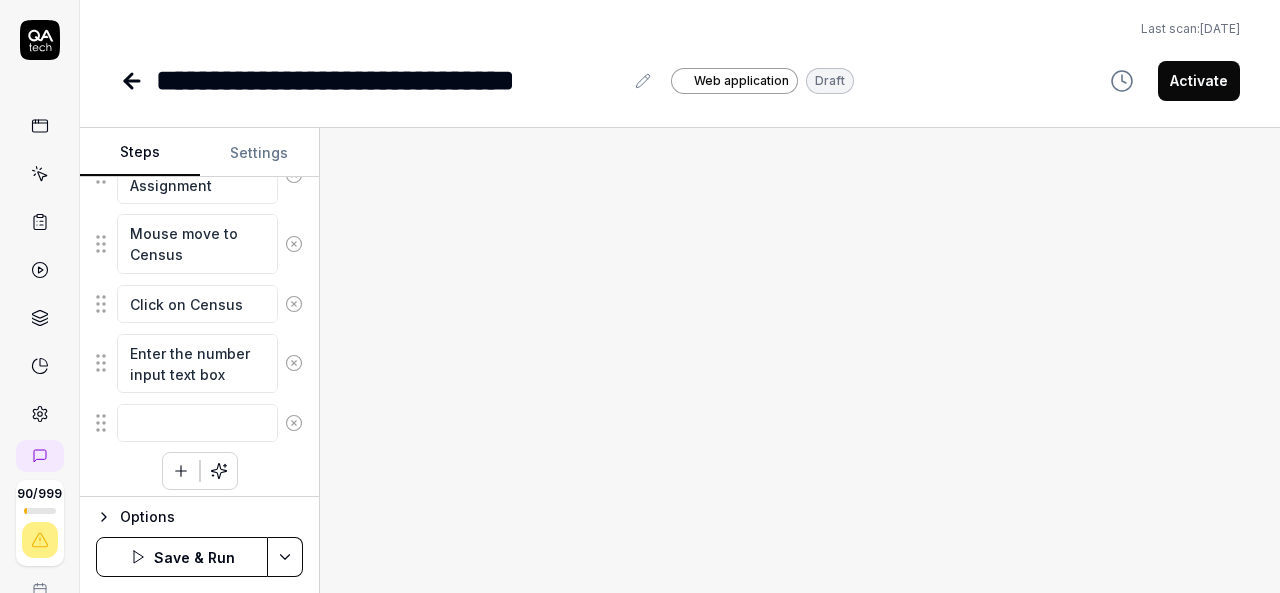 click at bounding box center (800, 360) 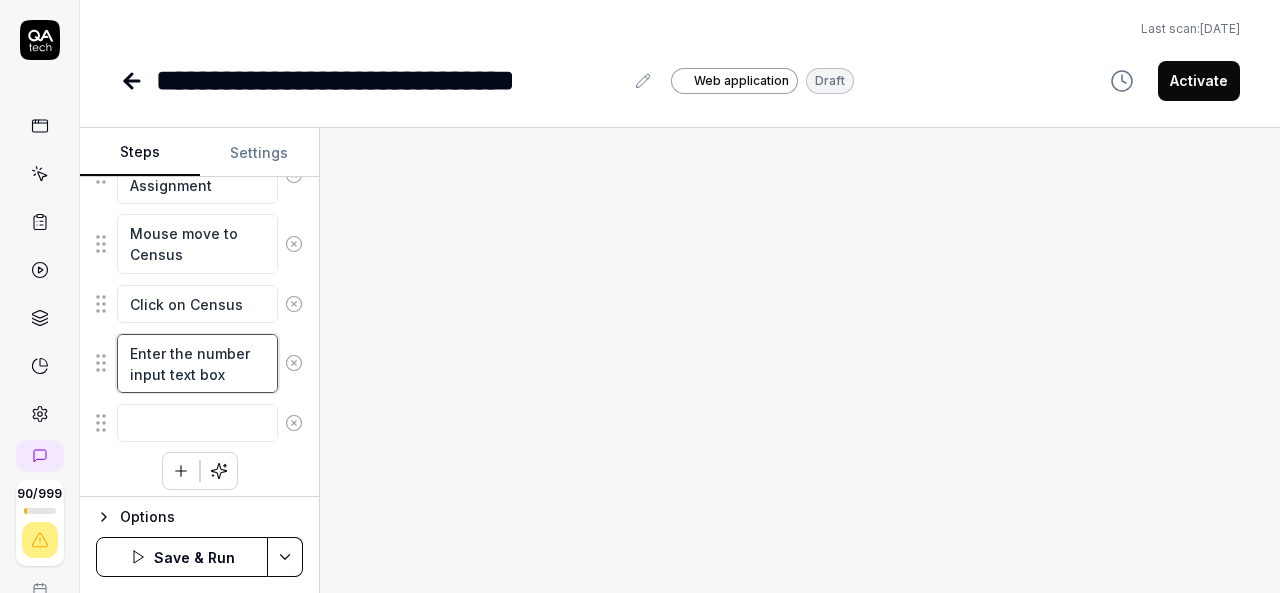 click on "Enter the number input text box" at bounding box center [197, 363] 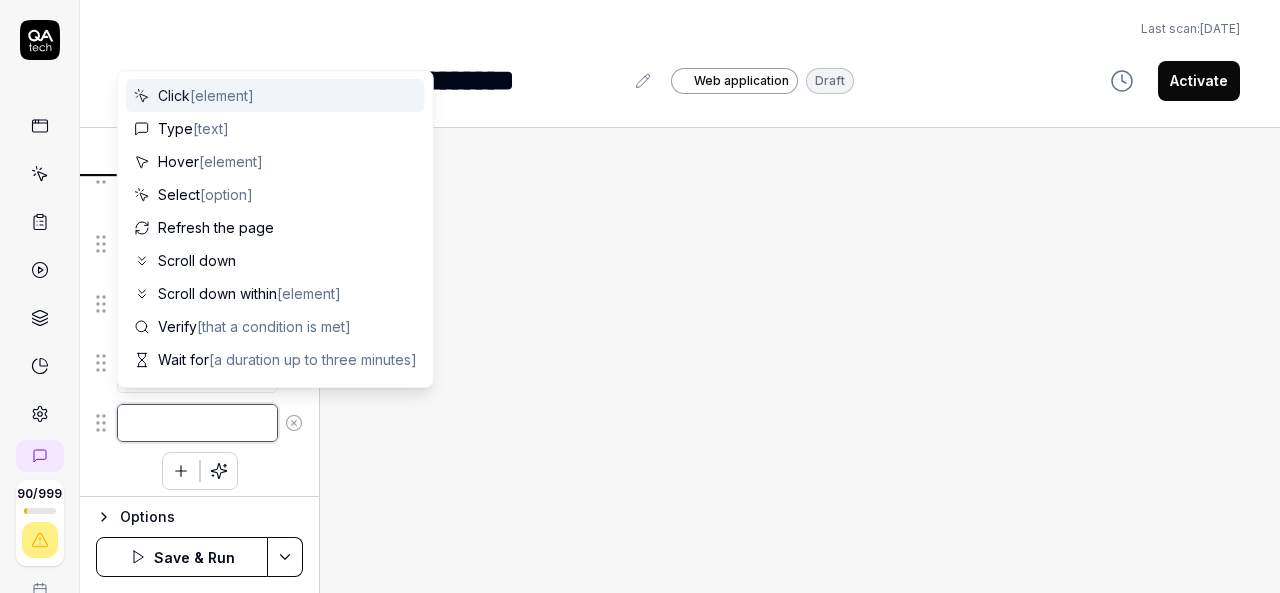 click at bounding box center (197, 423) 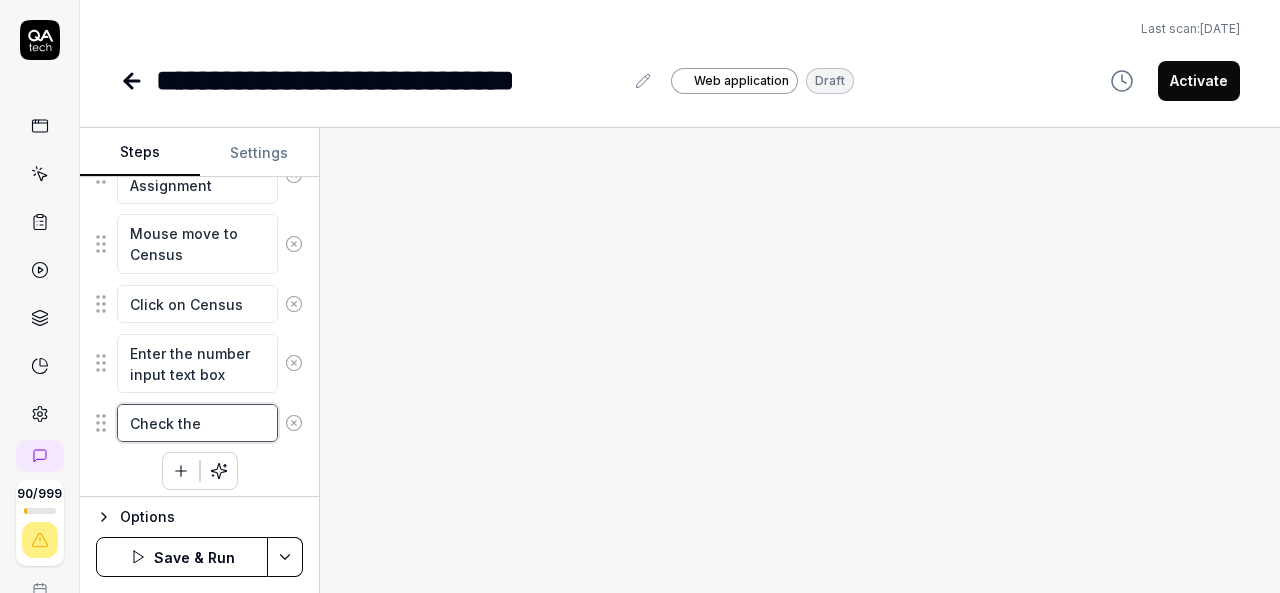 click on "Check the" at bounding box center (197, 423) 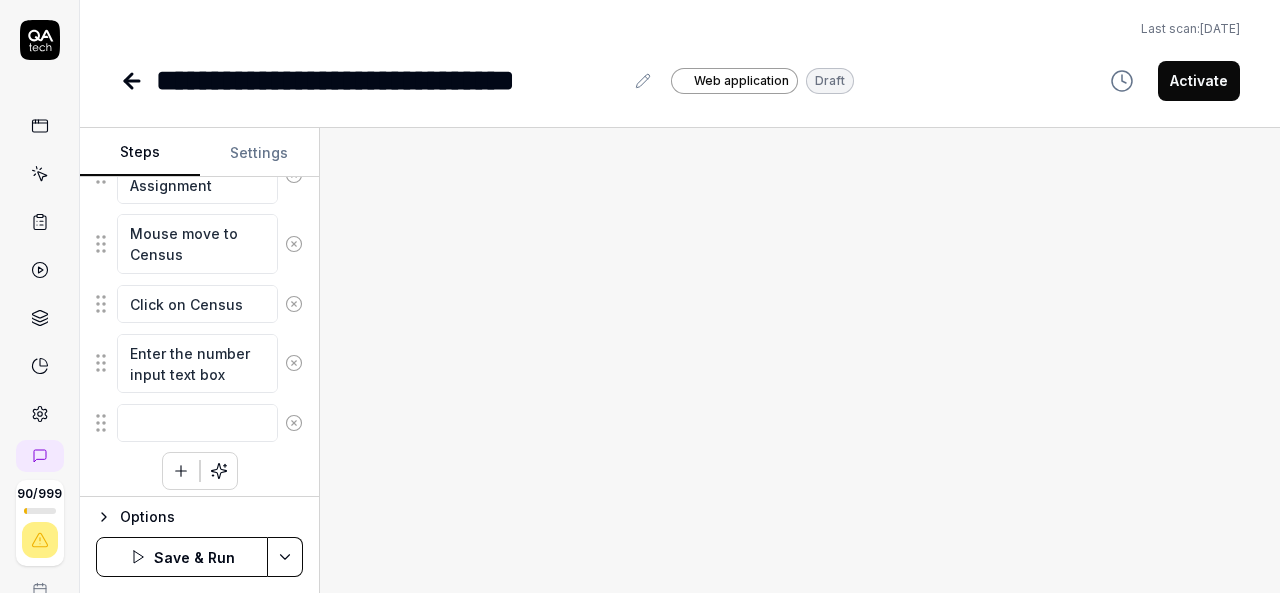 click at bounding box center [800, 360] 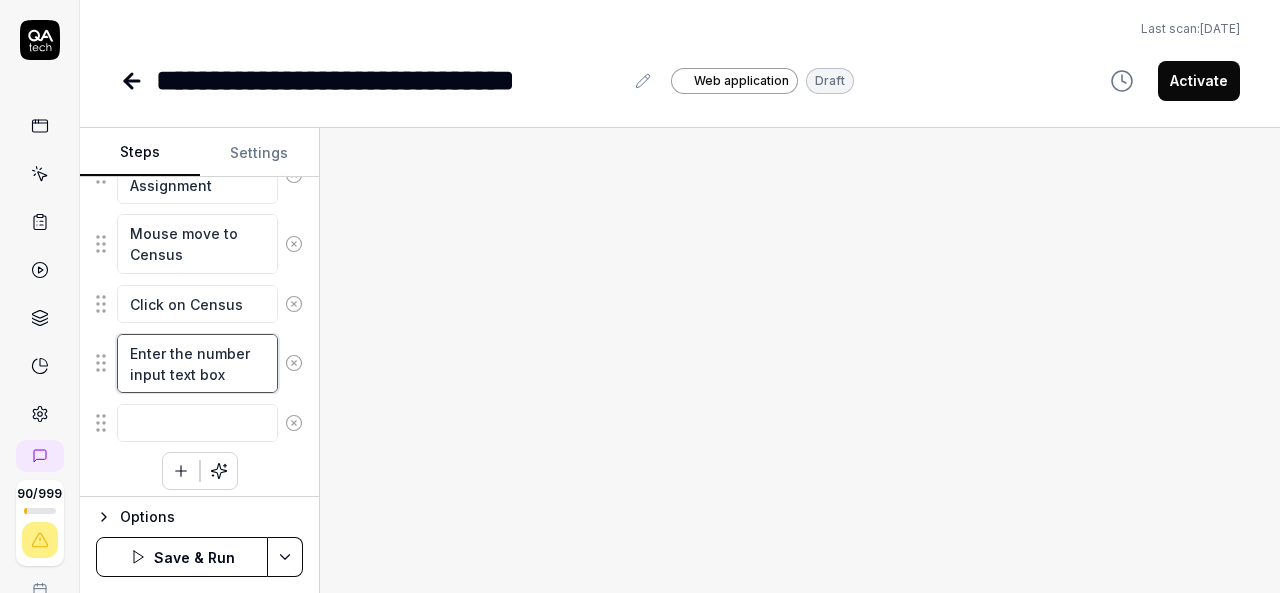 click on "Enter the number input text box" at bounding box center [197, 363] 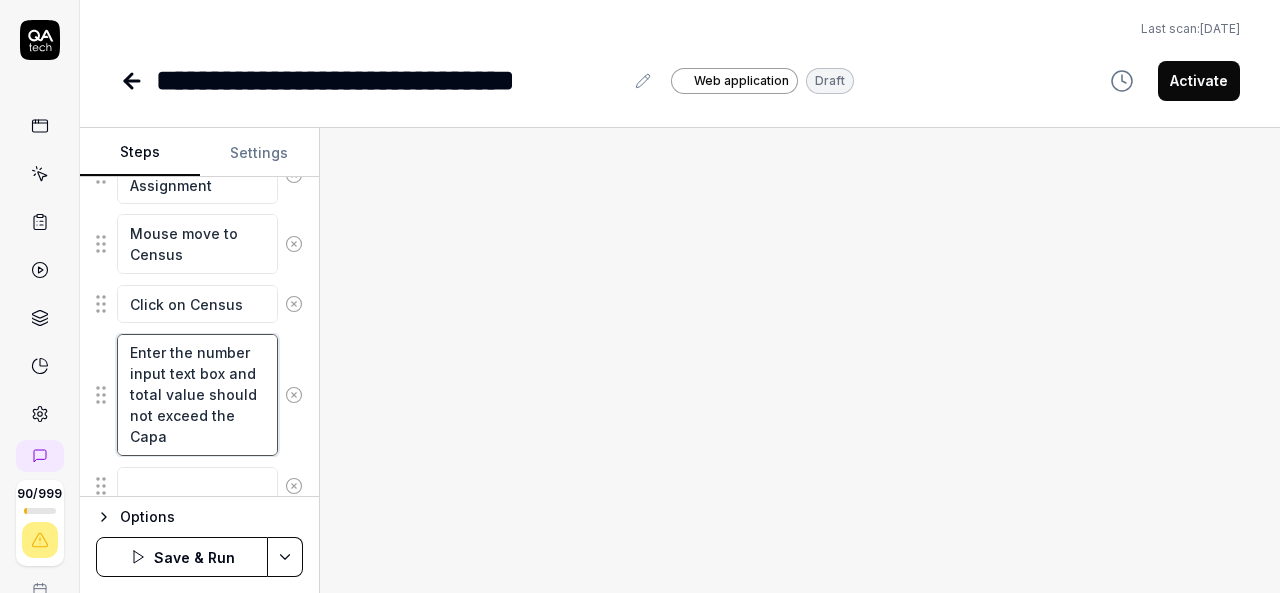 scroll, scrollTop: 32, scrollLeft: 0, axis: vertical 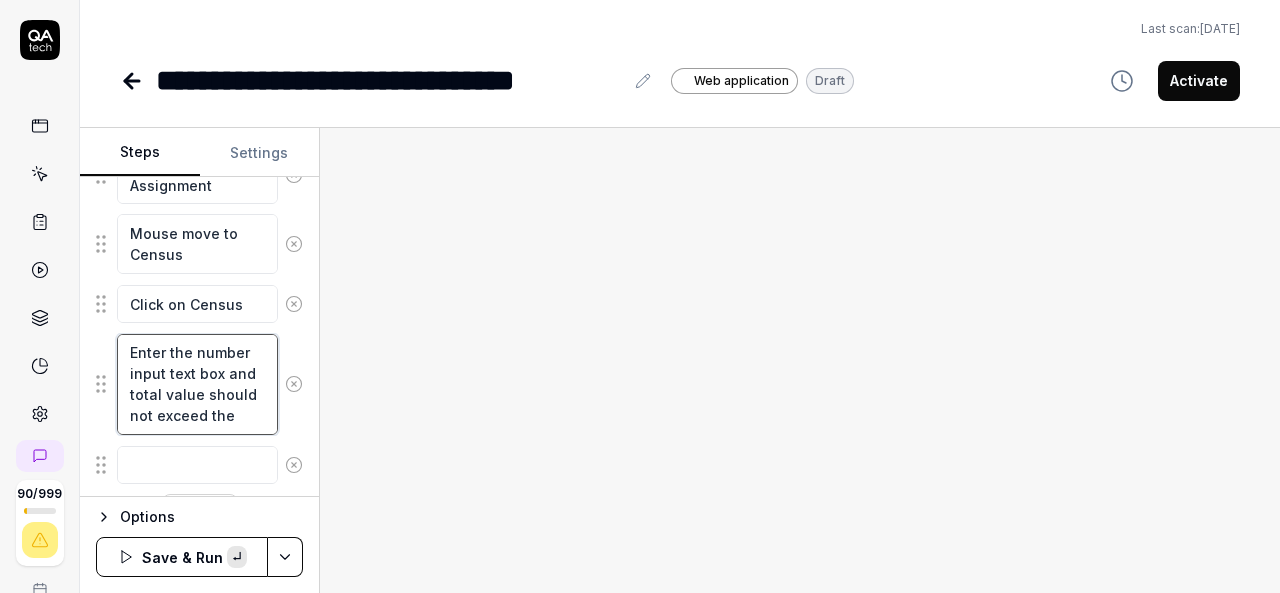 paste on "Capacity" 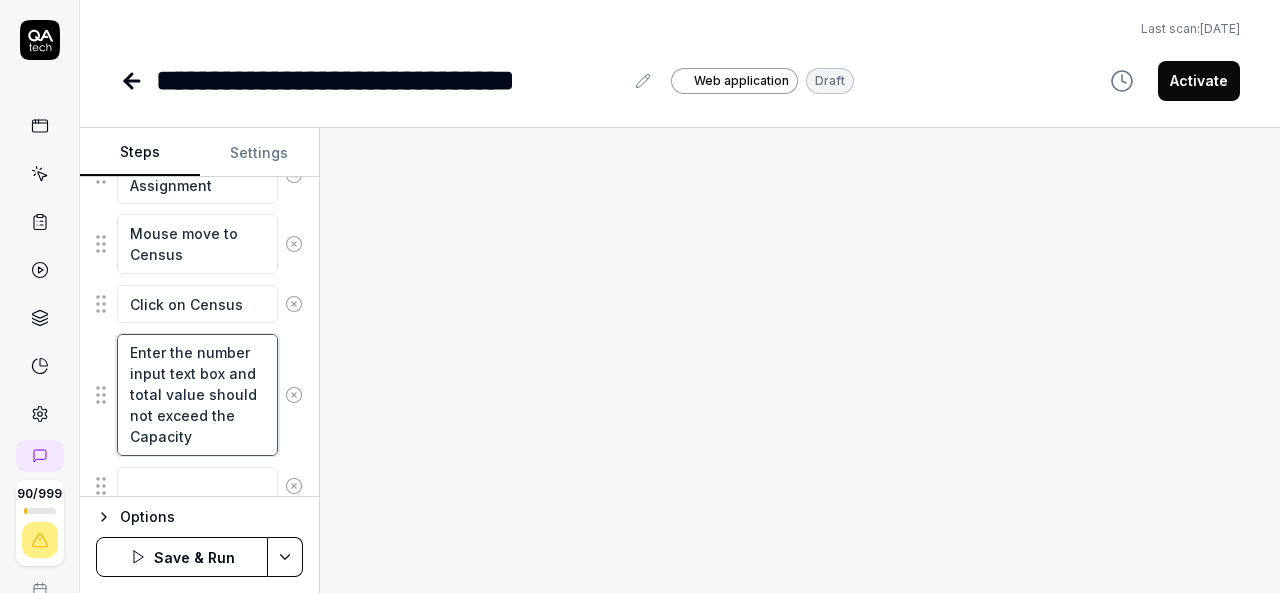scroll, scrollTop: 42, scrollLeft: 0, axis: vertical 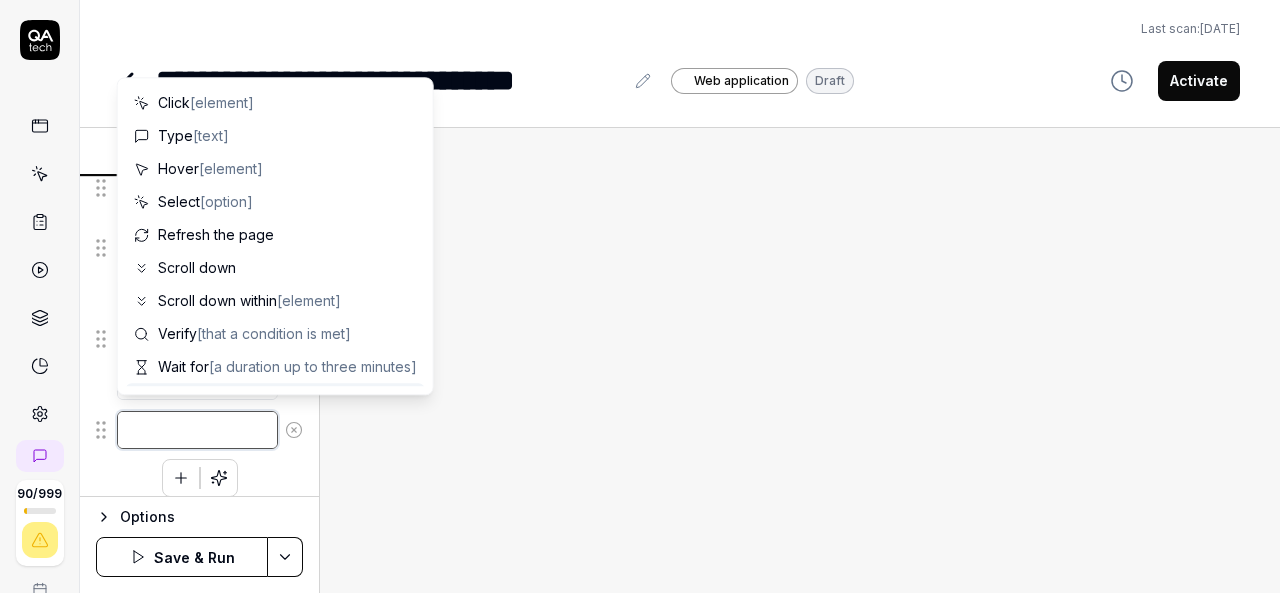 click at bounding box center [197, 430] 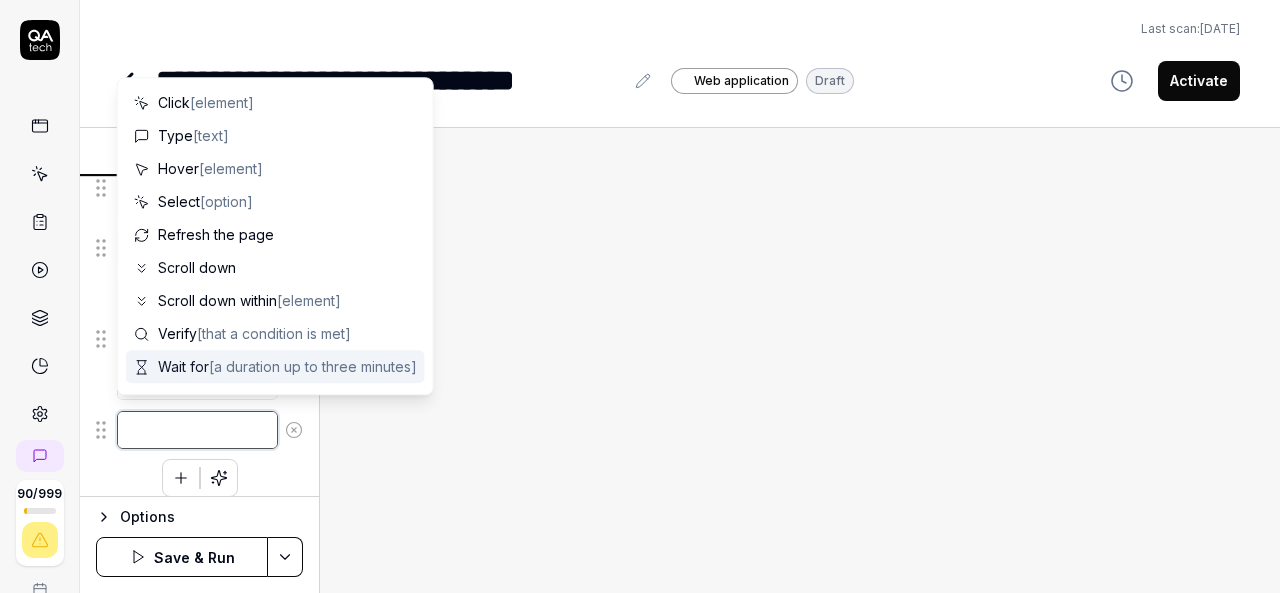 click at bounding box center (197, 430) 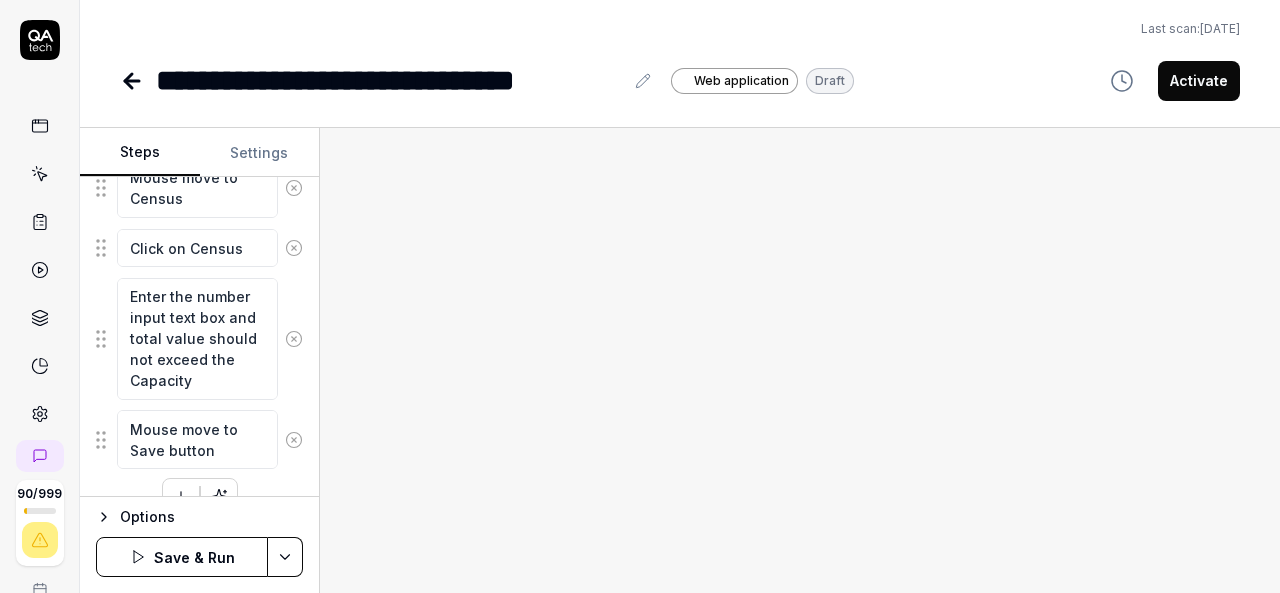 click 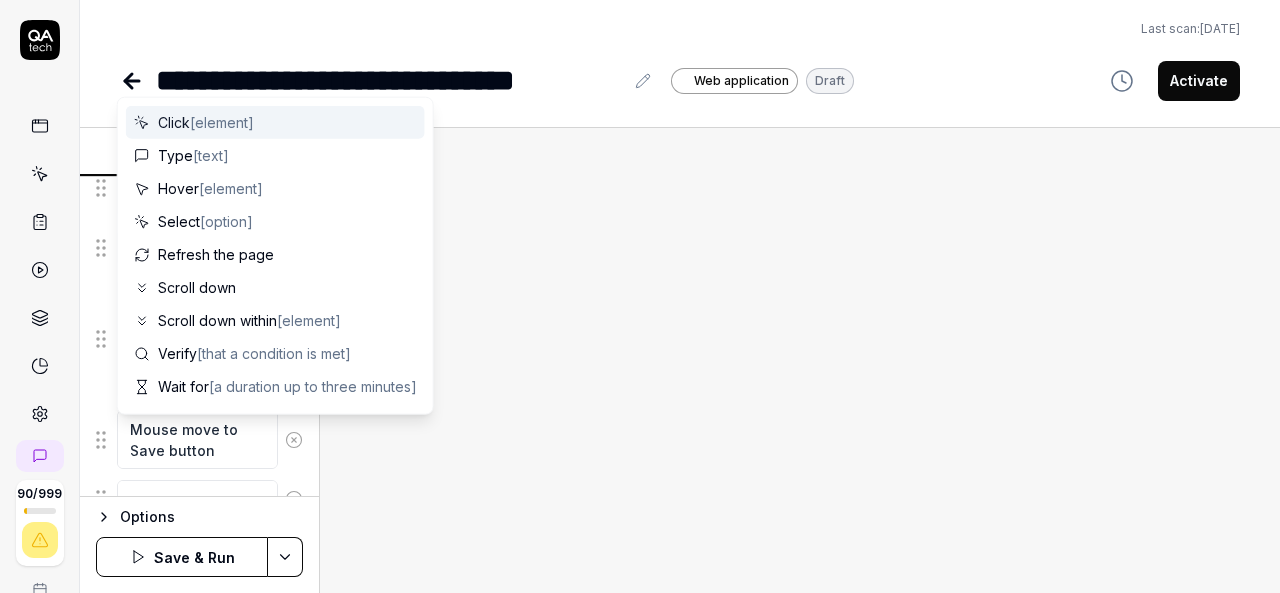 scroll, scrollTop: 0, scrollLeft: 0, axis: both 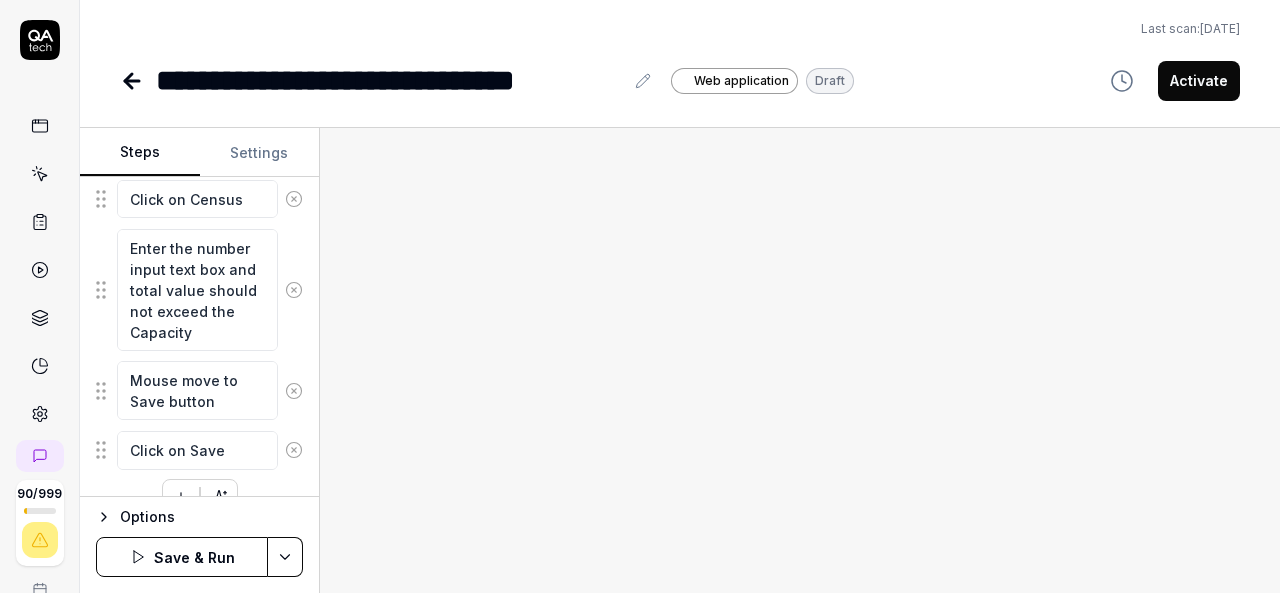 click 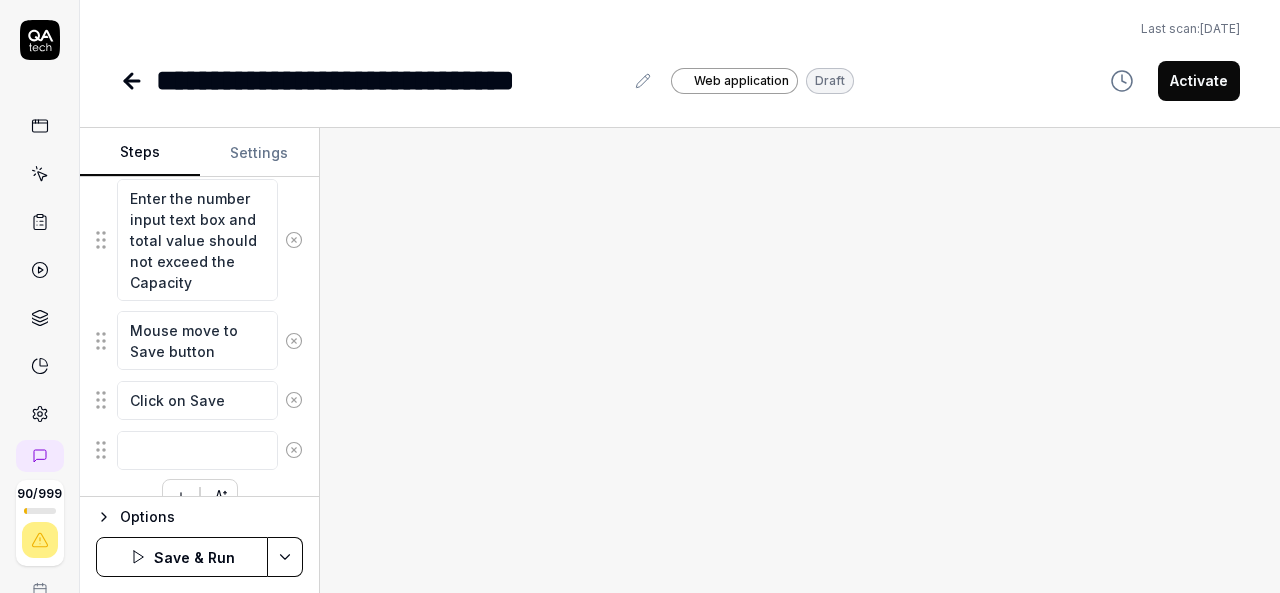 click at bounding box center (800, 360) 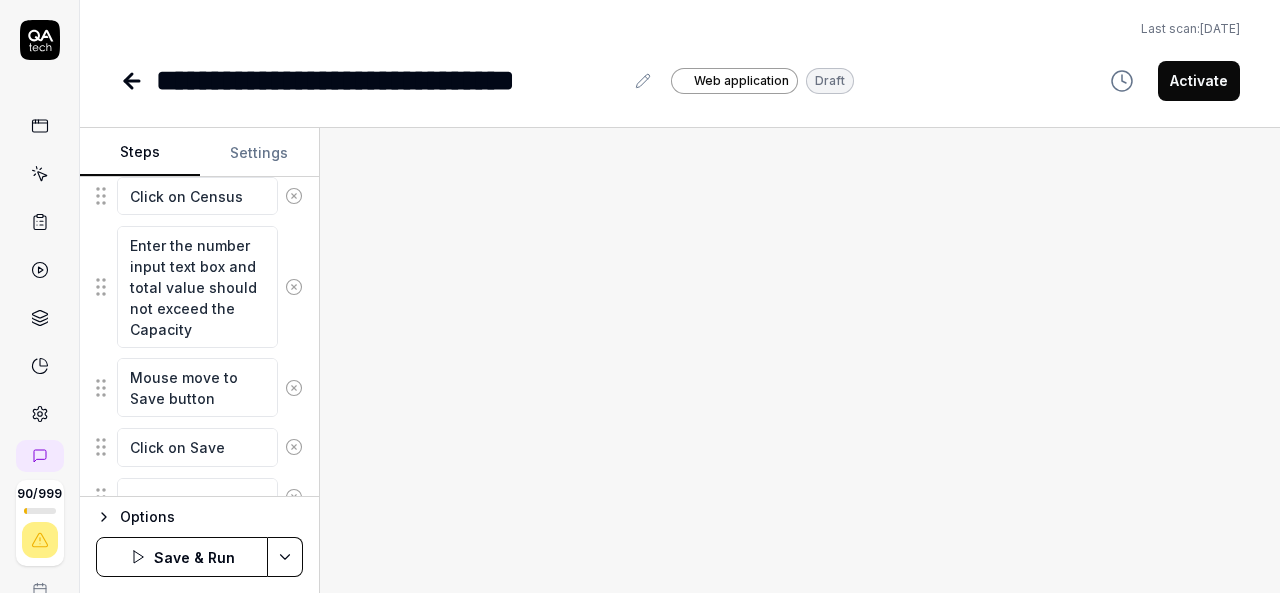 scroll, scrollTop: 1046, scrollLeft: 0, axis: vertical 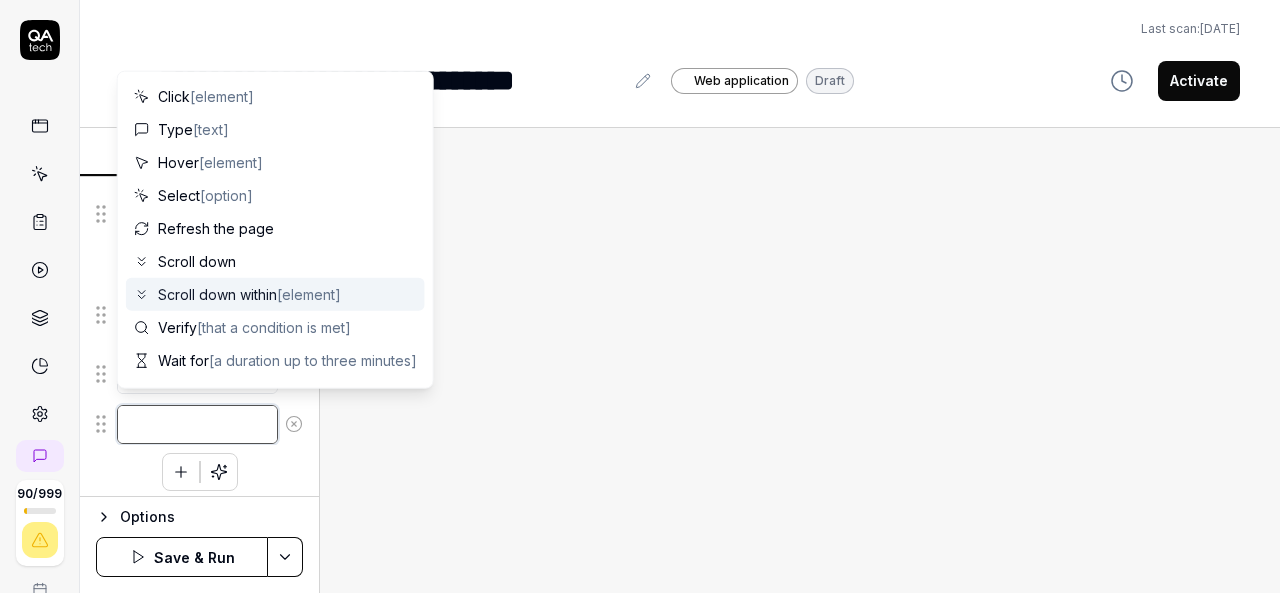 click at bounding box center [197, 424] 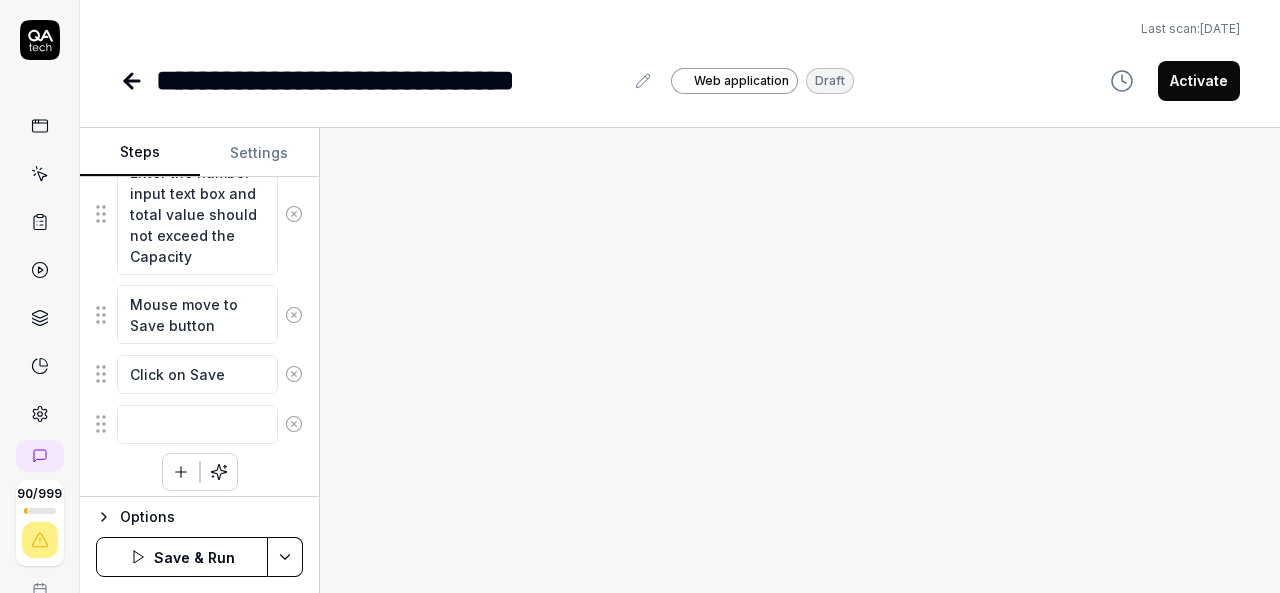 click at bounding box center [800, 360] 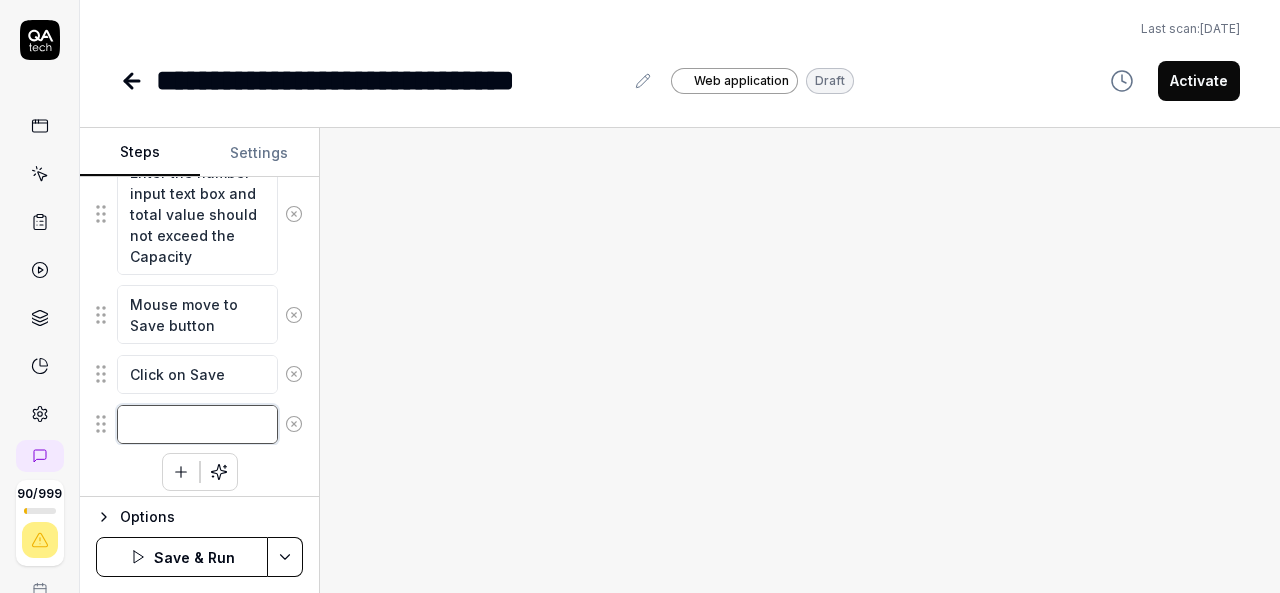 click at bounding box center [197, 424] 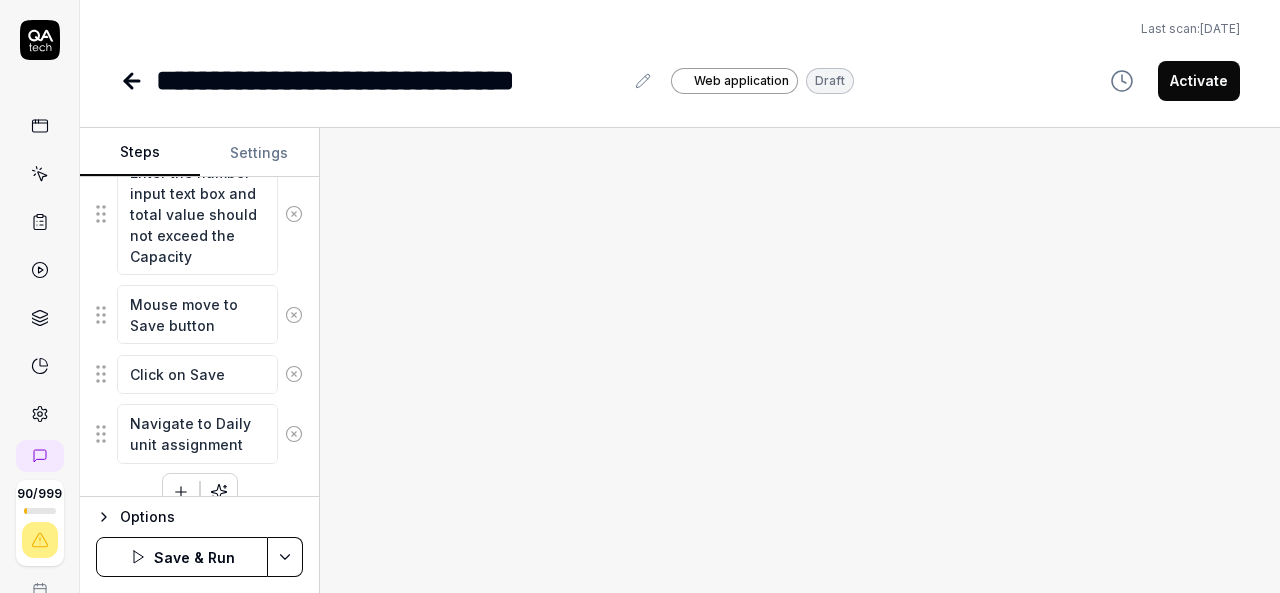 click at bounding box center [800, 360] 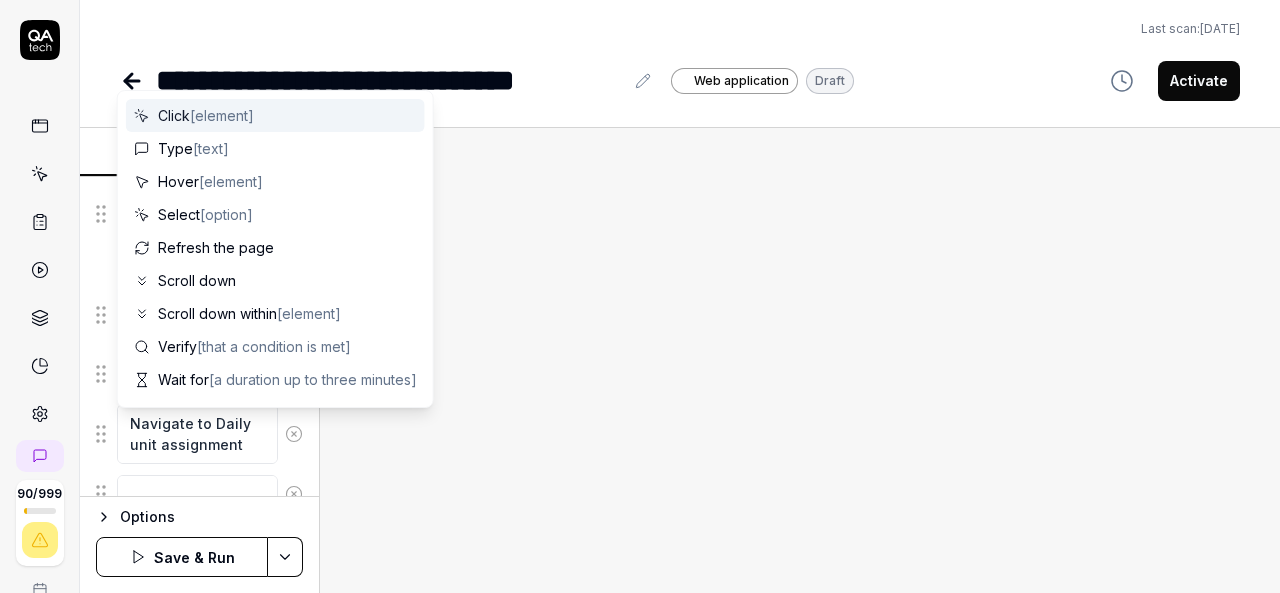 scroll, scrollTop: 1095, scrollLeft: 0, axis: vertical 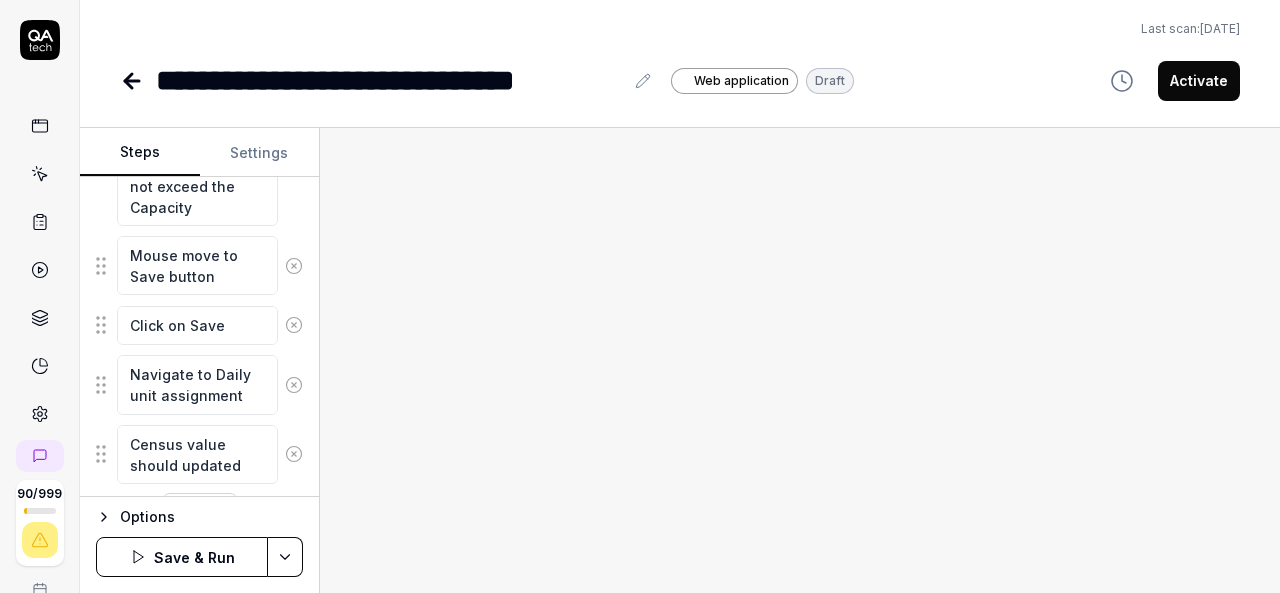click on "Save & Run" at bounding box center (182, 557) 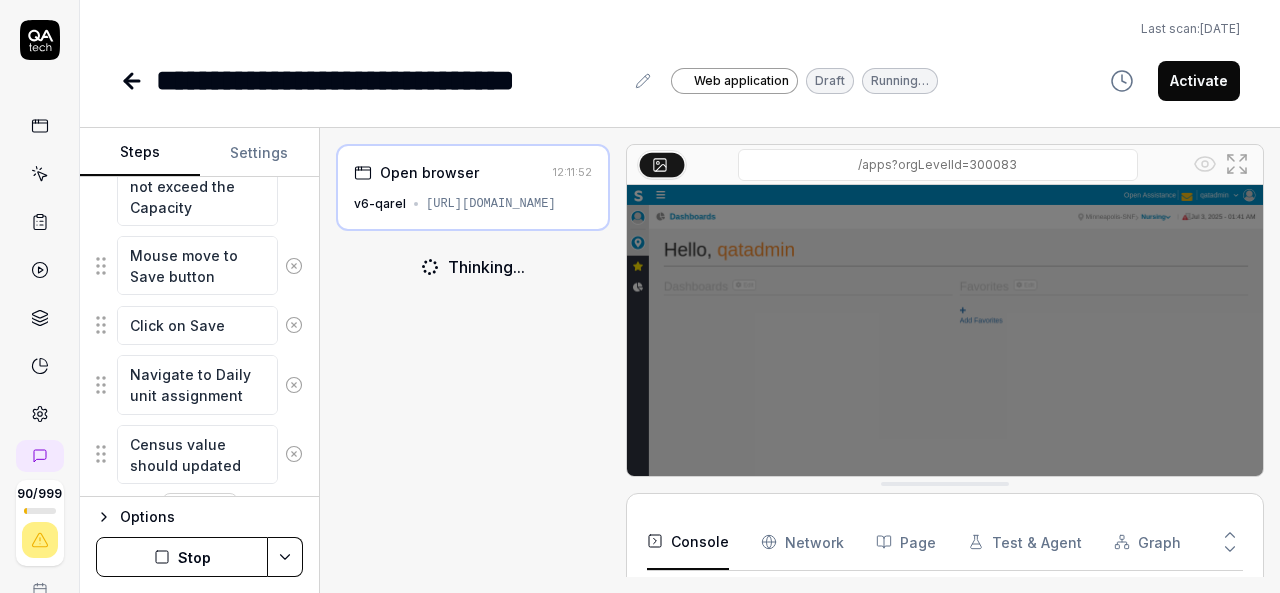 scroll, scrollTop: 146, scrollLeft: 0, axis: vertical 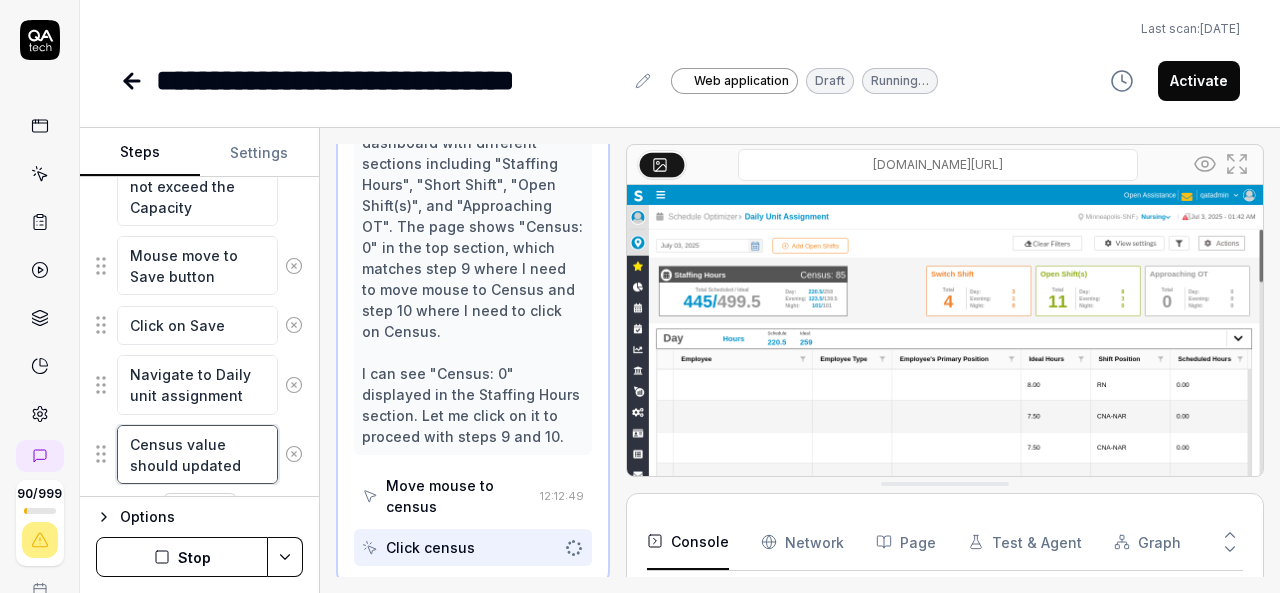 click on "Census value should updated" at bounding box center [197, 454] 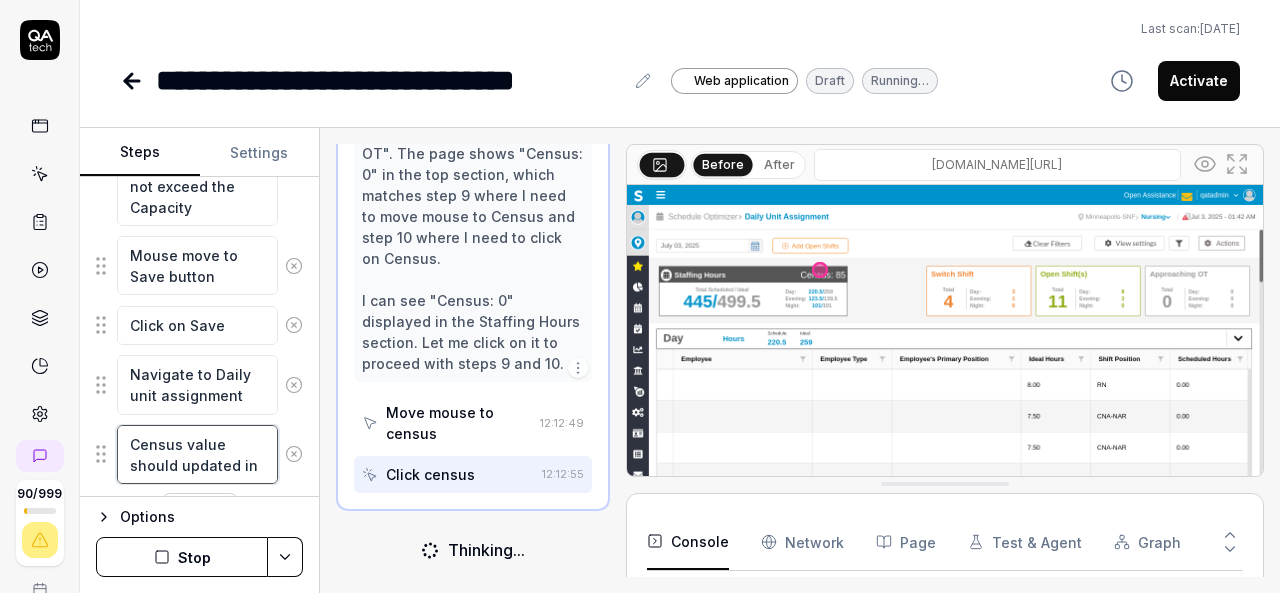 scroll, scrollTop: 648, scrollLeft: 0, axis: vertical 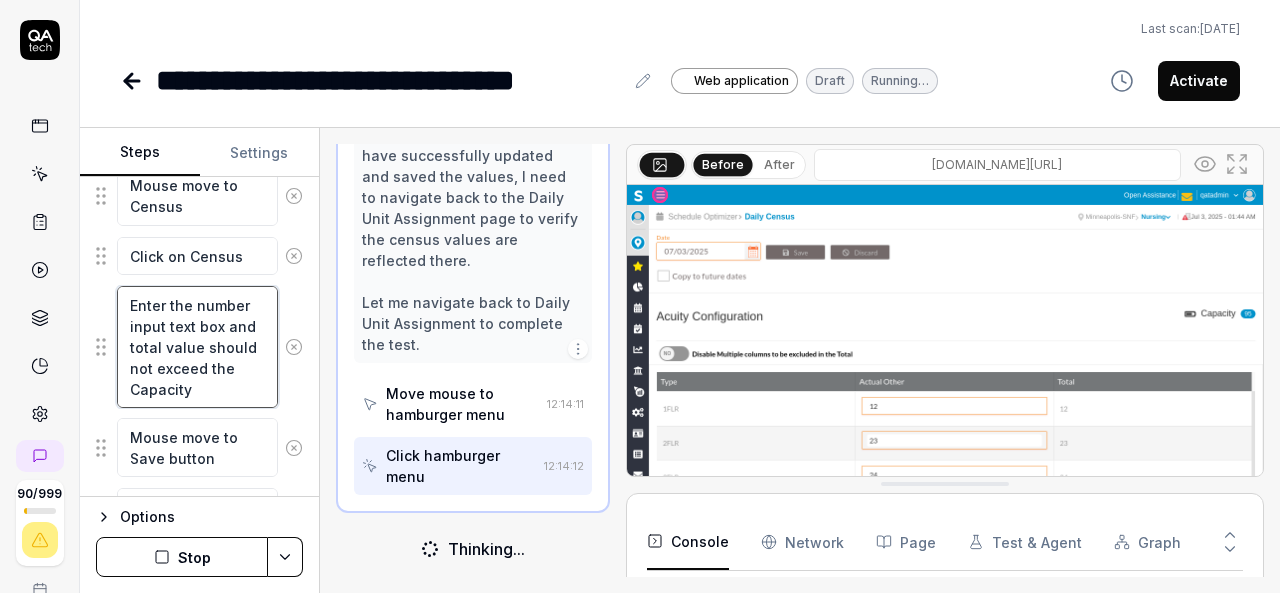 click on "Enter the number input text box and total value should not exceed the Capacity" at bounding box center (197, 347) 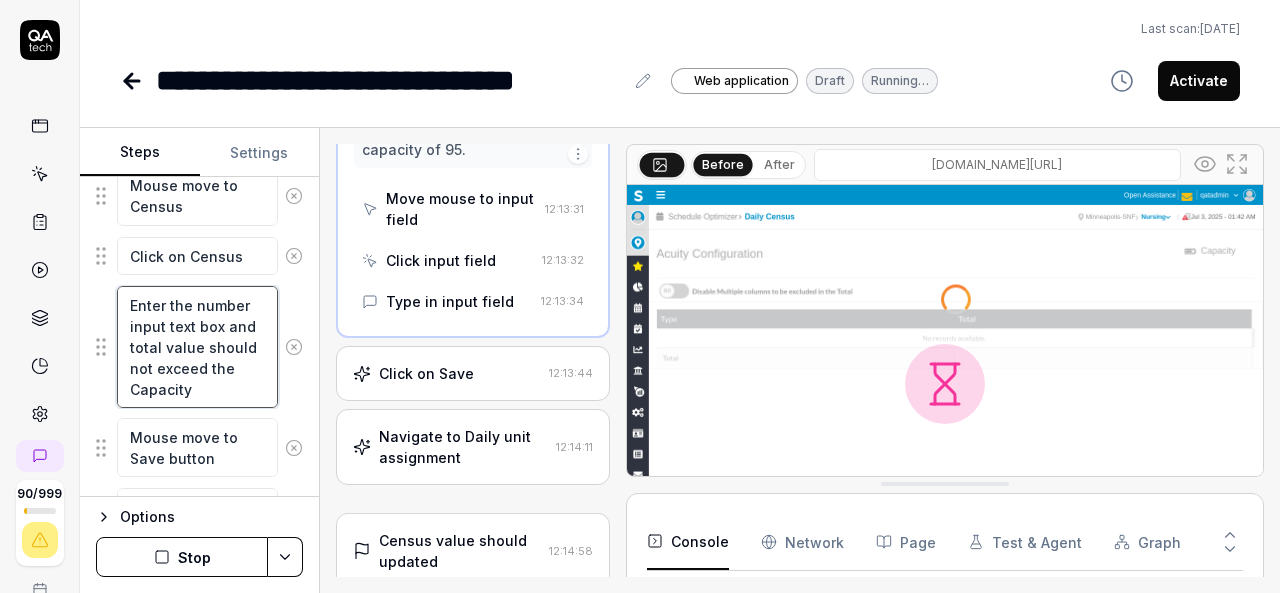 scroll, scrollTop: 1918, scrollLeft: 0, axis: vertical 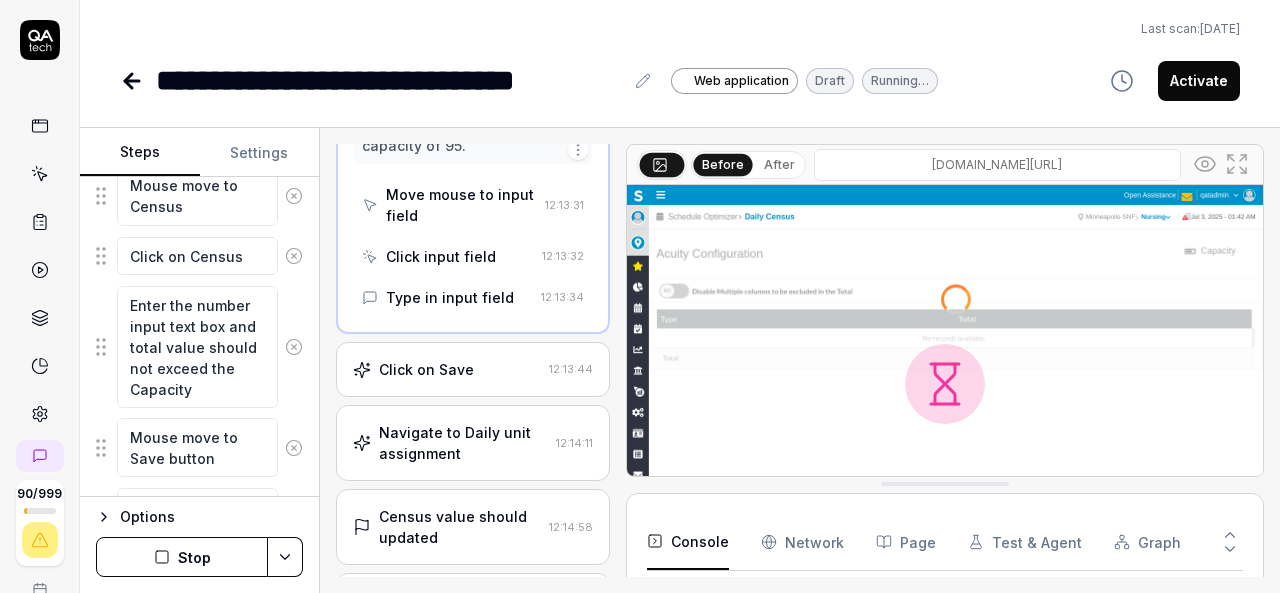 click 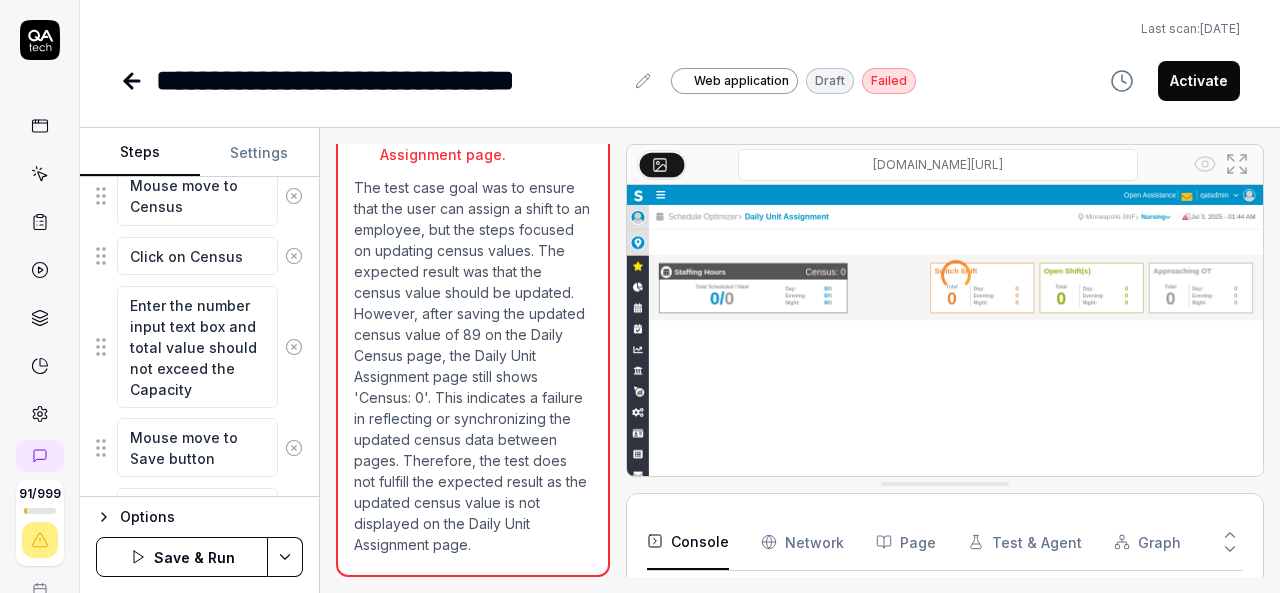 scroll, scrollTop: 961, scrollLeft: 0, axis: vertical 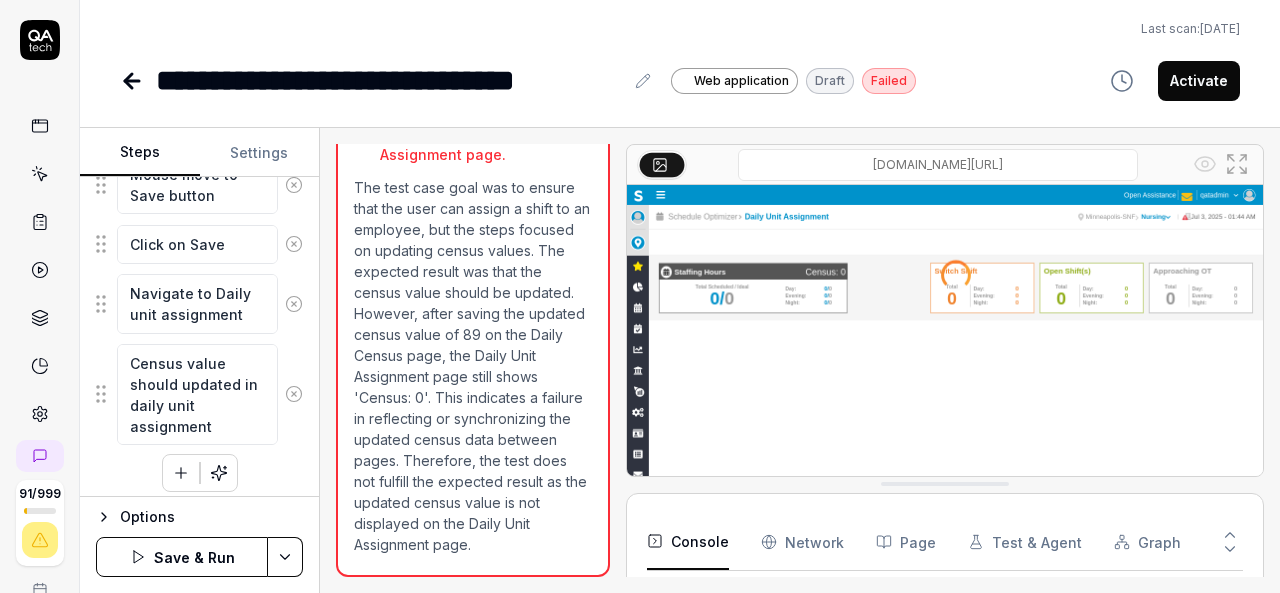 click 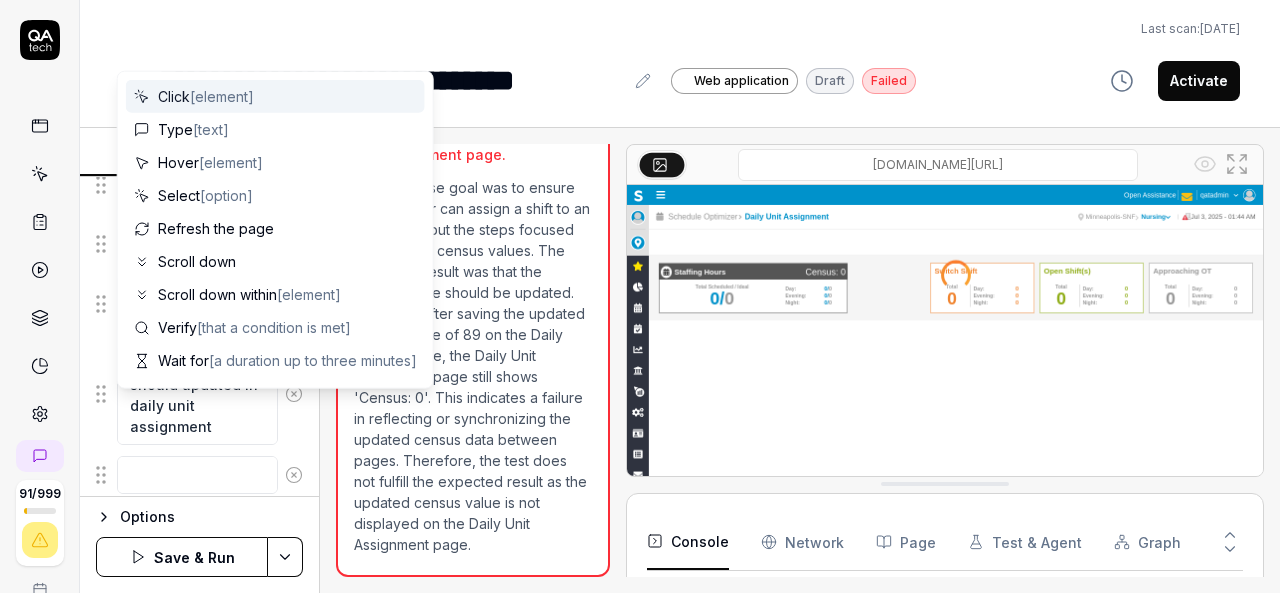 scroll, scrollTop: 0, scrollLeft: 0, axis: both 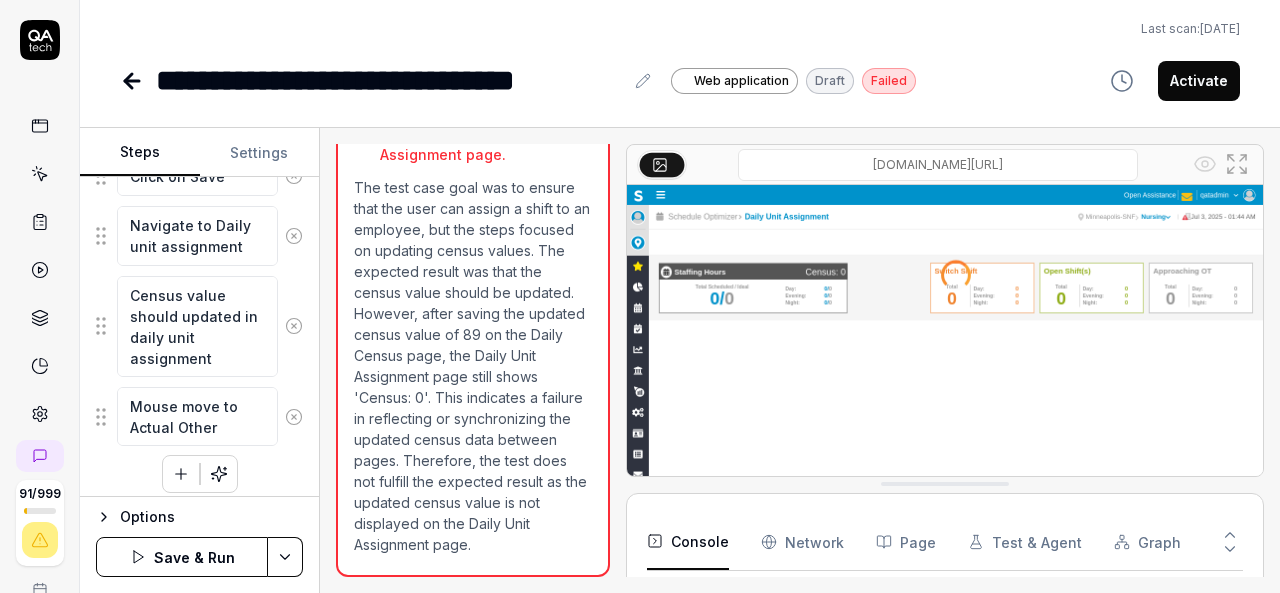 click on "Last scan:  [DATE]" at bounding box center [680, 29] 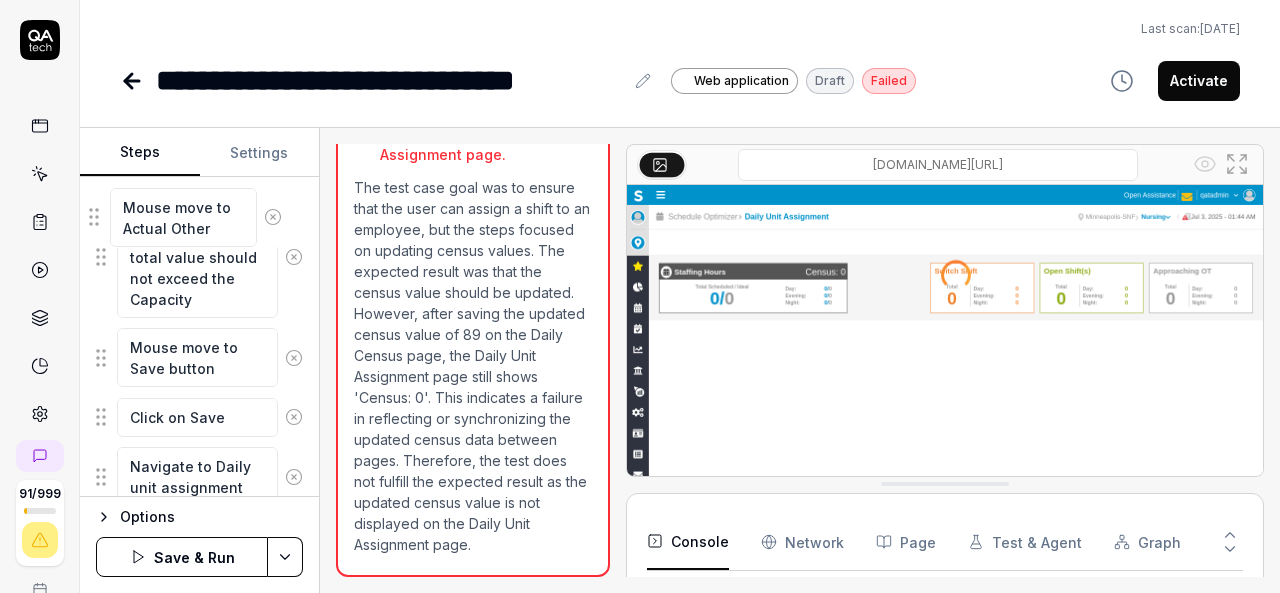 scroll, scrollTop: 1004, scrollLeft: 0, axis: vertical 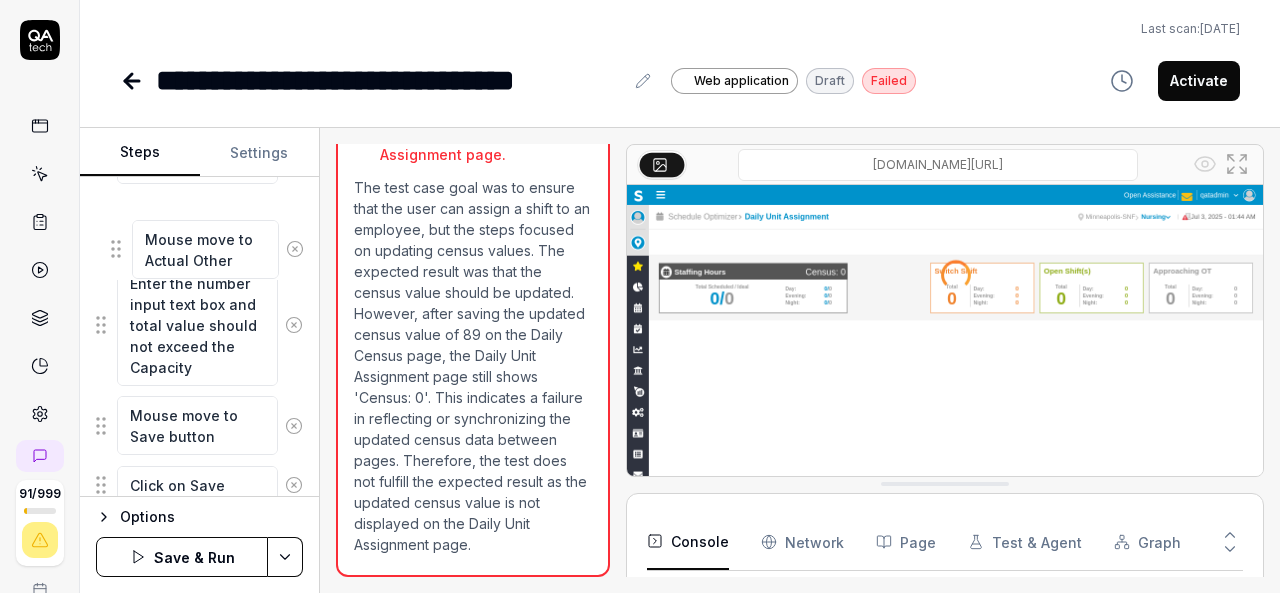 drag, startPoint x: 100, startPoint y: 407, endPoint x: 115, endPoint y: 252, distance: 155.72412 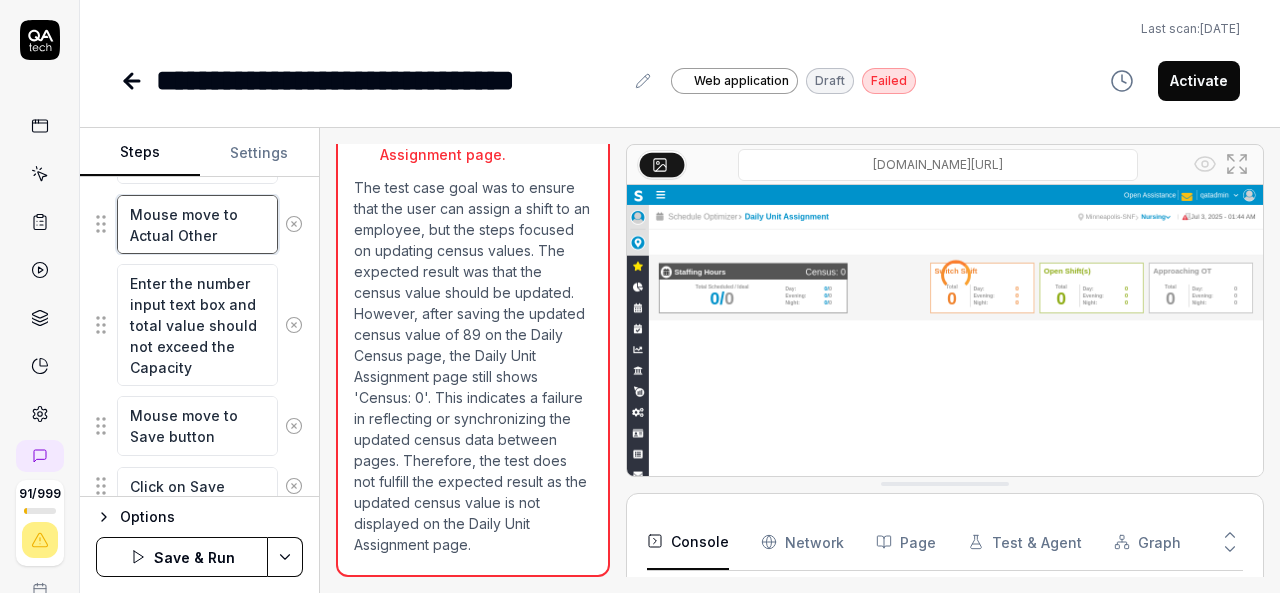 drag, startPoint x: 132, startPoint y: 229, endPoint x: 215, endPoint y: 223, distance: 83.21658 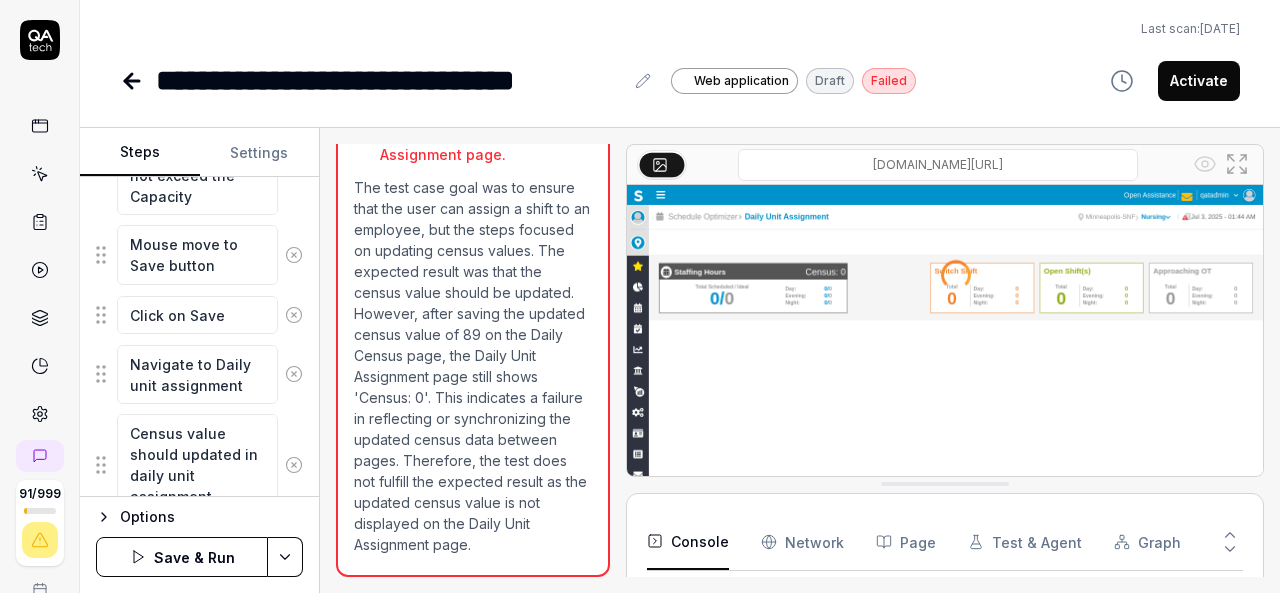 scroll, scrollTop: 1244, scrollLeft: 0, axis: vertical 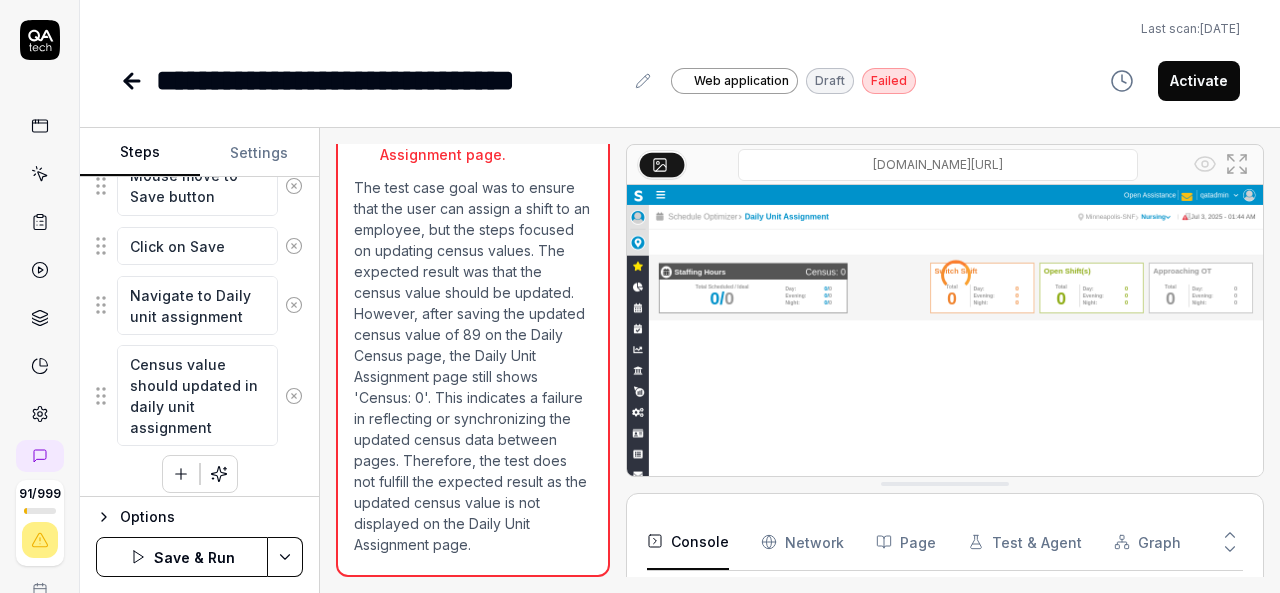 click on "Save & Run" at bounding box center [182, 557] 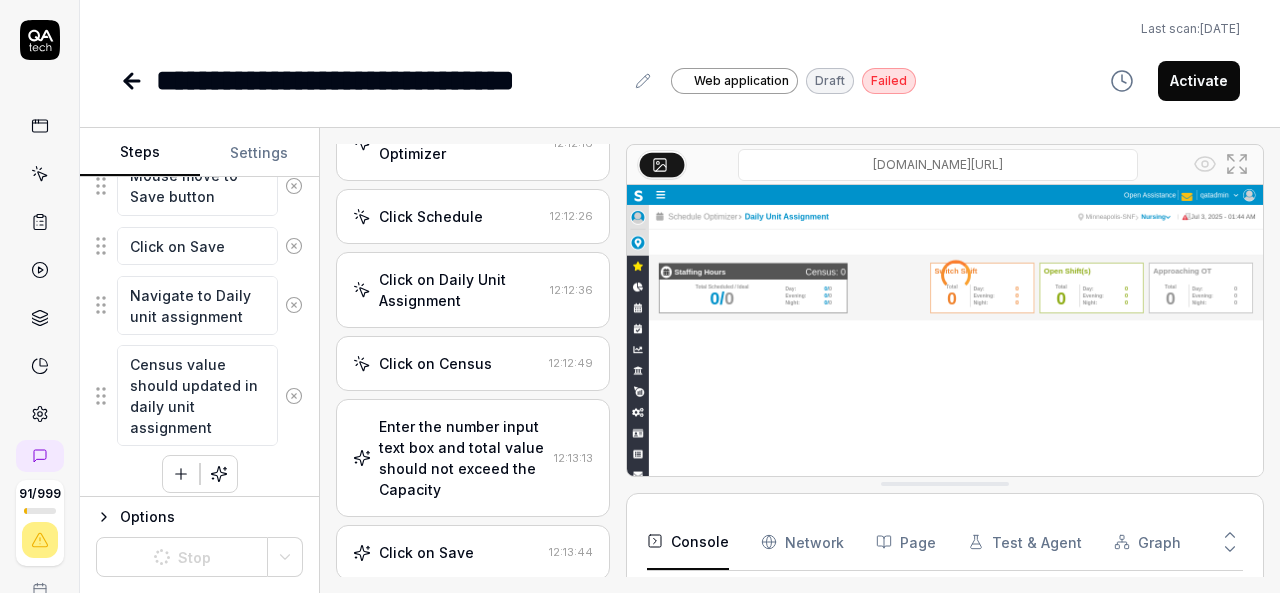scroll, scrollTop: 0, scrollLeft: 0, axis: both 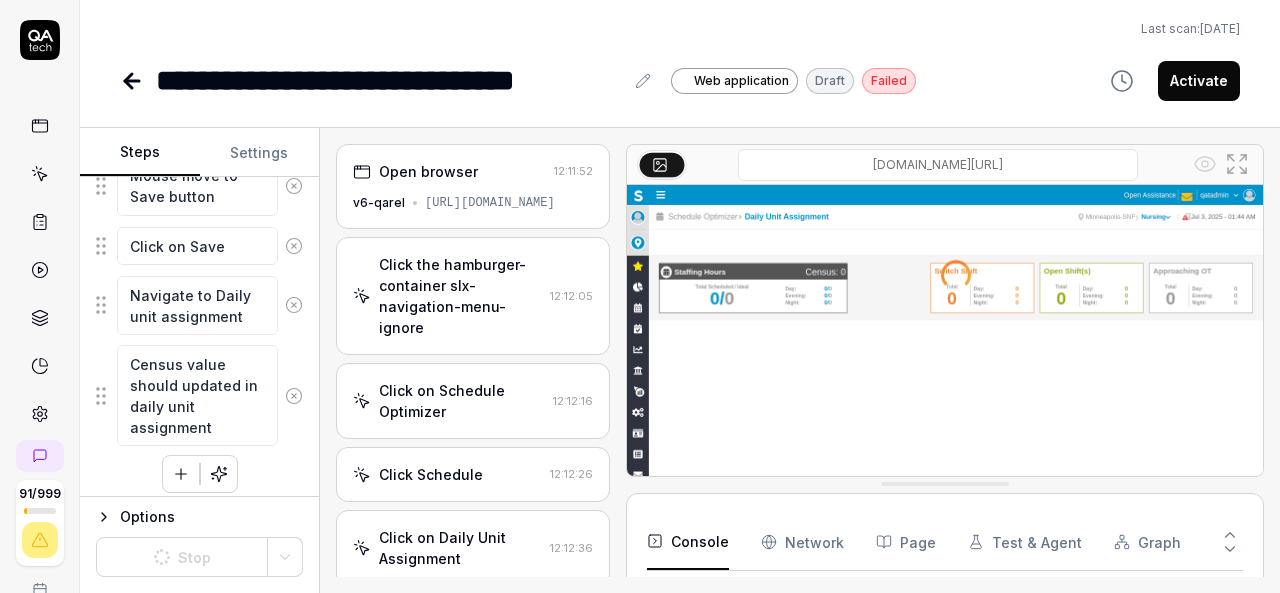click 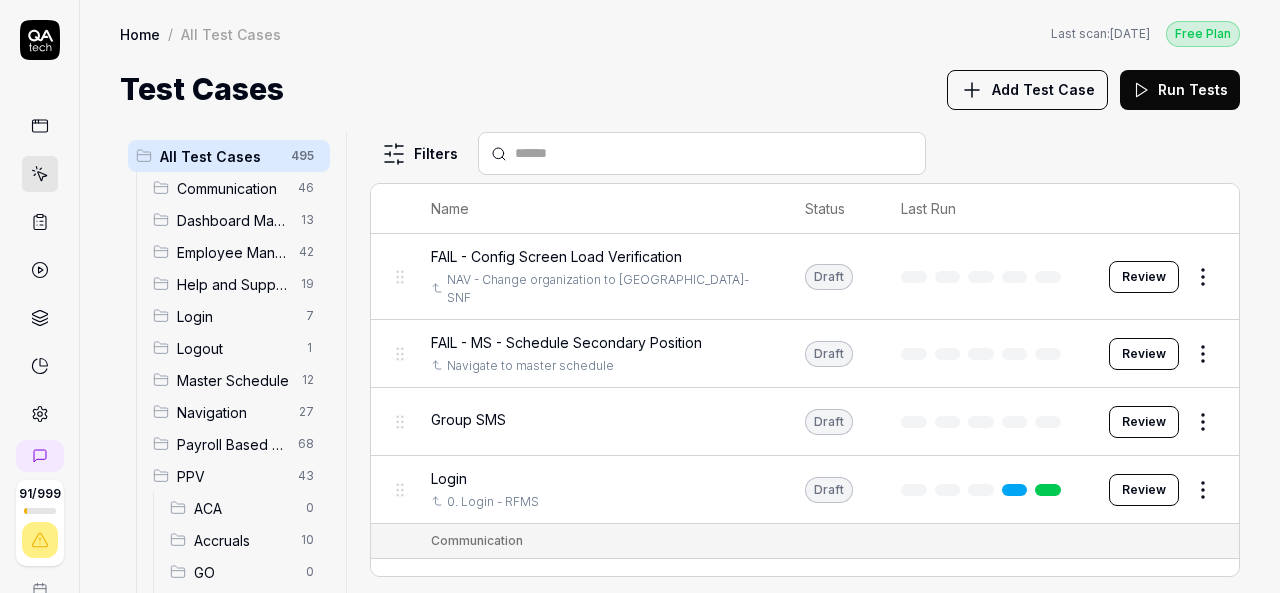 scroll, scrollTop: 176, scrollLeft: 0, axis: vertical 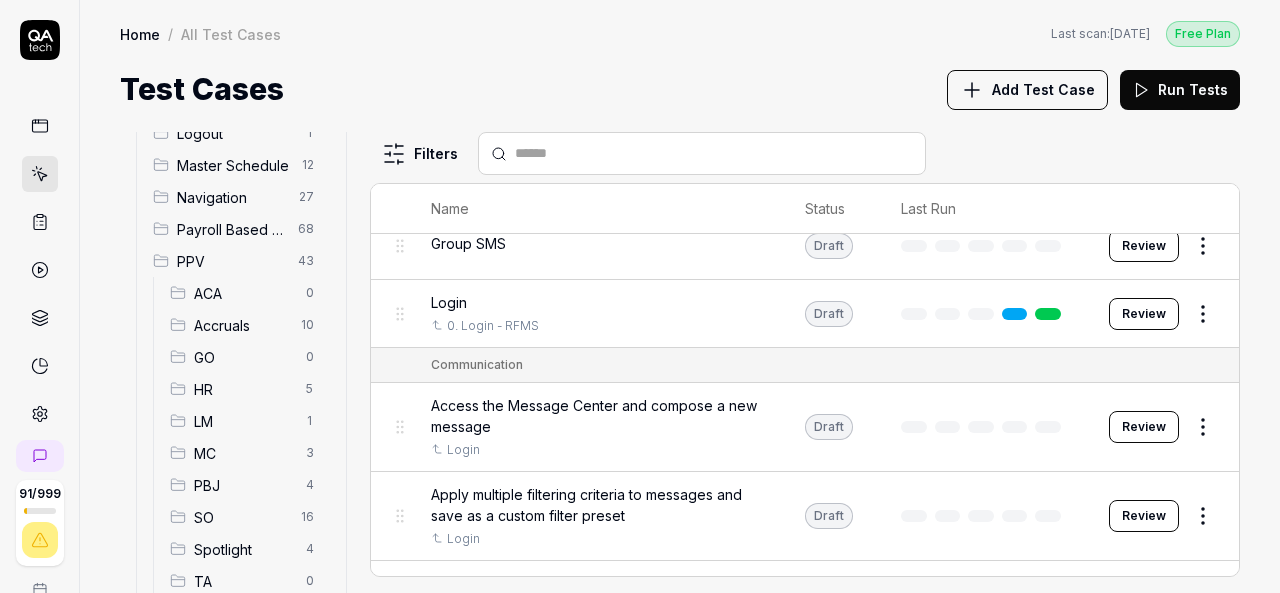click on "SO" at bounding box center (241, 517) 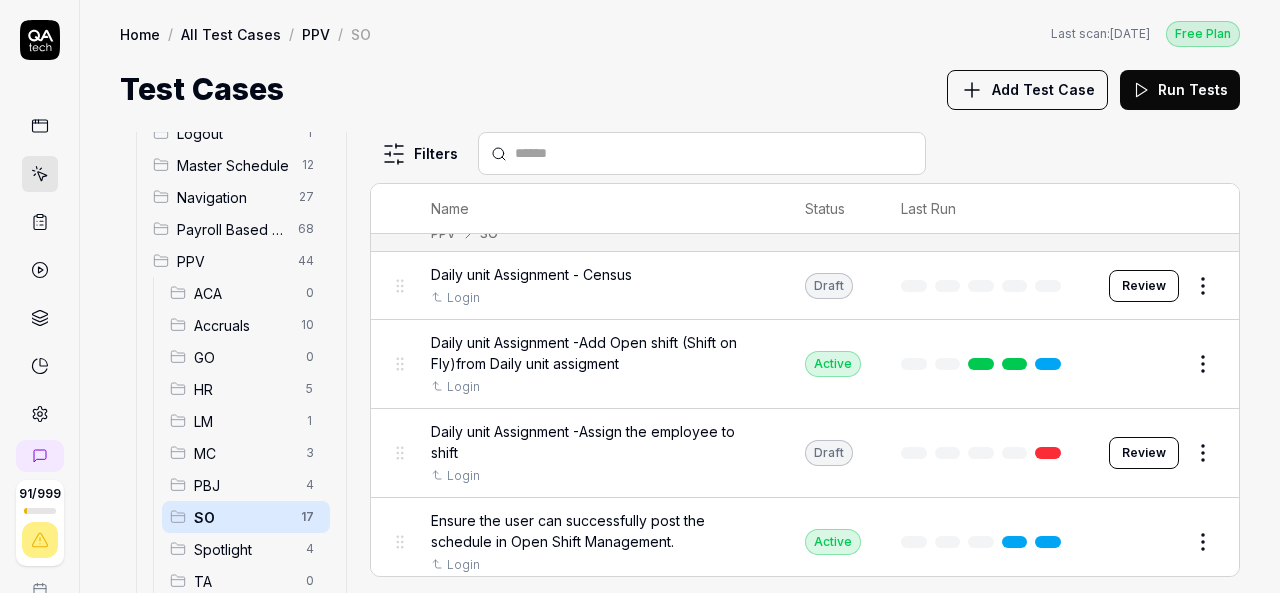 scroll, scrollTop: 0, scrollLeft: 0, axis: both 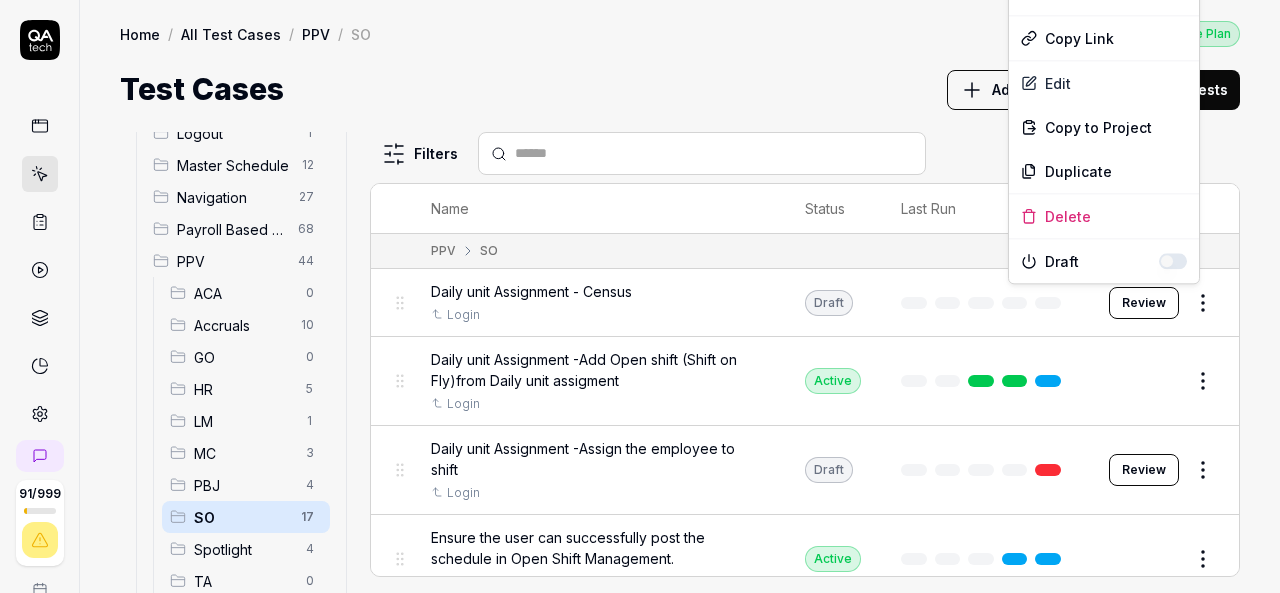 click on "91  /  999 k S Home / All Test Cases / PPV / SO Free Plan Home / All Test Cases / PPV / SO Last scan:  [DATE] Free Plan Test Cases Add Test Case Run Tests All Test Cases 496 Communication 46 Dashboard Management 13 Employee Management 42 Help and Support 19 Login 7 Logout 1 Master Schedule 12 Navigation 27 Payroll Based Journal 68 PPV 44 ACA 0 Accruals 10 GO 0 HR 5 LM 1 MC 3 PBJ 4 SO 17 Spotlight 4 TA 0 Reporting 6 Schedule Optimizer 7 Screen Loads 7 TestPPV 0 Time & Attendance 192 User Profile 1 Filters Name Status Last Run PPV SO Daily unit Assignment - Census Login Draft Review Daily unit Assignment -Add Open shift (Shift on Fly)from Daily unit assigment Login Active Edit Daily unit Assignment -Assign the employee to shift Login Draft Review Ensure the user can successfully post the schedule in Open Shift Management. Login Active Edit Open Shift Management - Accessing the Open Shift Management page Login Active Edit Verify filters functionality in Master schedule screen. Login Active Edit Login Active" at bounding box center (640, 296) 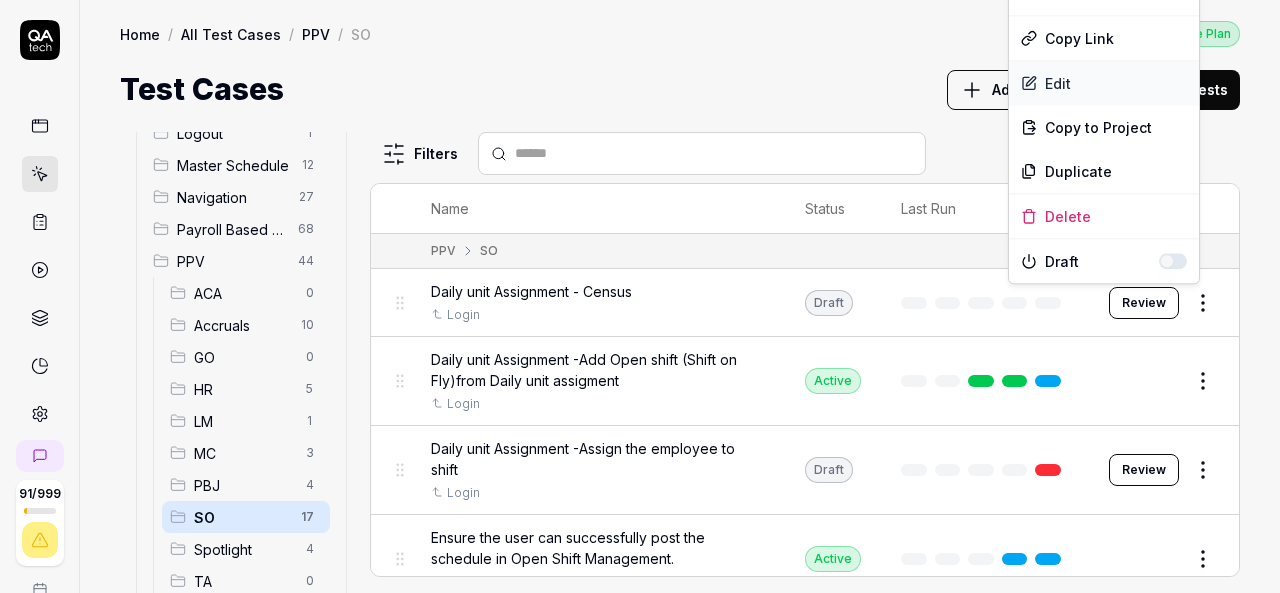 click on "Edit" at bounding box center [1104, 83] 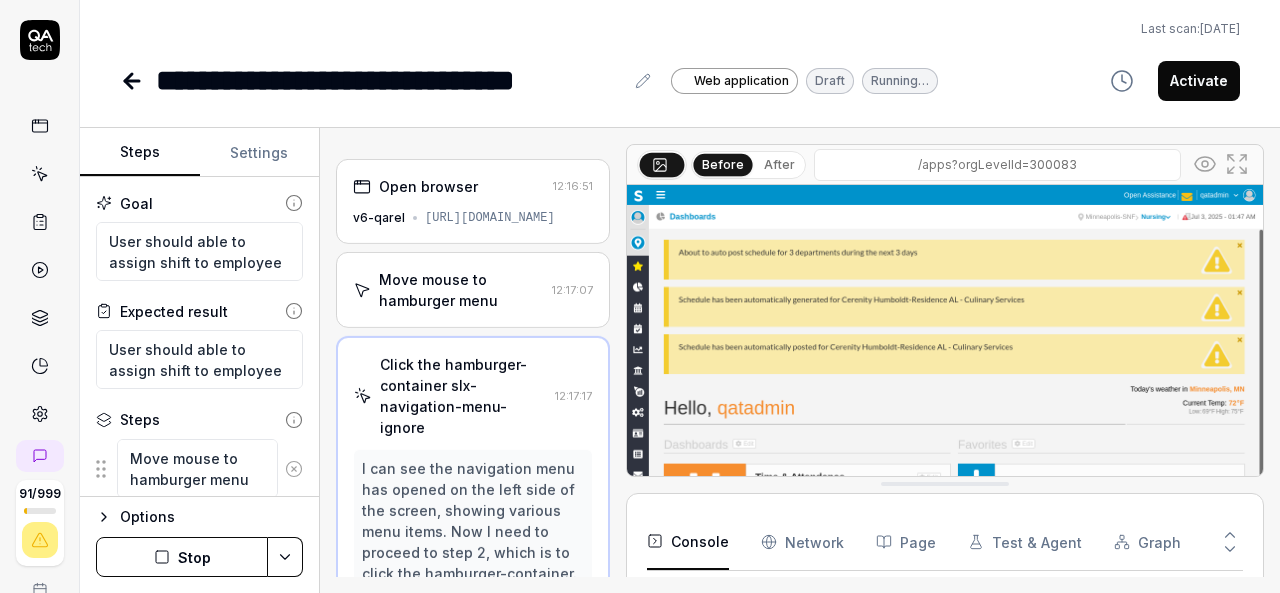 scroll, scrollTop: 248, scrollLeft: 0, axis: vertical 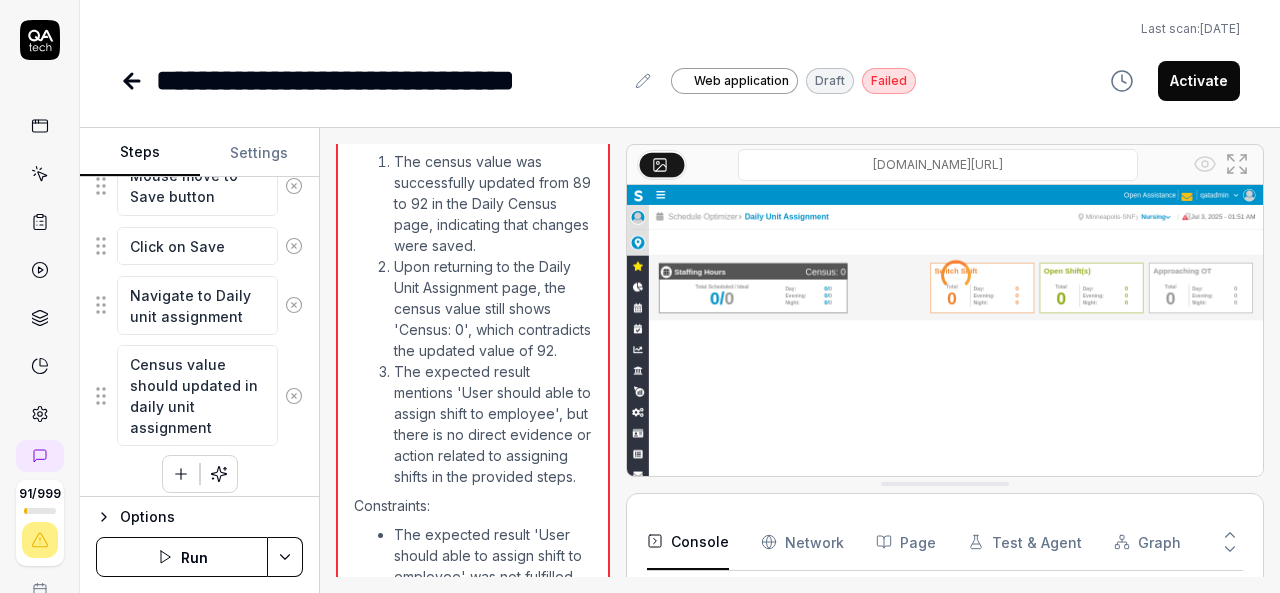 click 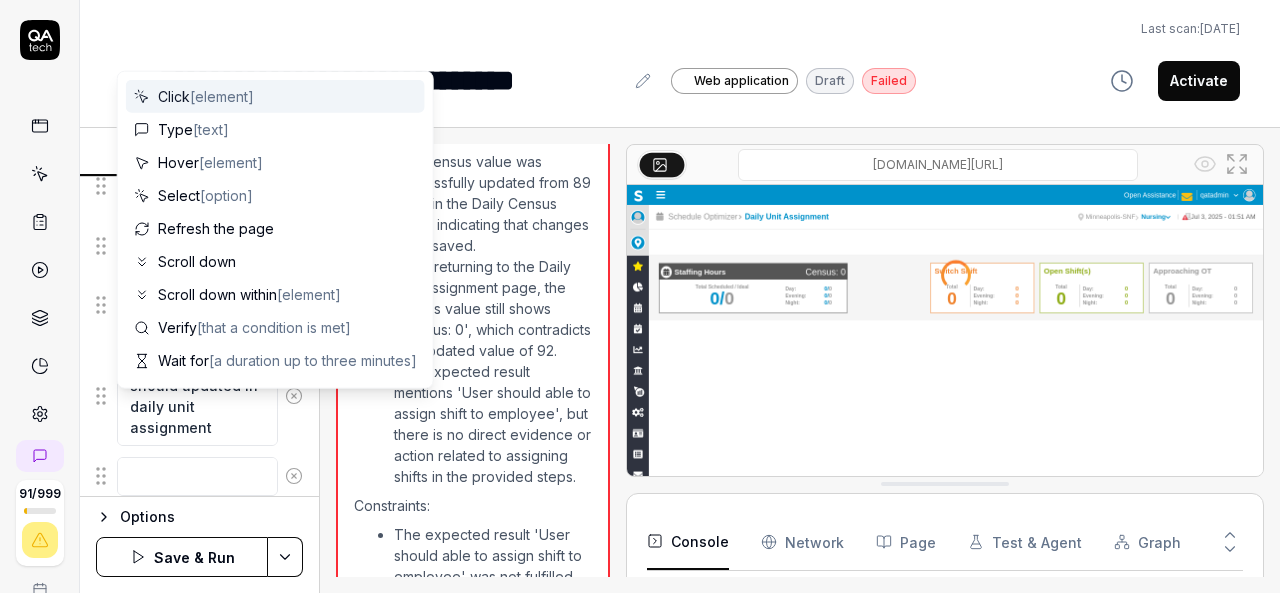 scroll, scrollTop: 1294, scrollLeft: 0, axis: vertical 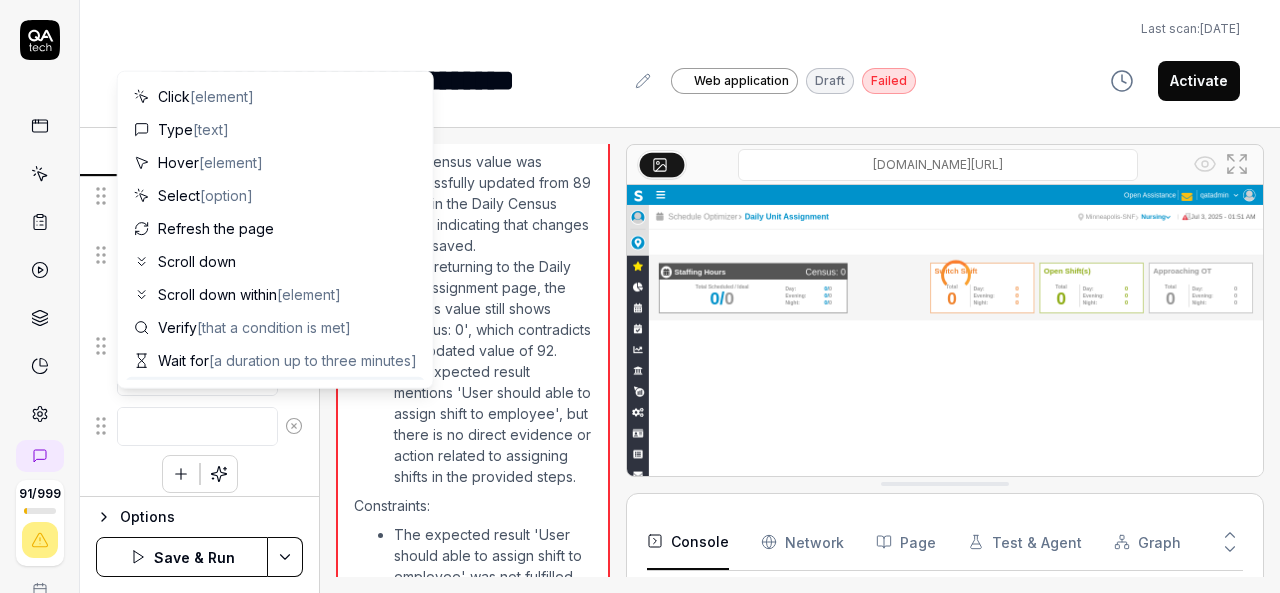 click at bounding box center [197, 426] 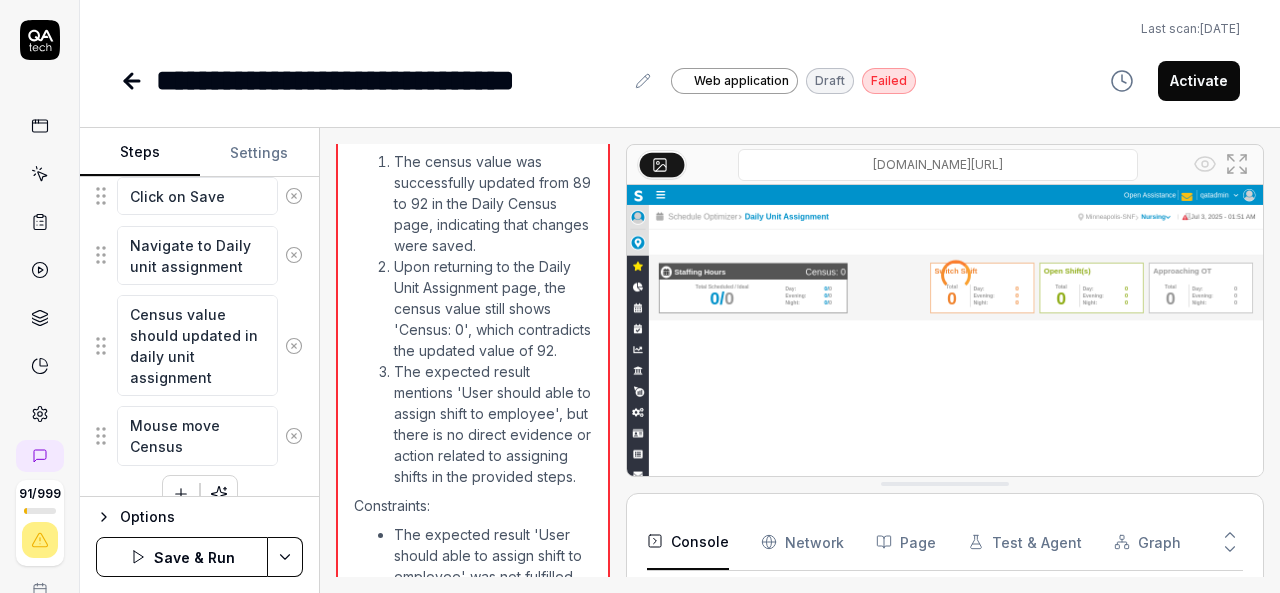 click on "Last scan:  [DATE]" at bounding box center (680, 29) 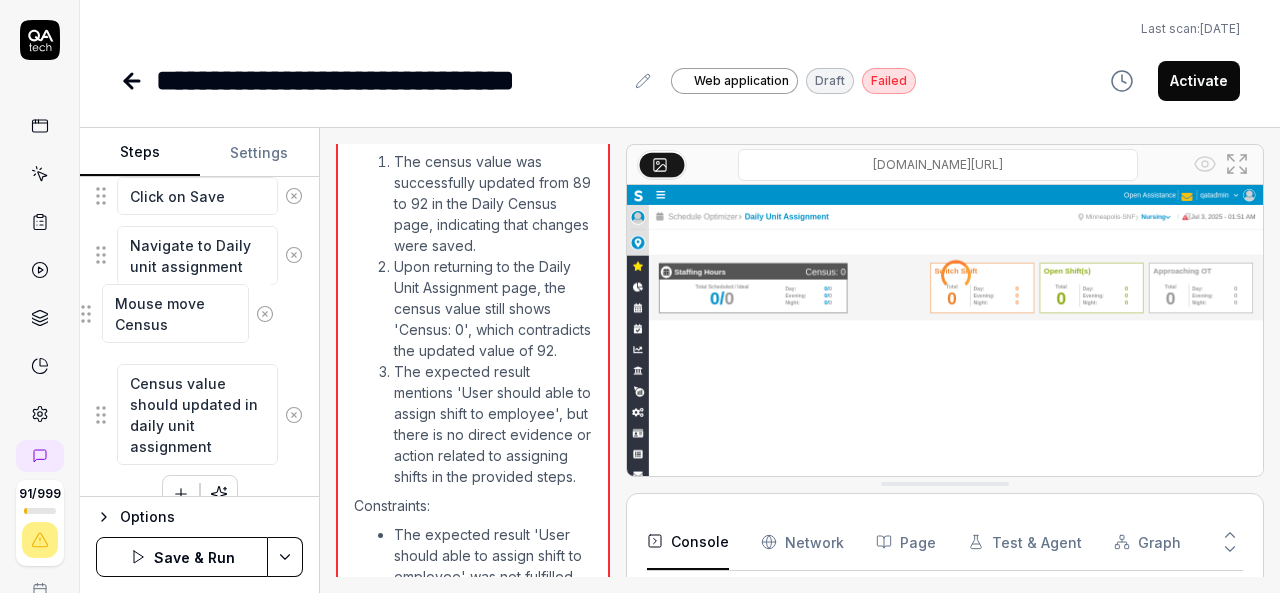 drag, startPoint x: 101, startPoint y: 424, endPoint x: 86, endPoint y: 313, distance: 112.00893 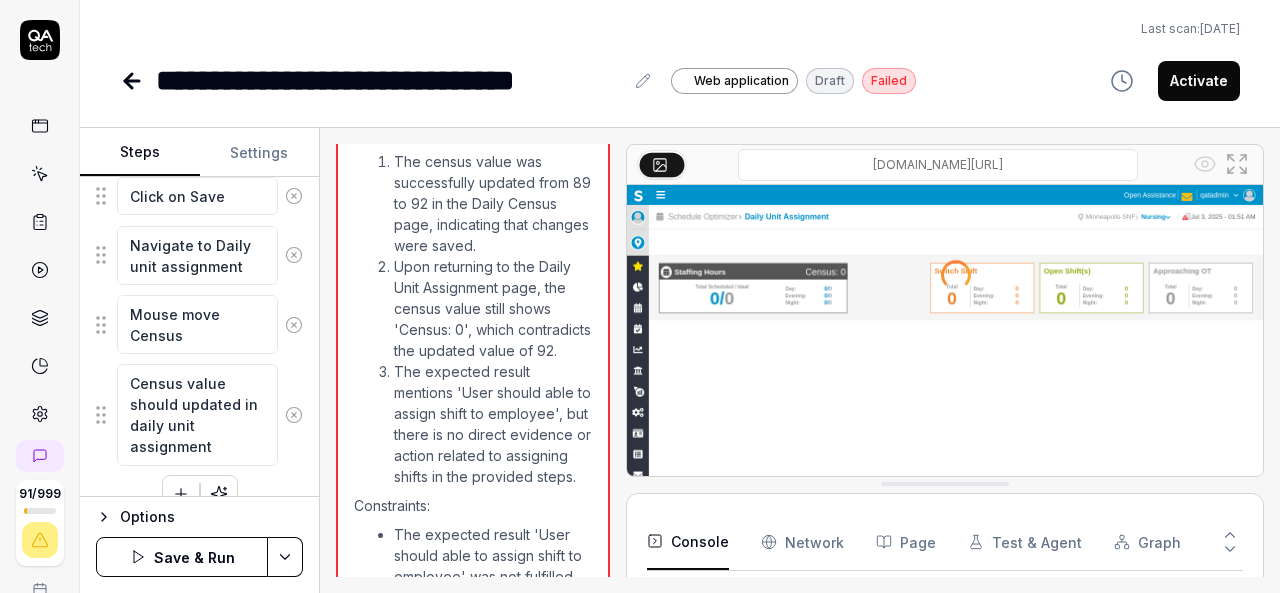 click on "Save & Run" at bounding box center (182, 557) 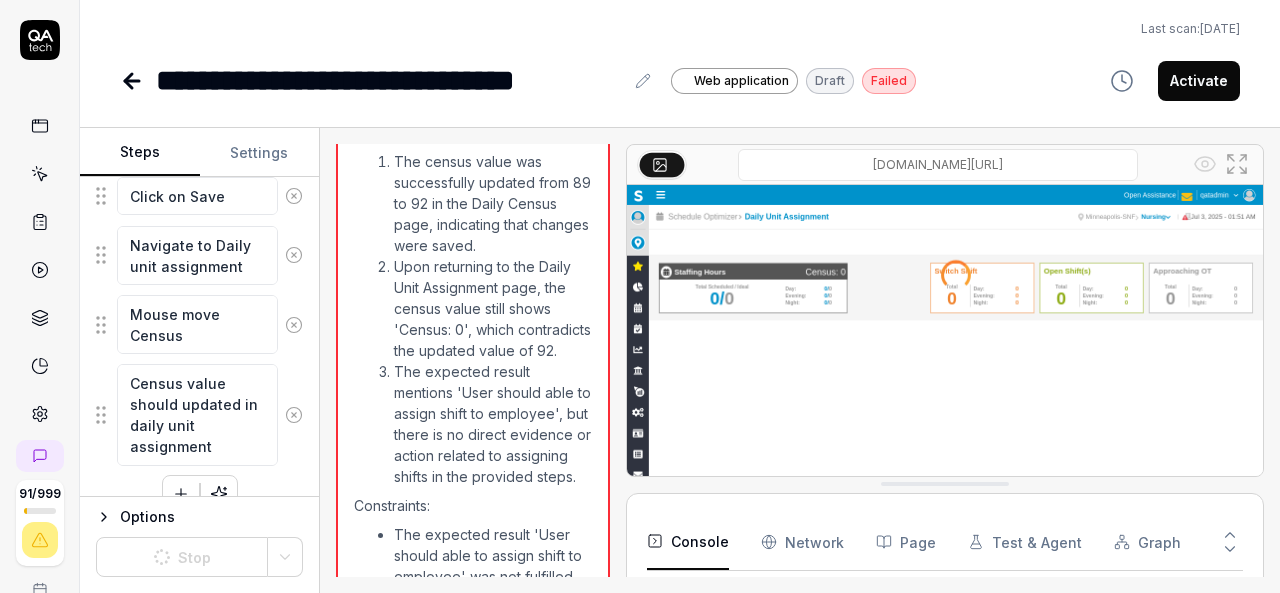 click 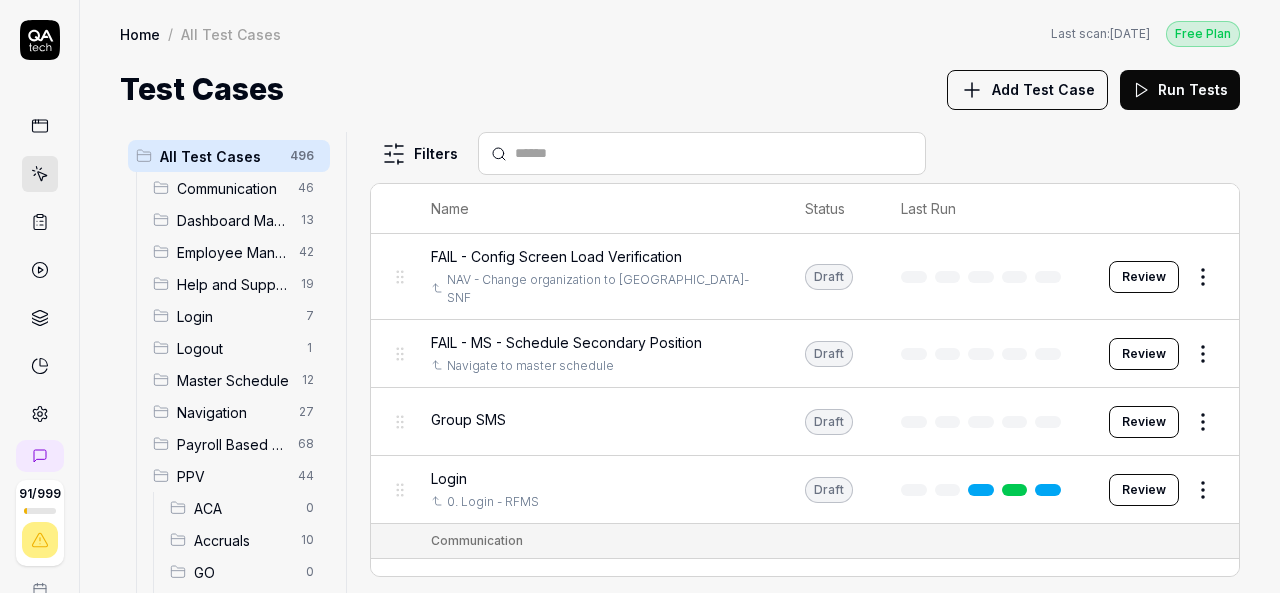 click on "Spotlight" at bounding box center (244, 764) 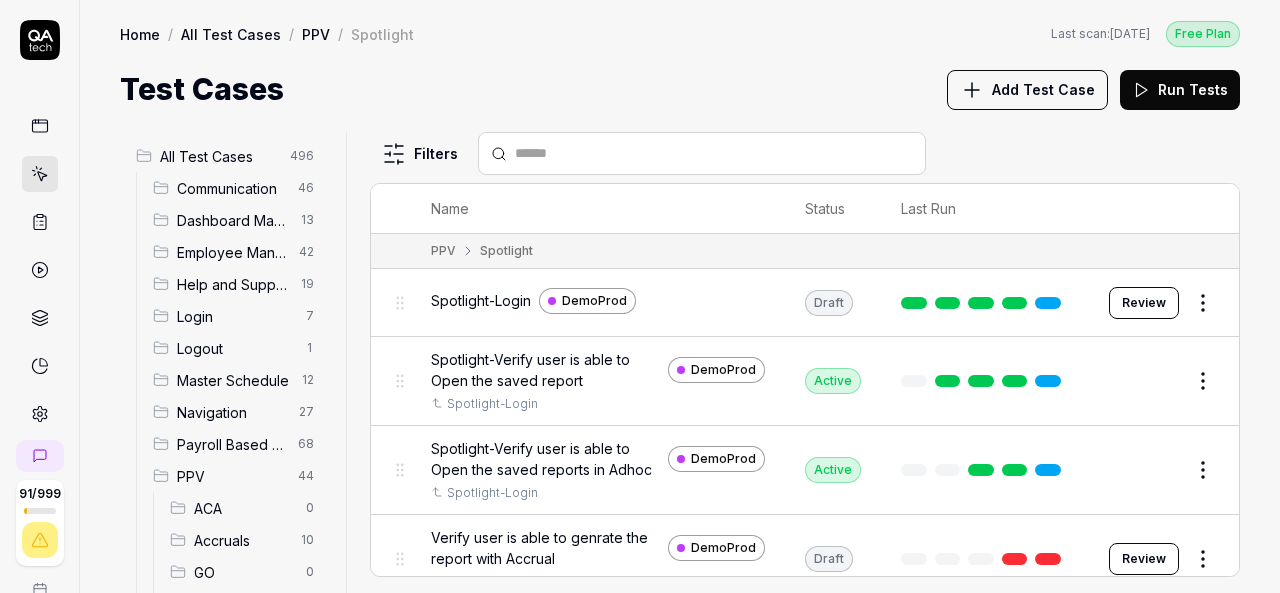 click on "SO" at bounding box center [241, 732] 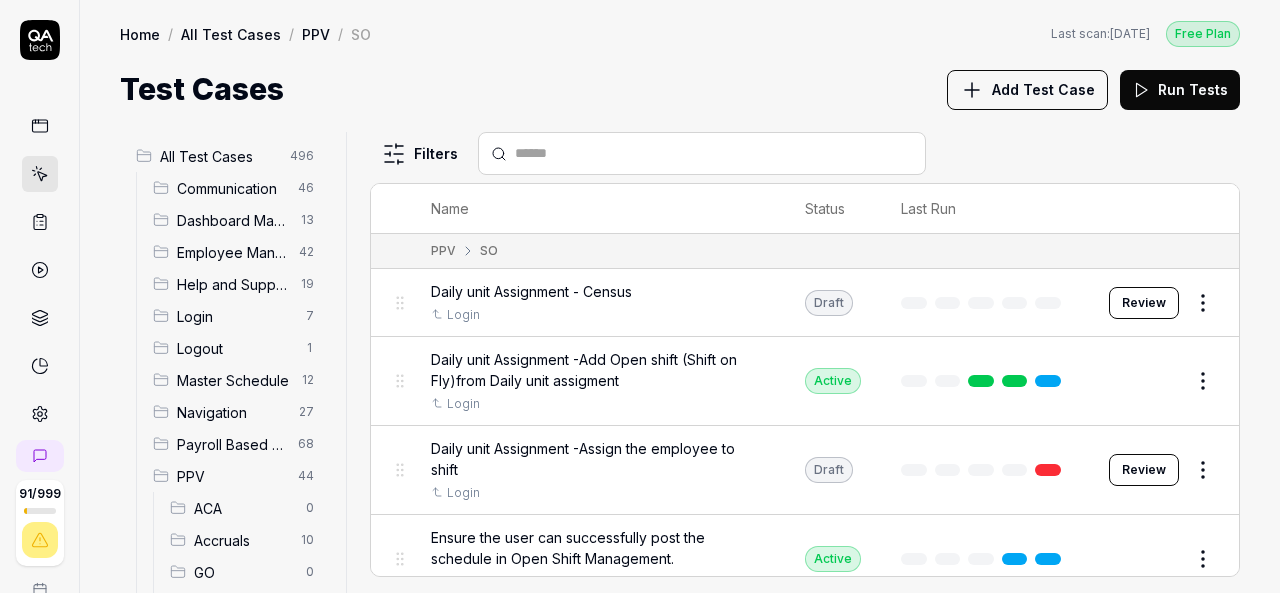 scroll, scrollTop: 441, scrollLeft: 0, axis: vertical 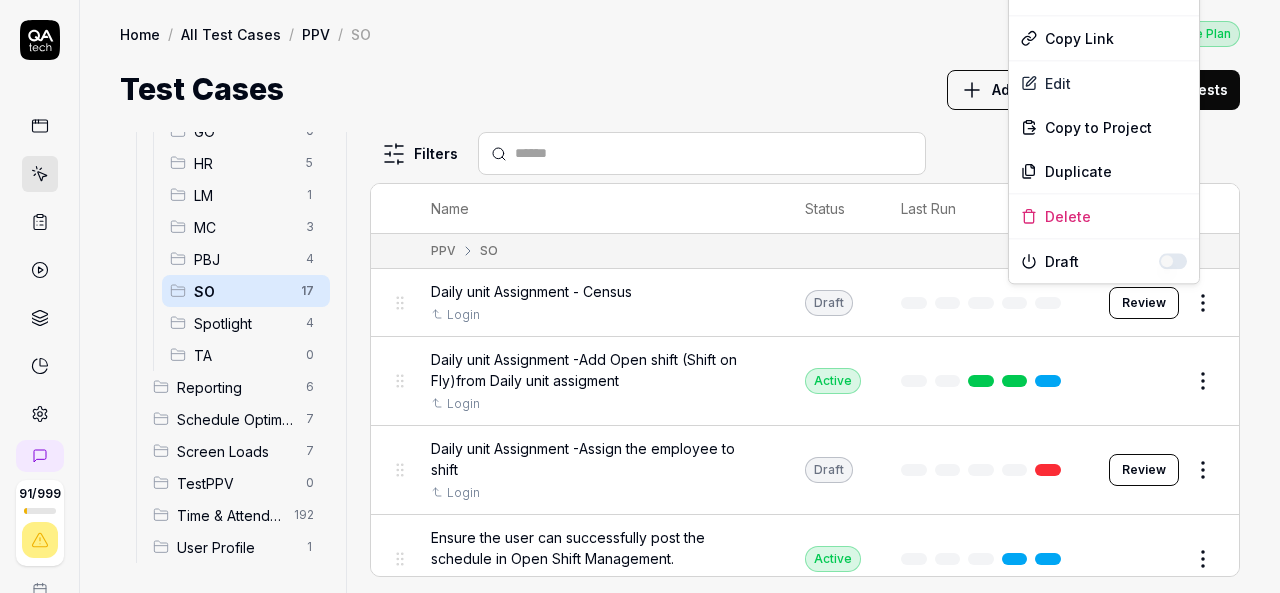 click on "91  /  999 k S Home / All Test Cases / PPV / SO Free Plan Home / All Test Cases / PPV / SO Last scan:  [DATE] Free Plan Test Cases Add Test Case Run Tests All Test Cases 496 Communication 46 Dashboard Management 13 Employee Management 42 Help and Support 19 Login 7 Logout 1 Master Schedule 12 Navigation 27 Payroll Based Journal 68 PPV 44 ACA 0 Accruals 10 GO 0 HR 5 LM 1 MC 3 PBJ 4 SO 17 Spotlight 4 TA 0 Reporting 6 Schedule Optimizer 7 Screen Loads 7 TestPPV 0 Time & Attendance 192 User Profile 1 Filters Name Status Last Run PPV SO Daily unit Assignment - Census Login Draft Review Daily unit Assignment -Add Open shift (Shift on Fly)from Daily unit assigment Login Active Edit Daily unit Assignment -Assign the employee to shift Login Draft Review Ensure the user can successfully post the schedule in Open Shift Management. Login Active Edit Open Shift Management - Accessing the Open Shift Management page Login Active Edit Verify filters functionality in Master schedule screen. Login Active Edit Login Active" at bounding box center (640, 296) 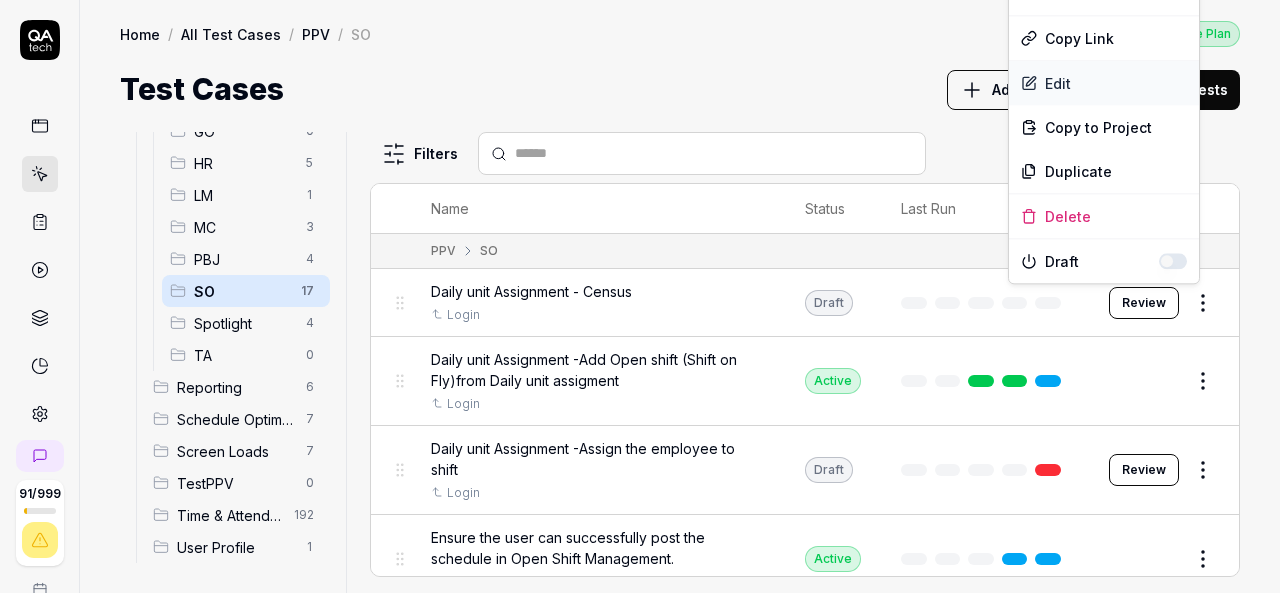 click on "Edit" at bounding box center (1104, 83) 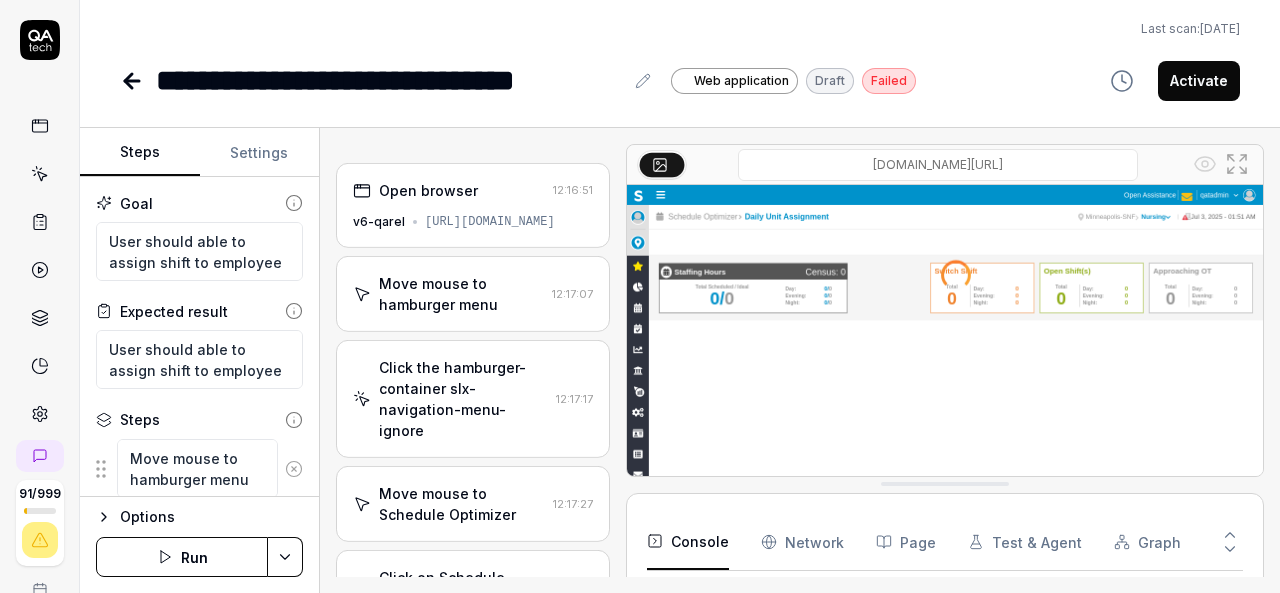 scroll, scrollTop: 375, scrollLeft: 0, axis: vertical 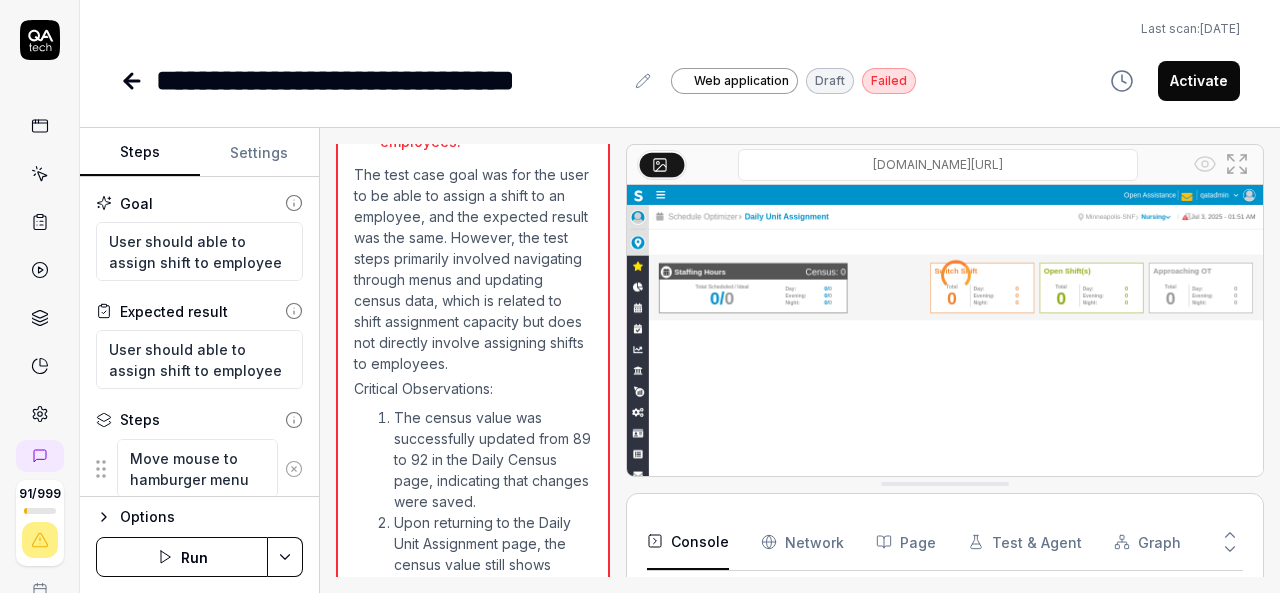click 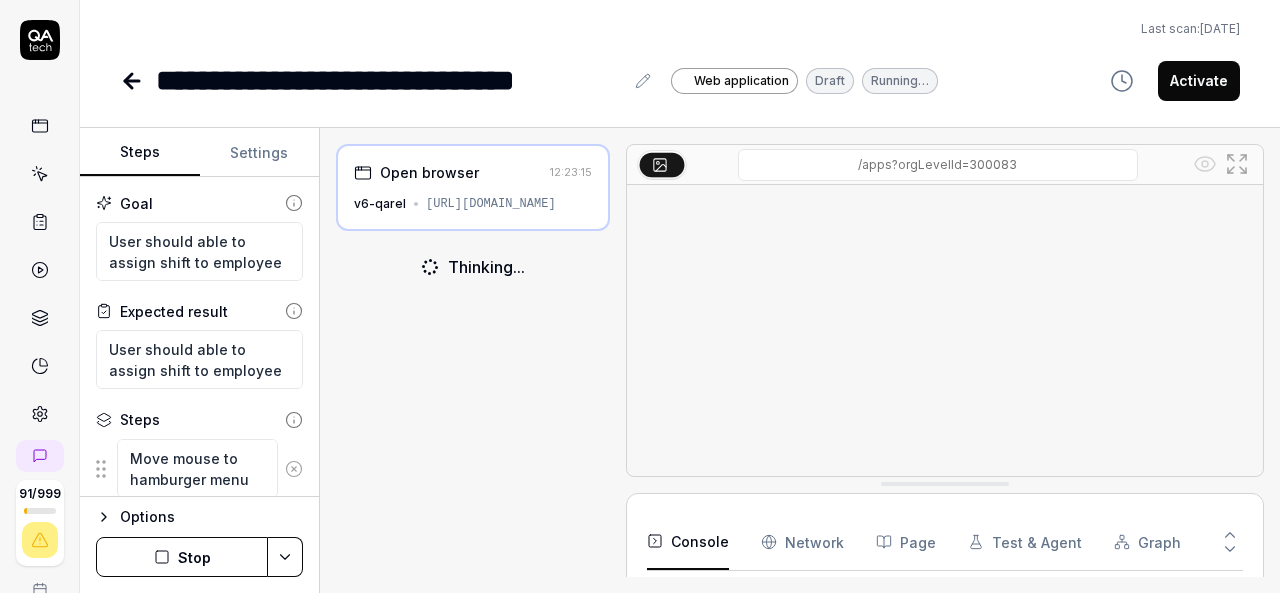 scroll, scrollTop: 73, scrollLeft: 0, axis: vertical 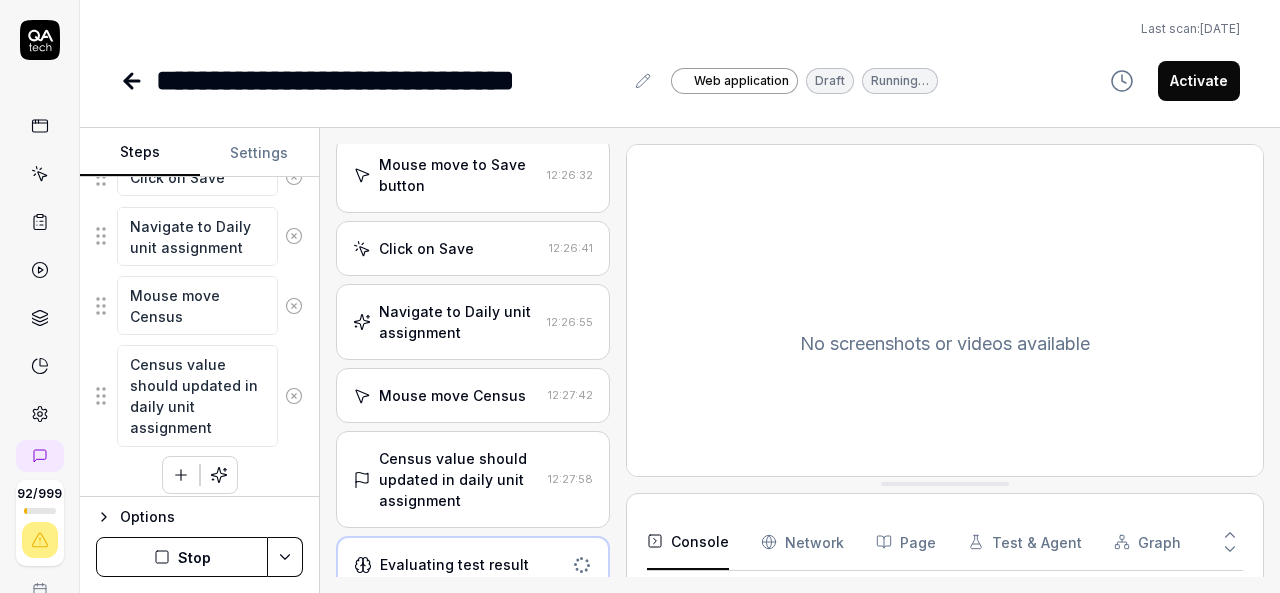 click on "Census value should updated in daily unit assignment" at bounding box center (459, 479) 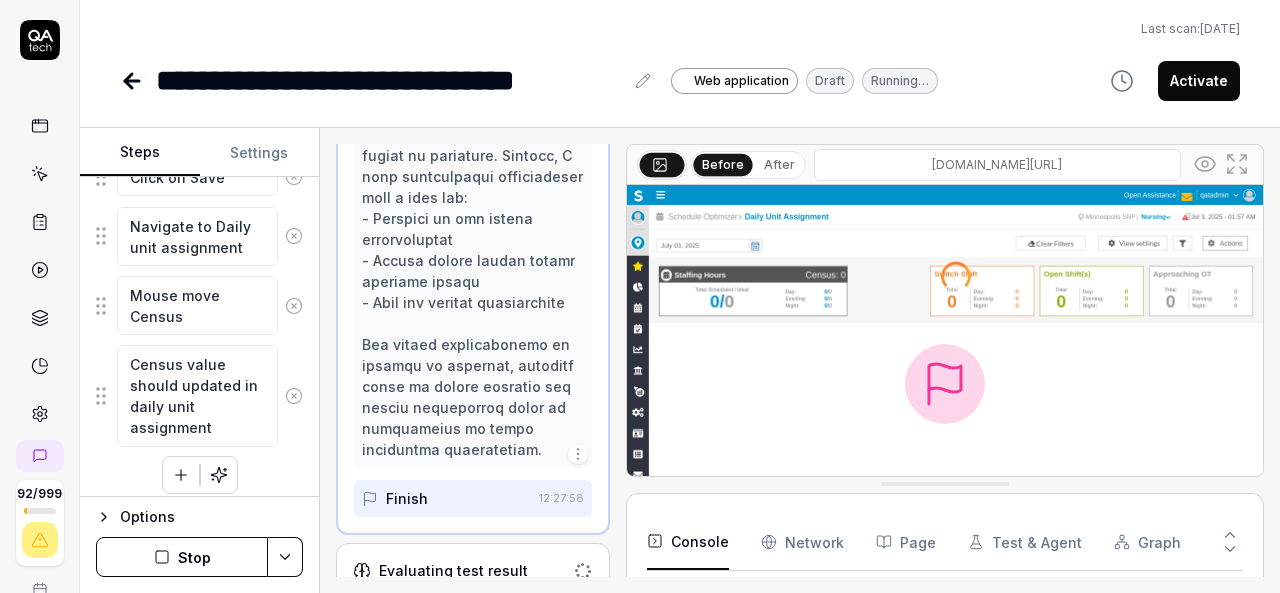 scroll, scrollTop: 2488, scrollLeft: 0, axis: vertical 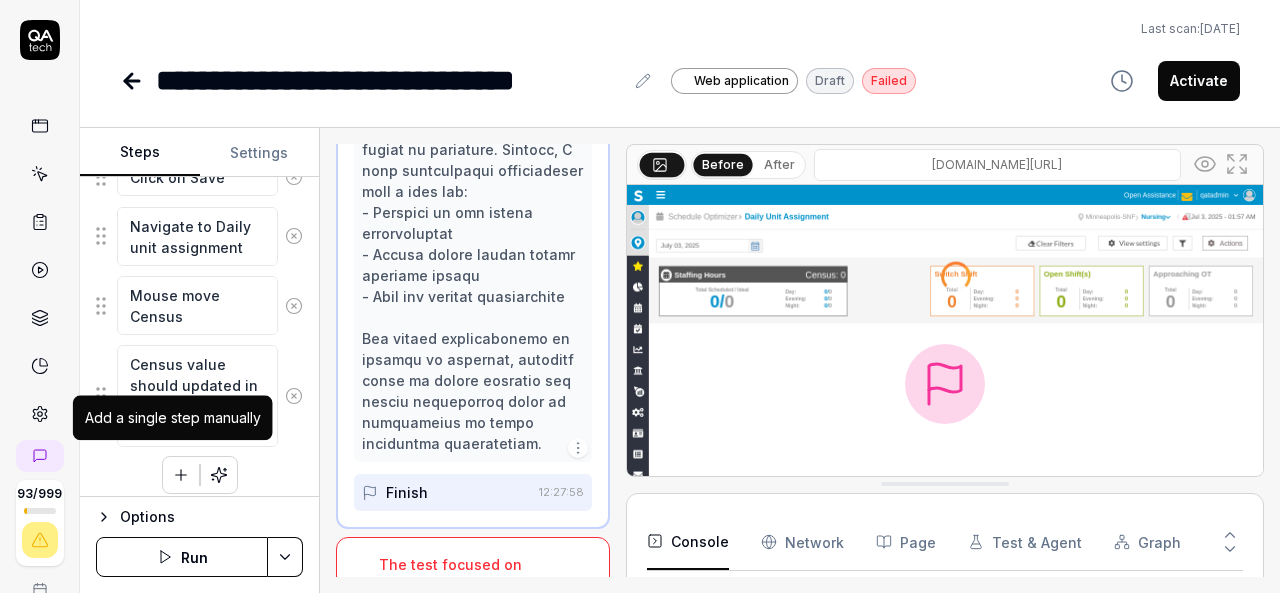 click 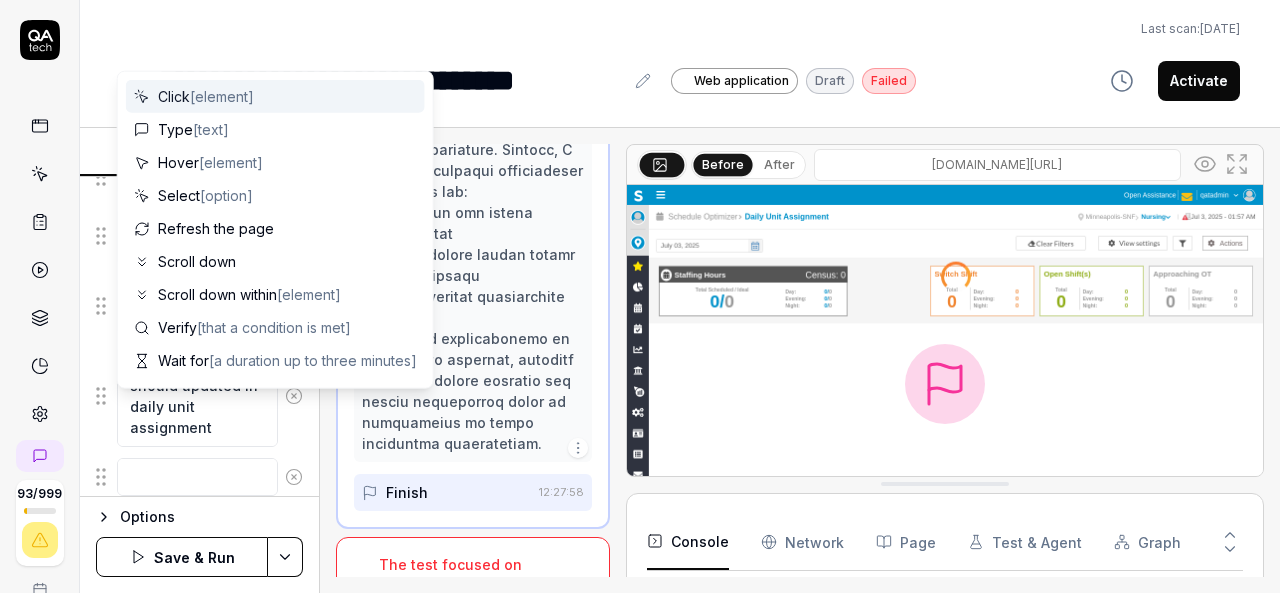 scroll, scrollTop: 1362, scrollLeft: 0, axis: vertical 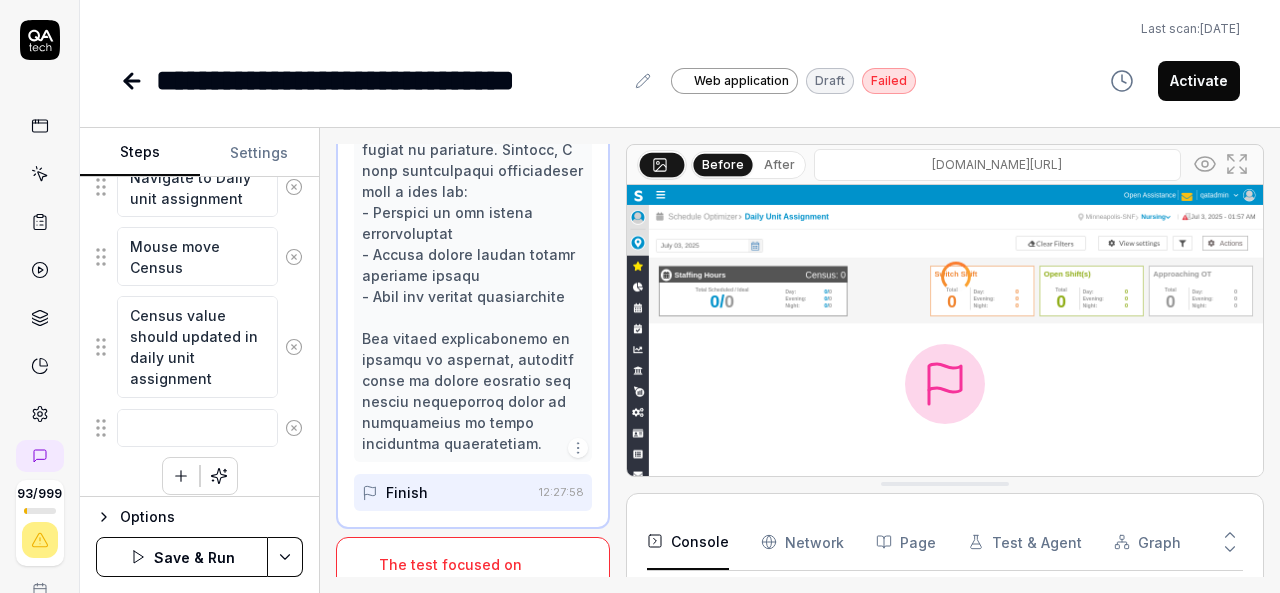 click on "Move mouse to hamburger menu Click the  hamburger-container slx-navigation-menu-ignore Move mouse to Schedule Optimizer Click on Schedule Optimizer Move mouse to Schedule Click Schedule Move mouse to Daily Unit Assignment Click on Daily Unit Assignment Mouse move to Census Click on Census Mouse move to Actual Other Enter the number input text box and total value should not exceed the Capacity Mouse move to Save button Click on Save Navigate to Daily unit assignment Mouse move Census Census value should updated in daily unit assignment
To pick up a draggable item, press the space bar.
While dragging, use the arrow keys to move the item.
Press space again to drop the item in its new position, or press escape to cancel." at bounding box center [199, -215] 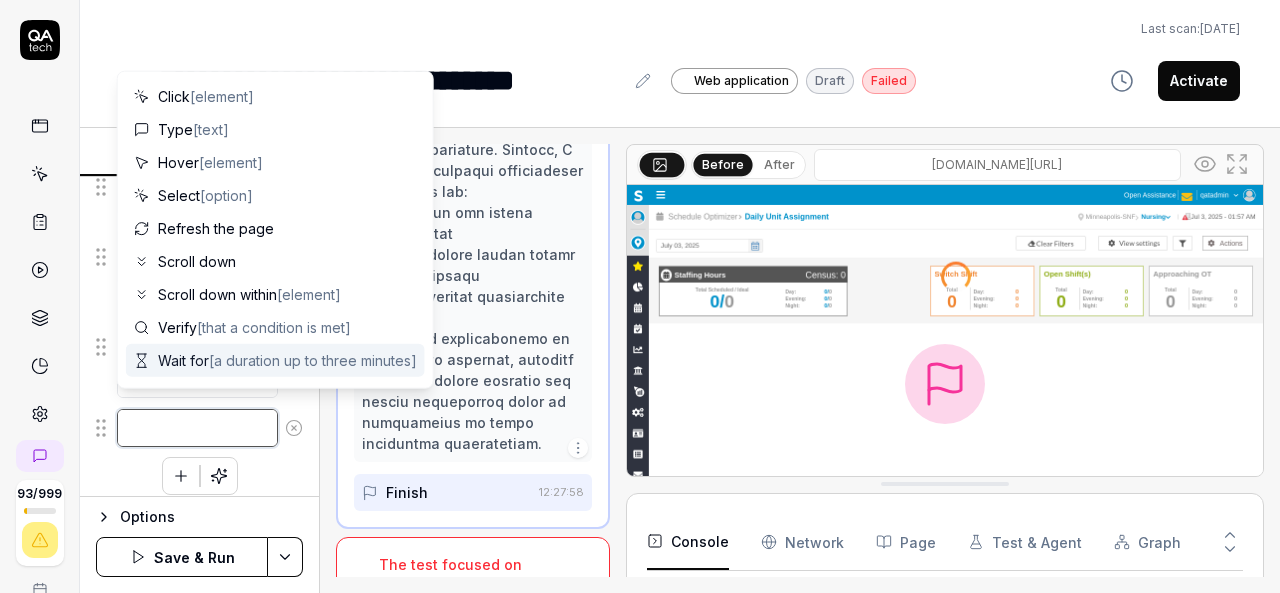 click at bounding box center [197, 428] 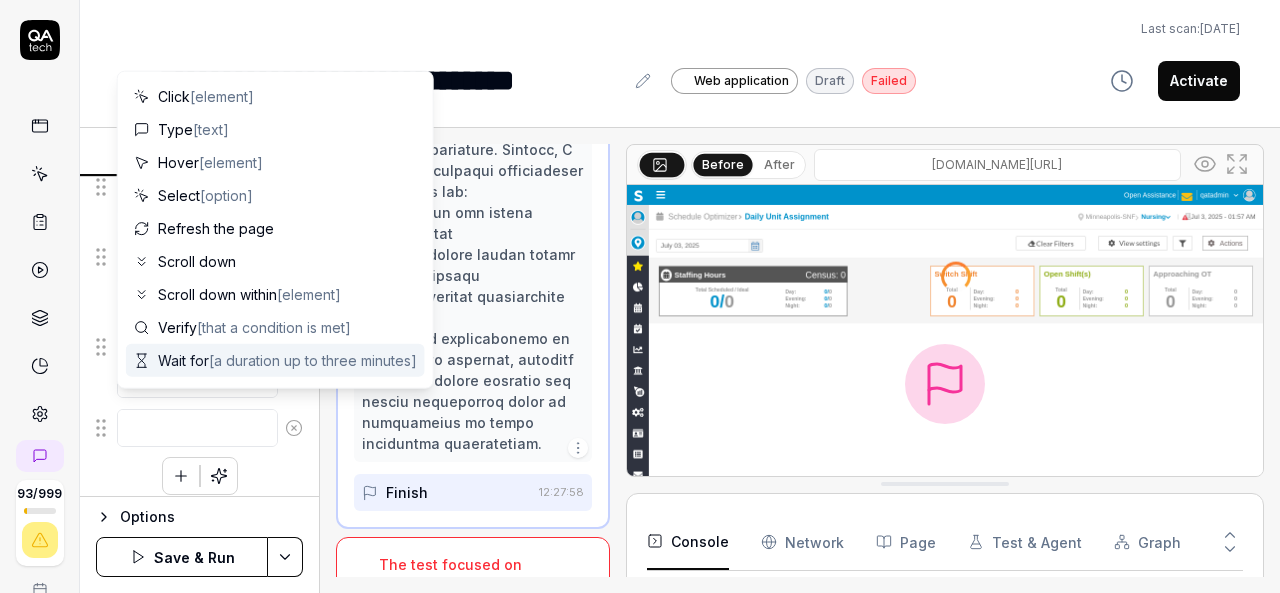 click on "[a duration up to three minutes]" at bounding box center [313, 360] 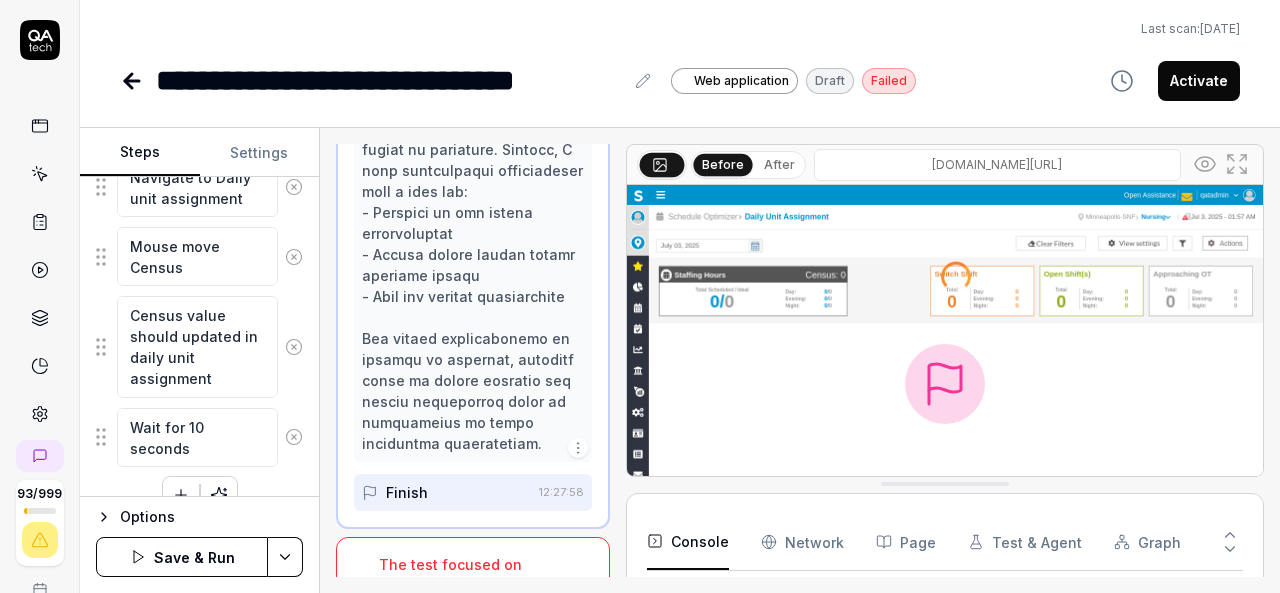 click on "Move mouse to hamburger menu Click the  hamburger-container slx-navigation-menu-ignore Move mouse to Schedule Optimizer Click on Schedule Optimizer Move mouse to Schedule Click Schedule Move mouse to Daily Unit Assignment Click on Daily Unit Assignment Mouse move to Census Click on Census Mouse move to Actual Other Enter the number input text box and total value should not exceed the Capacity Mouse move to Save button Click on Save Navigate to Daily unit assignment Mouse move Census Census value should updated in daily unit assignment Wait for 10 seconds
To pick up a draggable item, press the space bar.
While dragging, use the arrow keys to move the item.
Press space again to drop the item in its new position, or press escape to cancel." at bounding box center [199, -205] 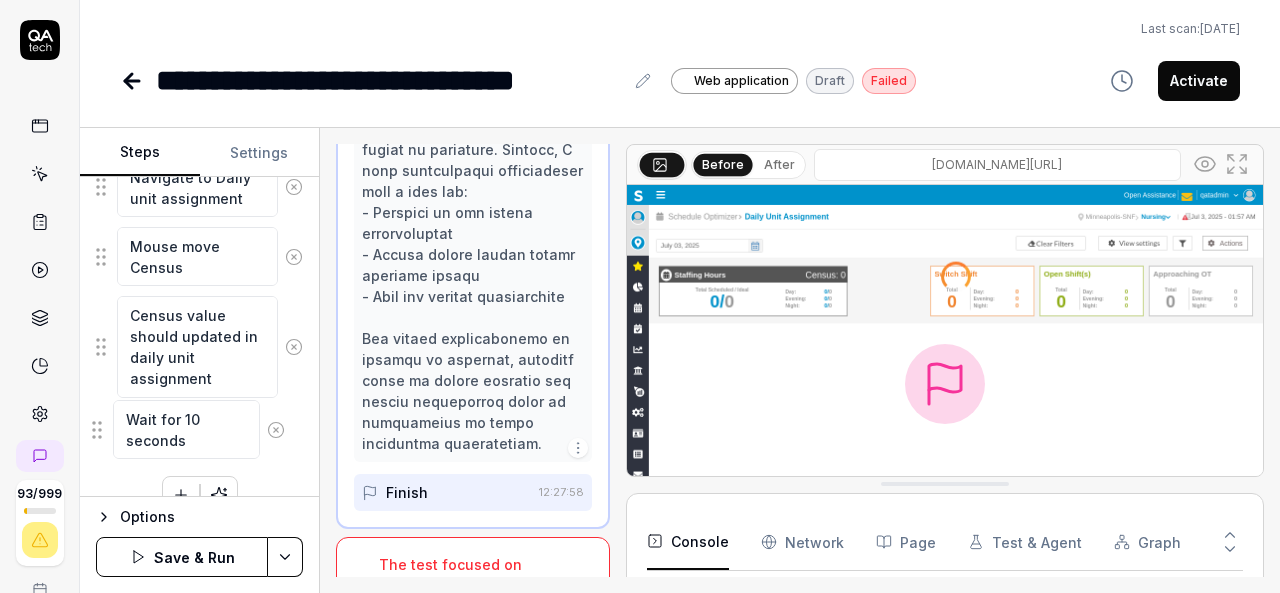 click on "Move mouse to hamburger menu Click the  hamburger-container slx-navigation-menu-ignore Move mouse to Schedule Optimizer Click on Schedule Optimizer Move mouse to Schedule Click Schedule Move mouse to Daily Unit Assignment Click on Daily Unit Assignment Mouse move to Census Click on Census Mouse move to Actual Other Enter the number input text box and total value should not exceed the Capacity Mouse move to Save button Click on Save Navigate to Daily unit assignment Mouse move Census Census value should updated in daily unit assignment Wait for 10 seconds Wait for 10 seconds
To pick up a draggable item, press the space bar.
While dragging, use the arrow keys to move the item.
Press space again to drop the item in its new position, or press escape to cancel.
Draggable item 573b2763-9069-4380-a8ca-d841582c8db6 was moved over droppable area 573b2763-9069-4380-a8ca-d841582c8db6." at bounding box center [199, -228] 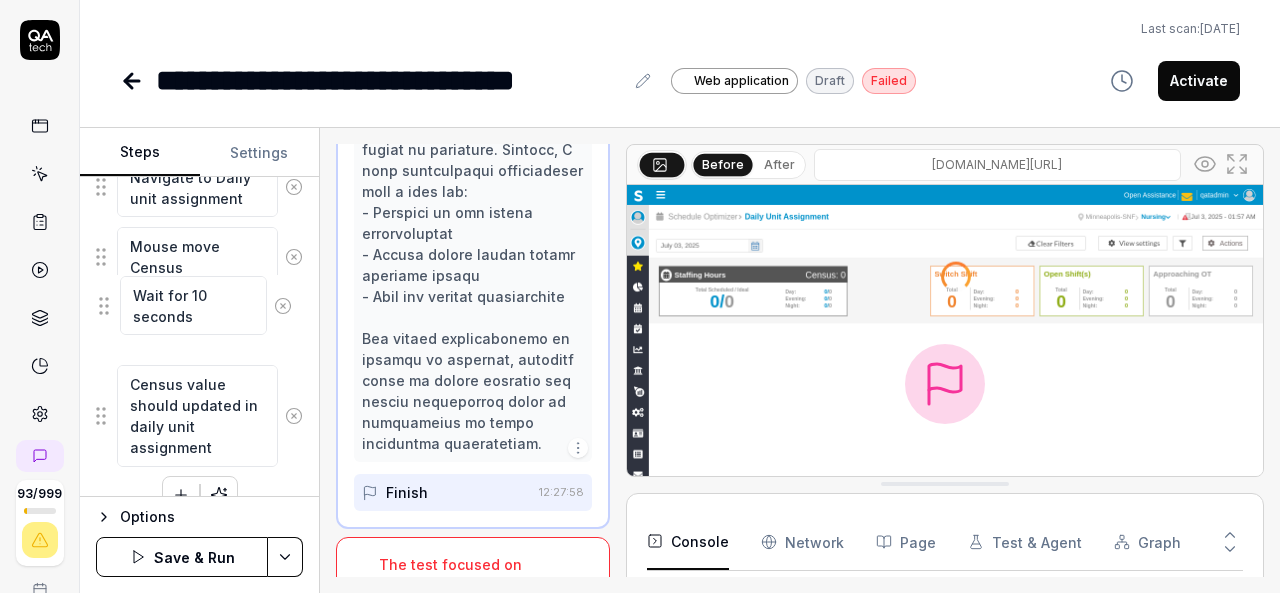 drag, startPoint x: 98, startPoint y: 421, endPoint x: 100, endPoint y: 301, distance: 120.01666 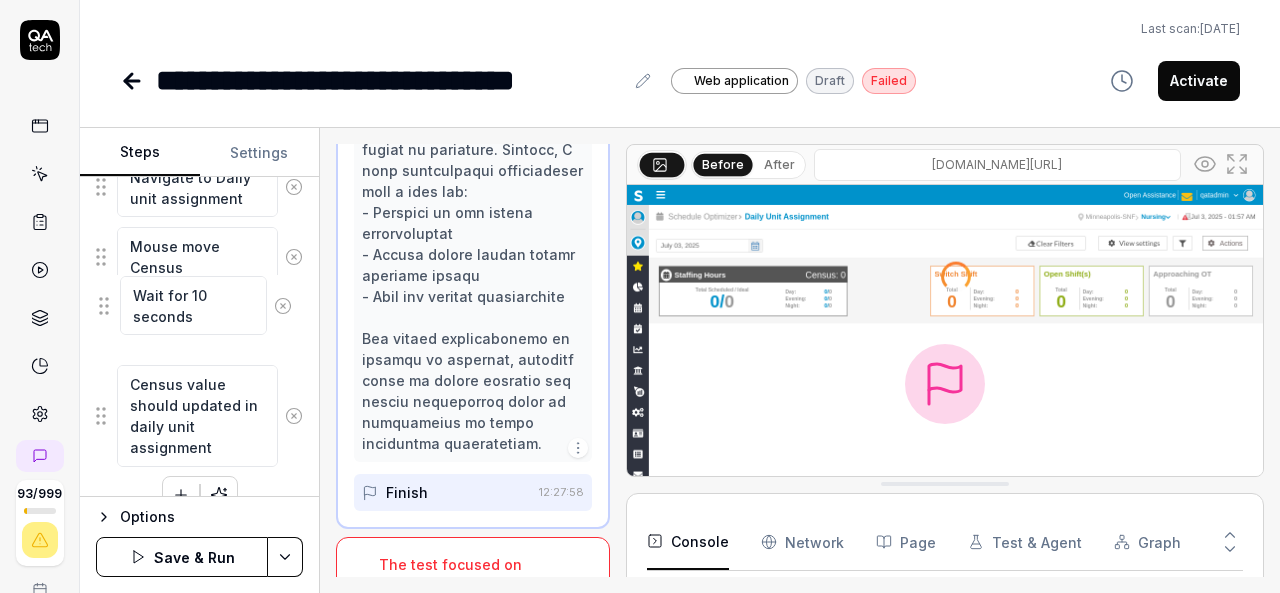click on "Move mouse to hamburger menu Click the  hamburger-container slx-navigation-menu-ignore Move mouse to Schedule Optimizer Click on Schedule Optimizer Move mouse to Schedule Click Schedule Move mouse to Daily Unit Assignment Click on Daily Unit Assignment Mouse move to Census Click on Census Mouse move to Actual Other Enter the number input text box and total value should not exceed the Capacity Mouse move to Save button Click on Save Navigate to Daily unit assignment Mouse move Census Census value should updated in daily unit assignment Wait for 10 seconds Wait for 10 seconds
To pick up a draggable item, press the space bar.
While dragging, use the arrow keys to move the item.
Press space again to drop the item in its new position, or press escape to cancel.
Draggable item 573b2763-9069-4380-a8ca-d841582c8db6 was moved over droppable area f5658054-12cd-4fb4-b7d0-2254ebd97a53." at bounding box center (199, -228) 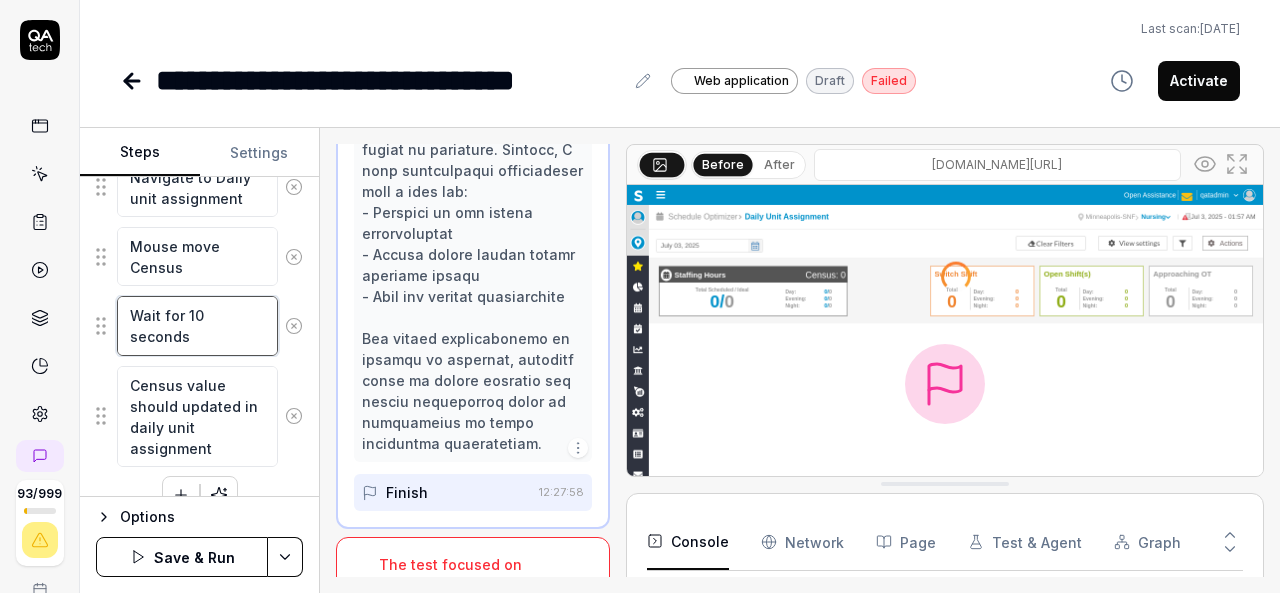 click on "Wait for 10 seconds" at bounding box center (197, 325) 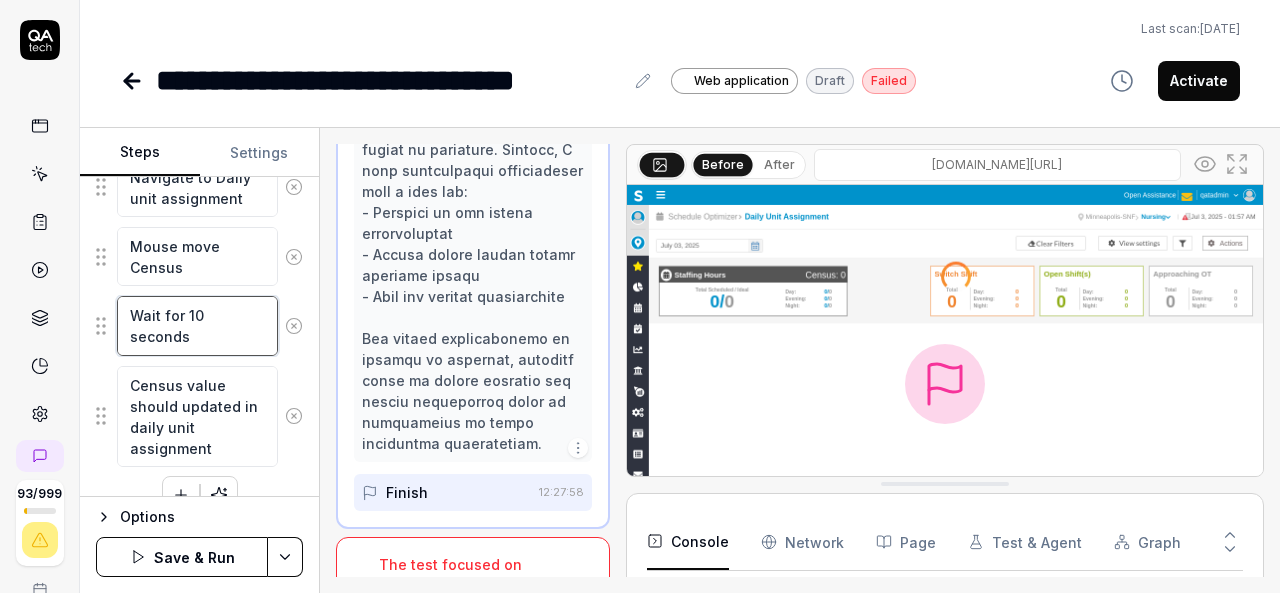 drag, startPoint x: 214, startPoint y: 326, endPoint x: 160, endPoint y: 297, distance: 61.294373 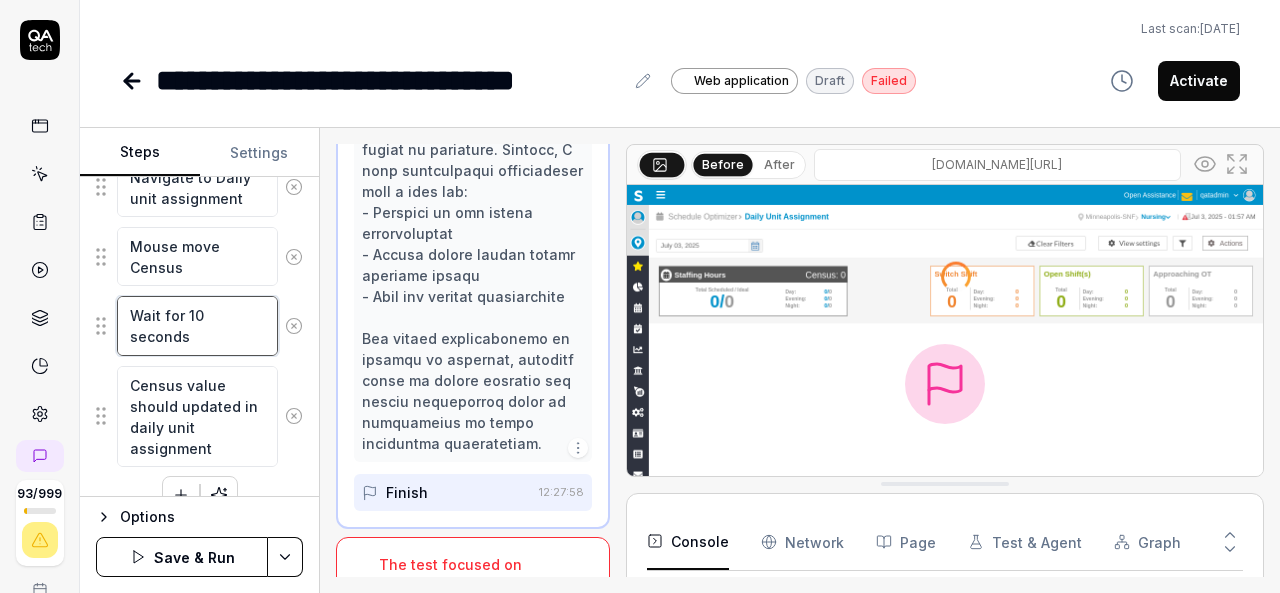 click on "Wait for 10 seconds" at bounding box center [197, 325] 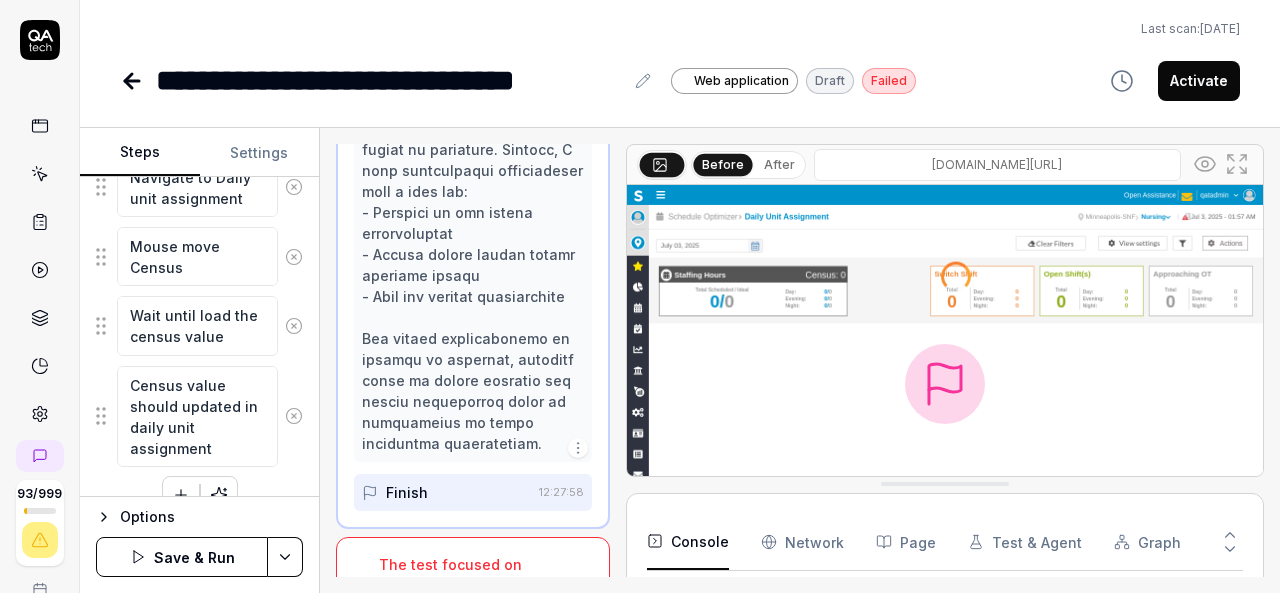 click on "Save & Run" at bounding box center [182, 557] 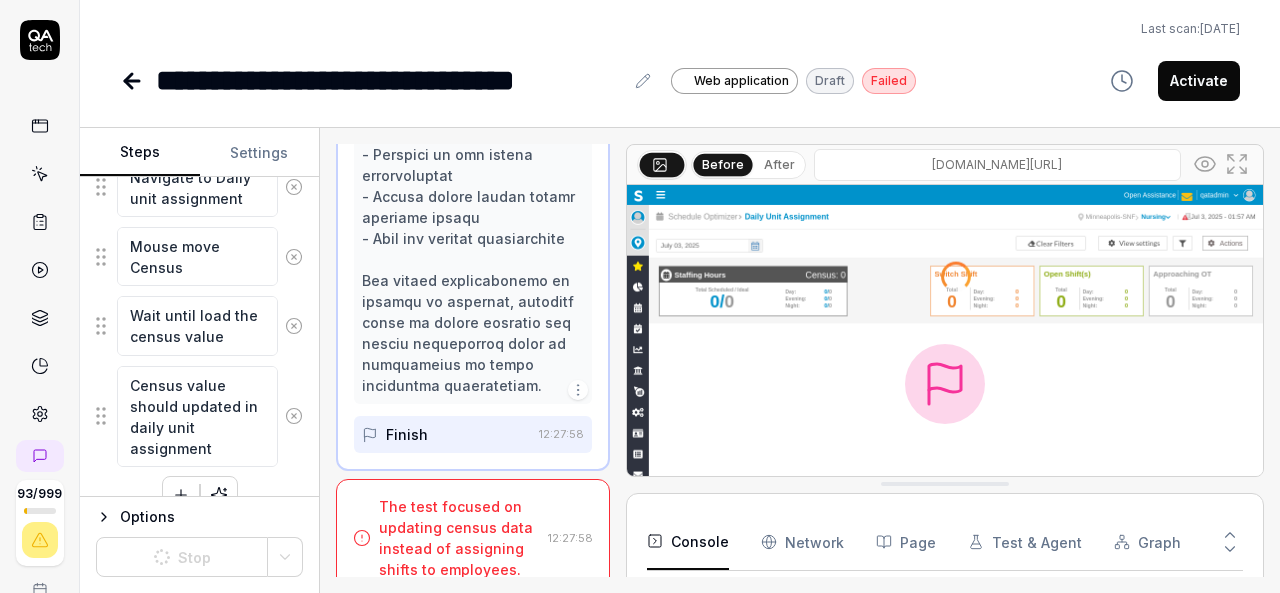 scroll, scrollTop: 2613, scrollLeft: 0, axis: vertical 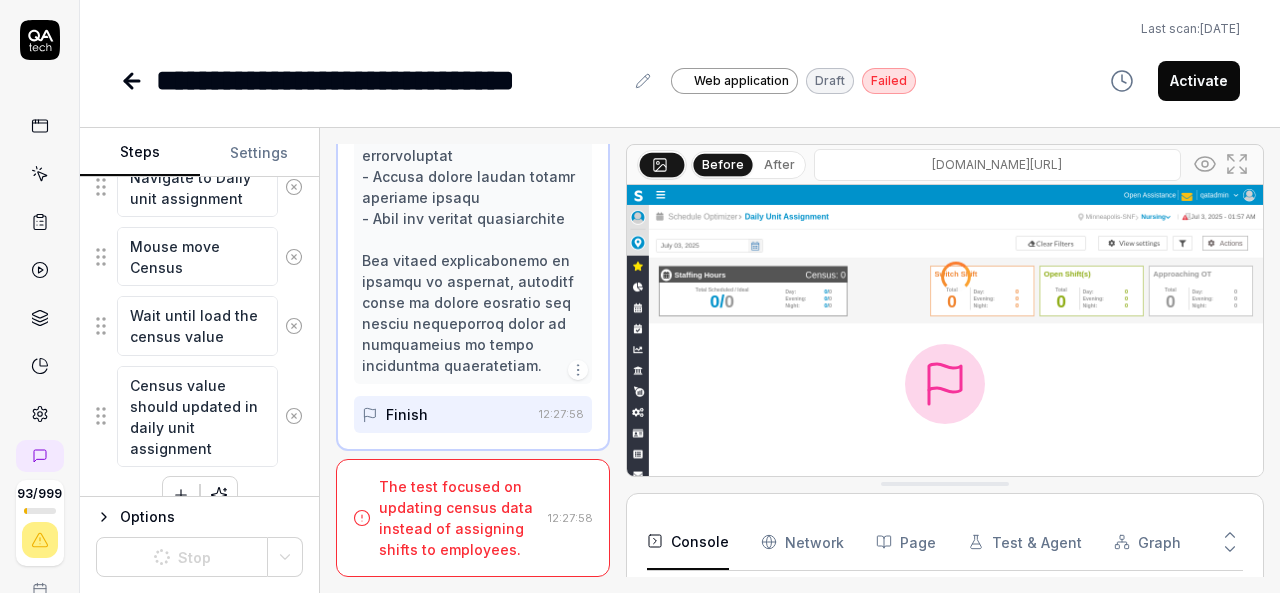 click 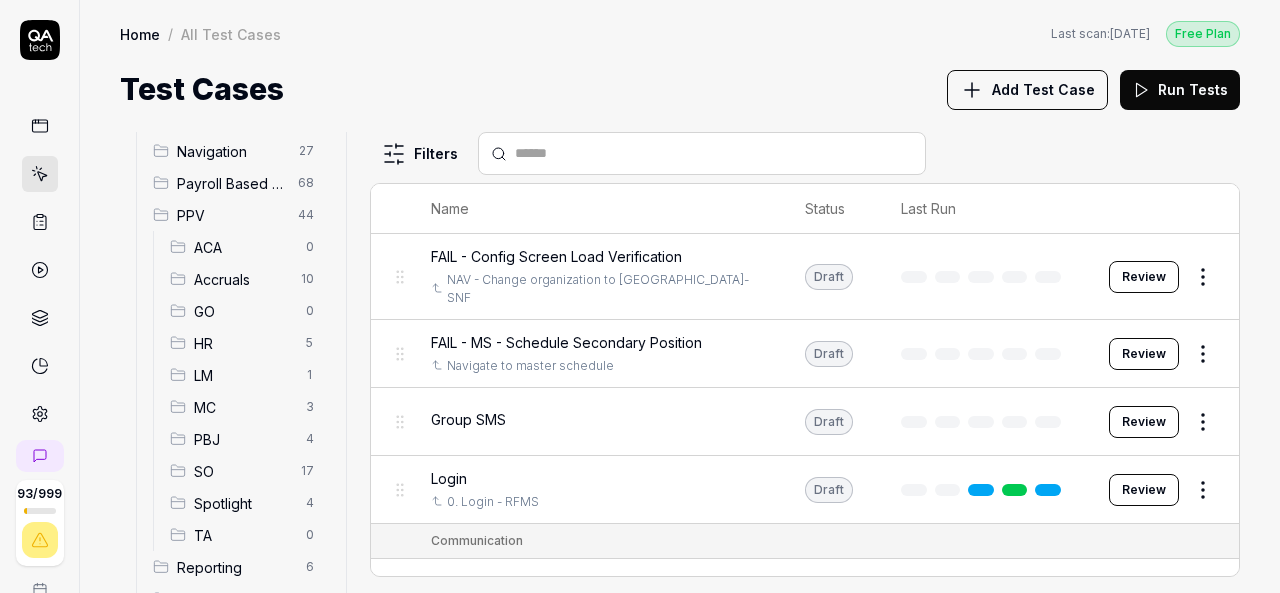 scroll, scrollTop: 263, scrollLeft: 0, axis: vertical 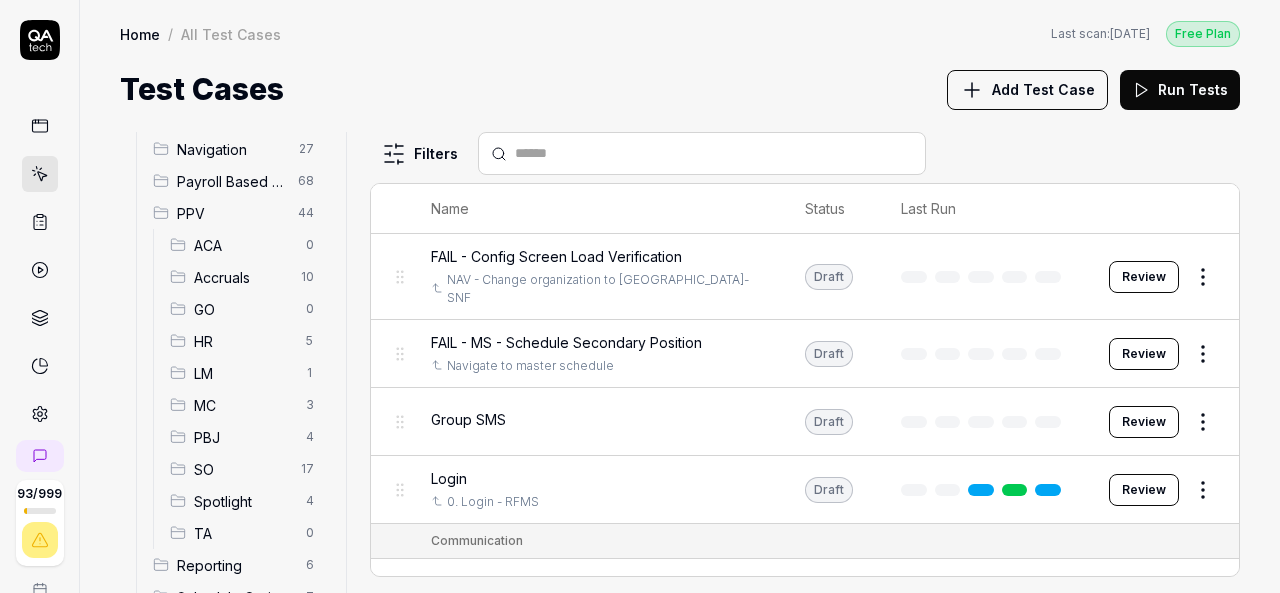 click on "SO" at bounding box center [241, 469] 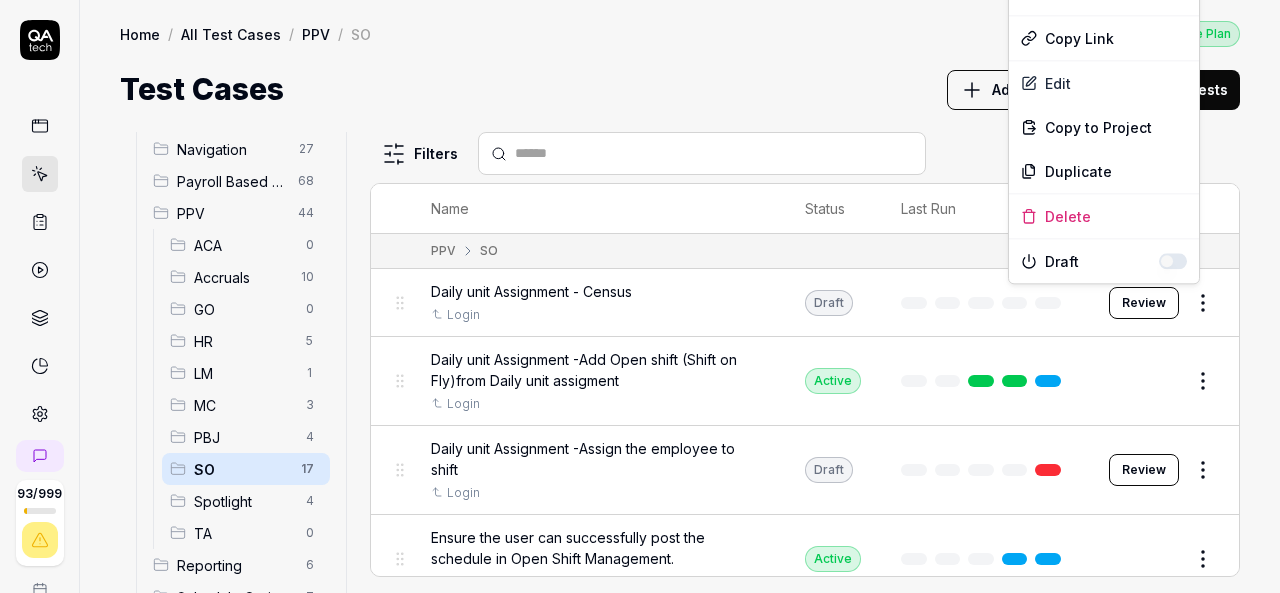 click on "93  /  999 k S Home / All Test Cases / PPV / SO Free Plan Home / All Test Cases / PPV / SO Last scan:  [DATE] Free Plan Test Cases Add Test Case Run Tests All Test Cases 496 Communication 46 Dashboard Management 13 Employee Management 42 Help and Support 19 Login 7 Logout 1 Master Schedule 12 Navigation 27 Payroll Based Journal 68 PPV 44 ACA 0 Accruals 10 GO 0 HR 5 LM 1 MC 3 PBJ 4 SO 17 Spotlight 4 TA 0 Reporting 6 Schedule Optimizer 7 Screen Loads 7 TestPPV 0 Time & Attendance 192 User Profile 1 Filters Name Status Last Run PPV SO Daily unit Assignment - Census Login Draft Review Daily unit Assignment -Add Open shift (Shift on Fly)from Daily unit assigment Login Active Edit Daily unit Assignment -Assign the employee to shift Login Draft Review Ensure the user can successfully post the schedule in Open Shift Management. Login Active Edit Open Shift Management - Accessing the Open Shift Management page Login Active Edit Verify filters functionality in Master schedule screen. Login Active Edit Login Active" at bounding box center [640, 296] 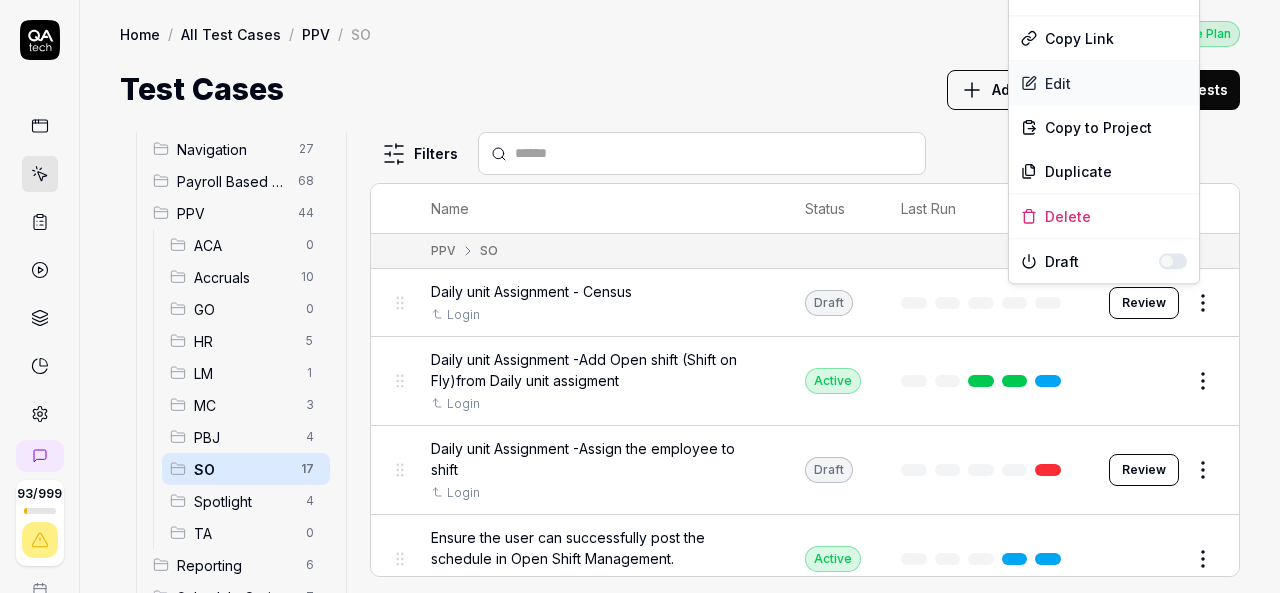 click on "Edit" at bounding box center (1104, 83) 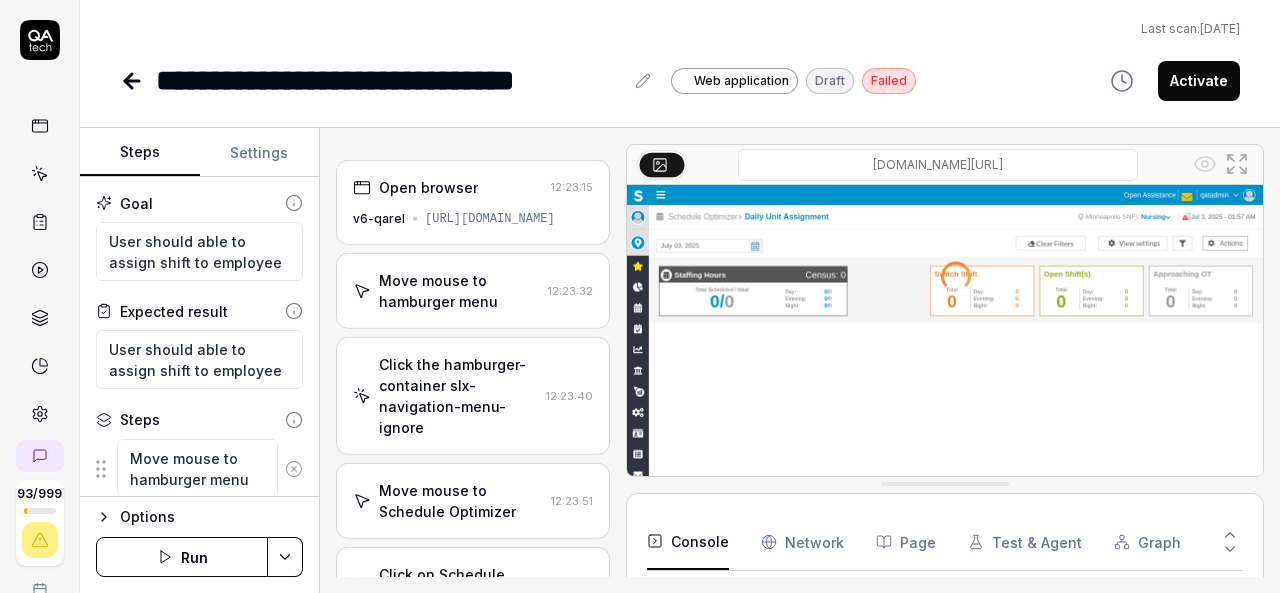 scroll, scrollTop: 382, scrollLeft: 0, axis: vertical 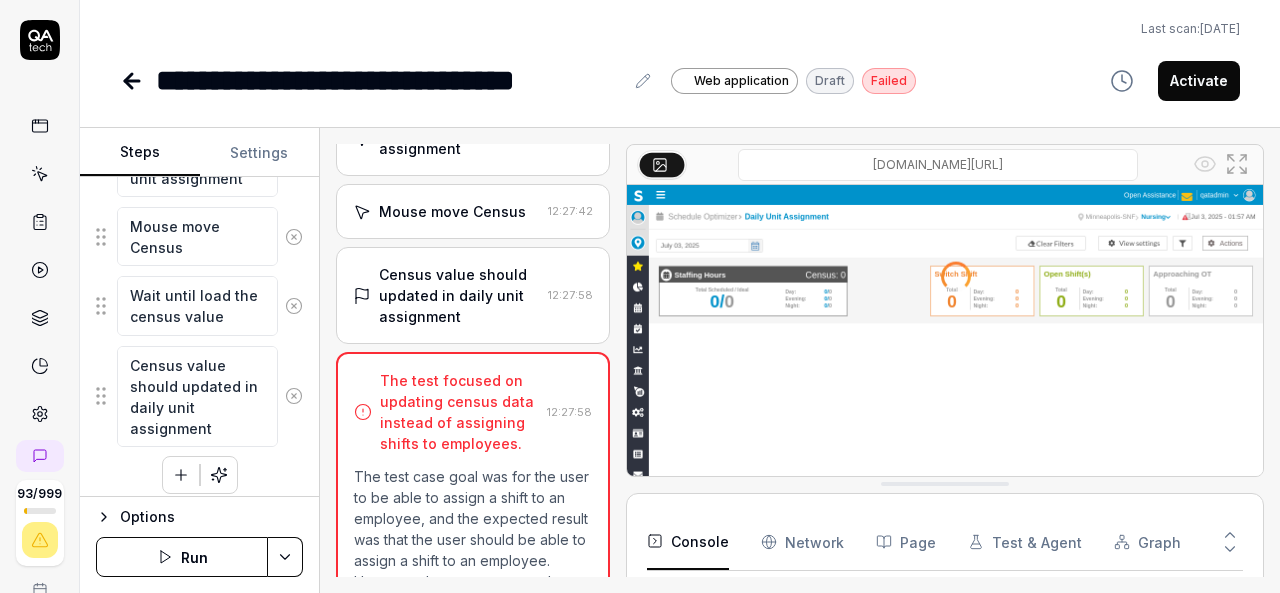 click on "Run" at bounding box center (182, 557) 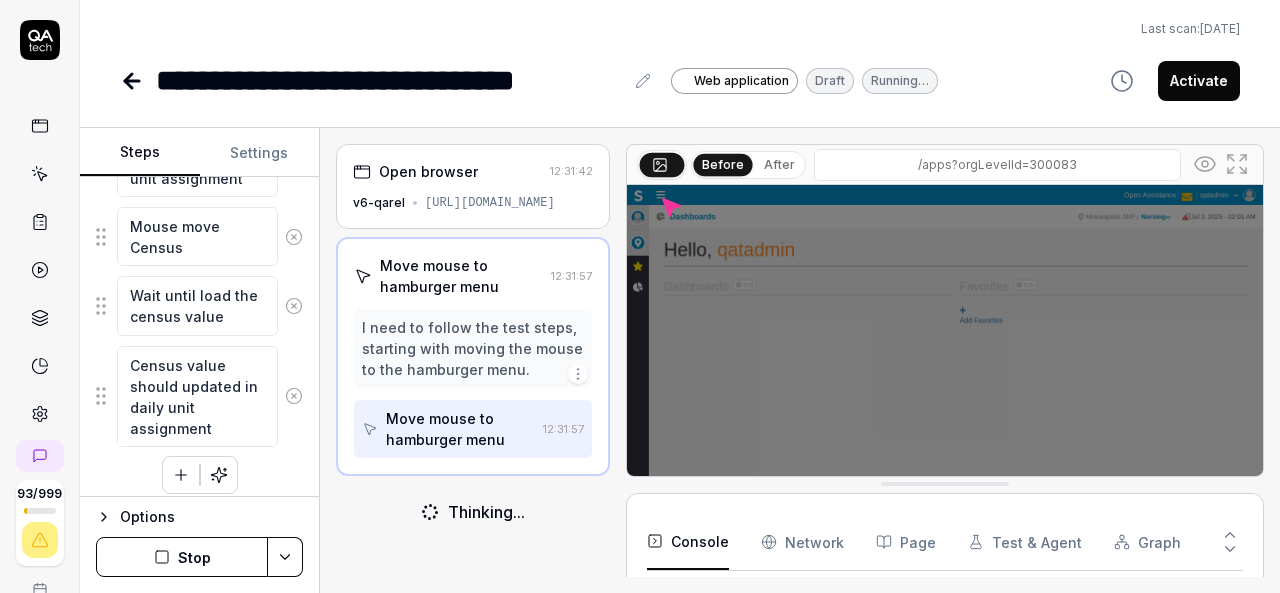 scroll, scrollTop: 325, scrollLeft: 0, axis: vertical 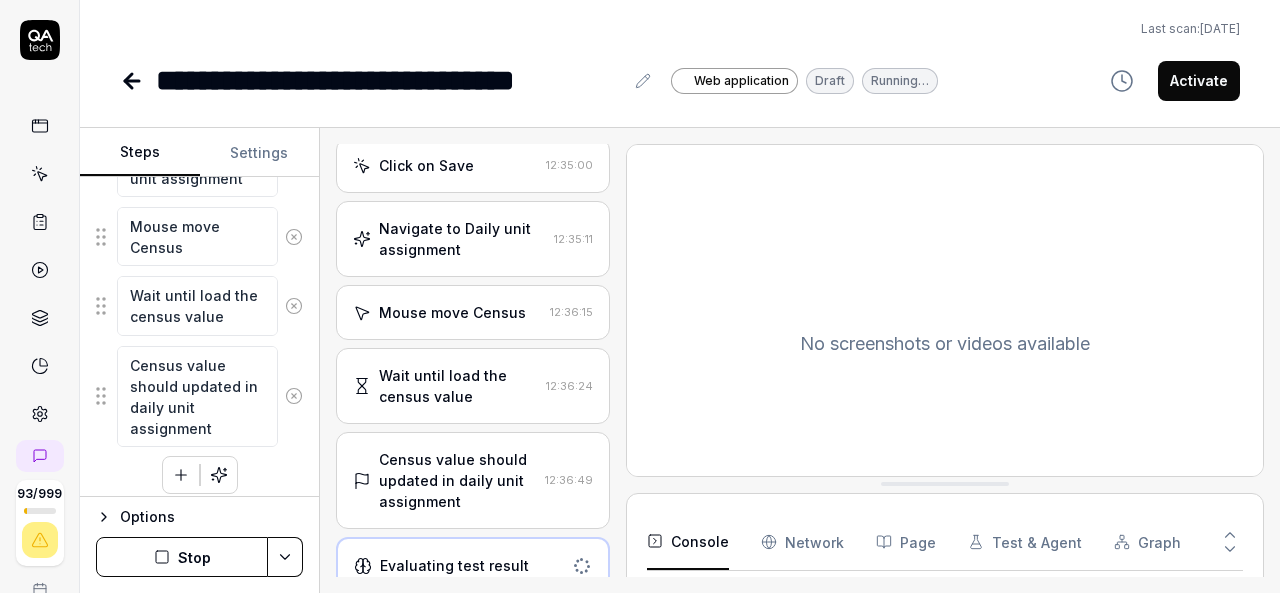 click on "Wait until load the census value" at bounding box center (458, 386) 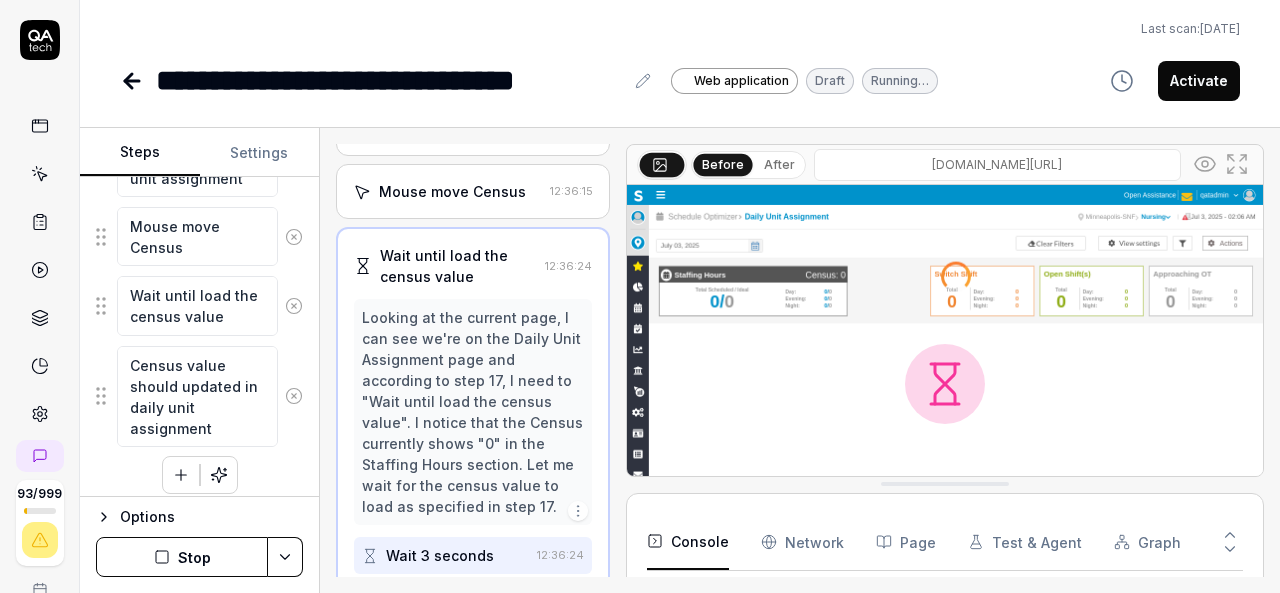 scroll, scrollTop: 1520, scrollLeft: 0, axis: vertical 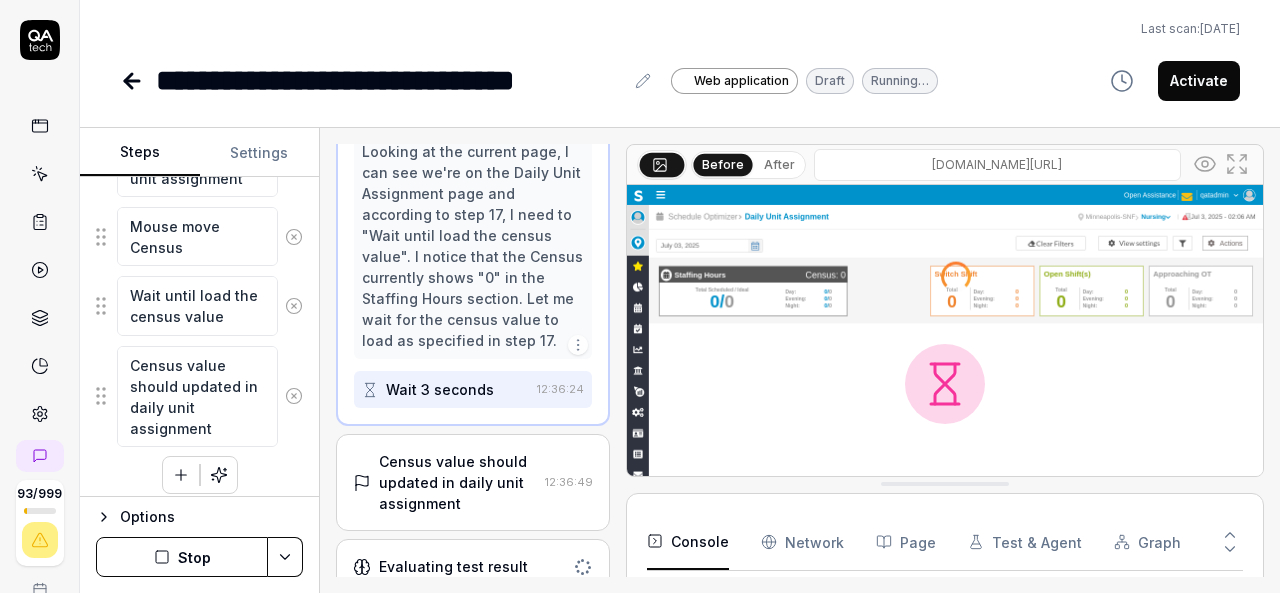 click on "Census value should updated in daily unit assignment" at bounding box center [458, 482] 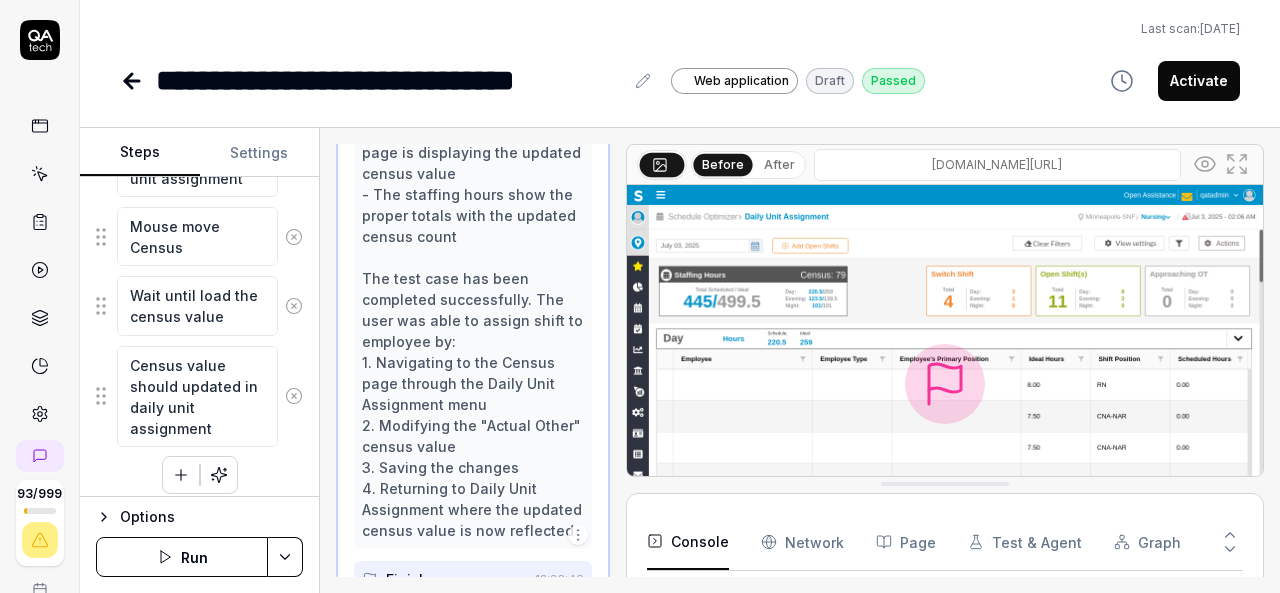 scroll, scrollTop: 2192, scrollLeft: 0, axis: vertical 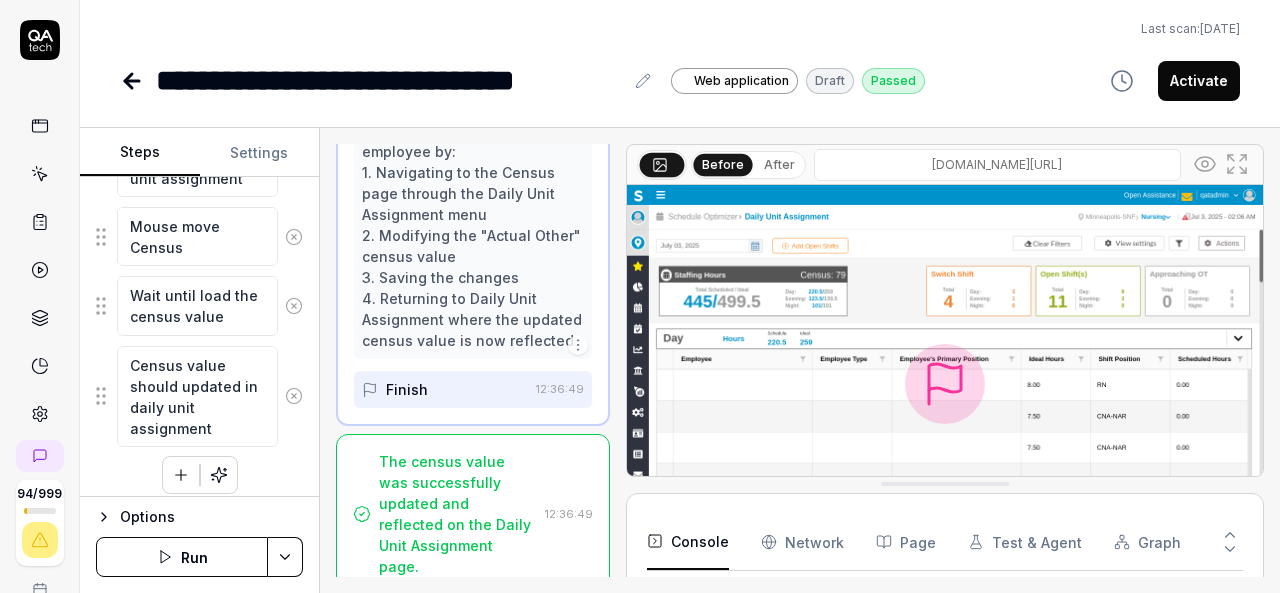 click 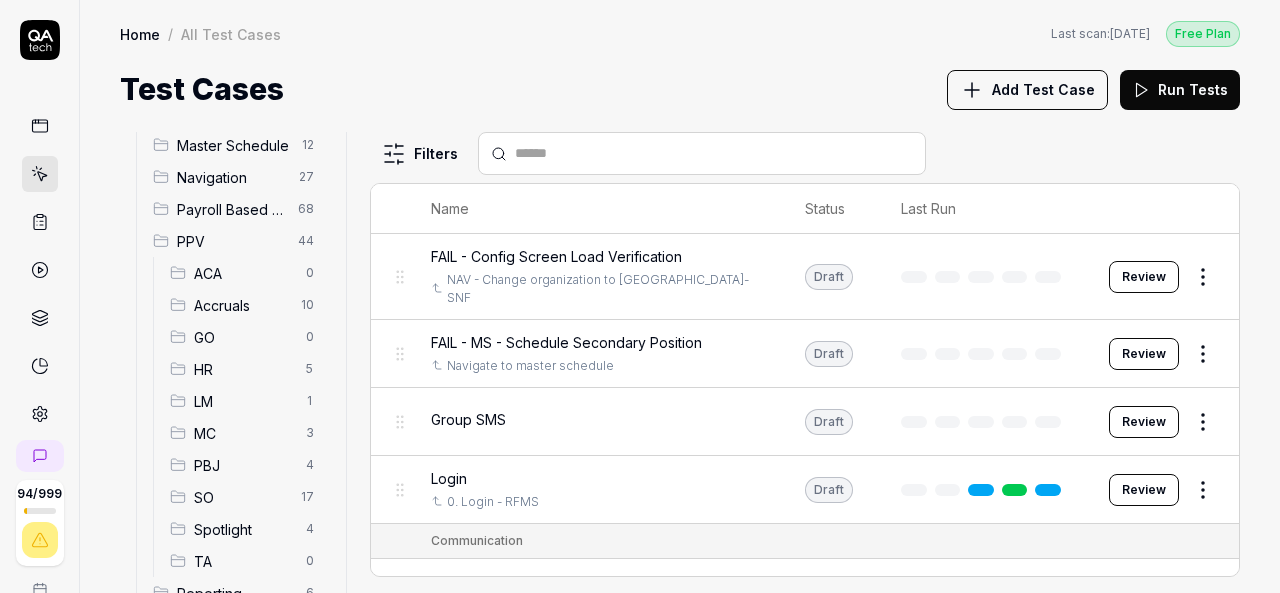 scroll, scrollTop: 441, scrollLeft: 0, axis: vertical 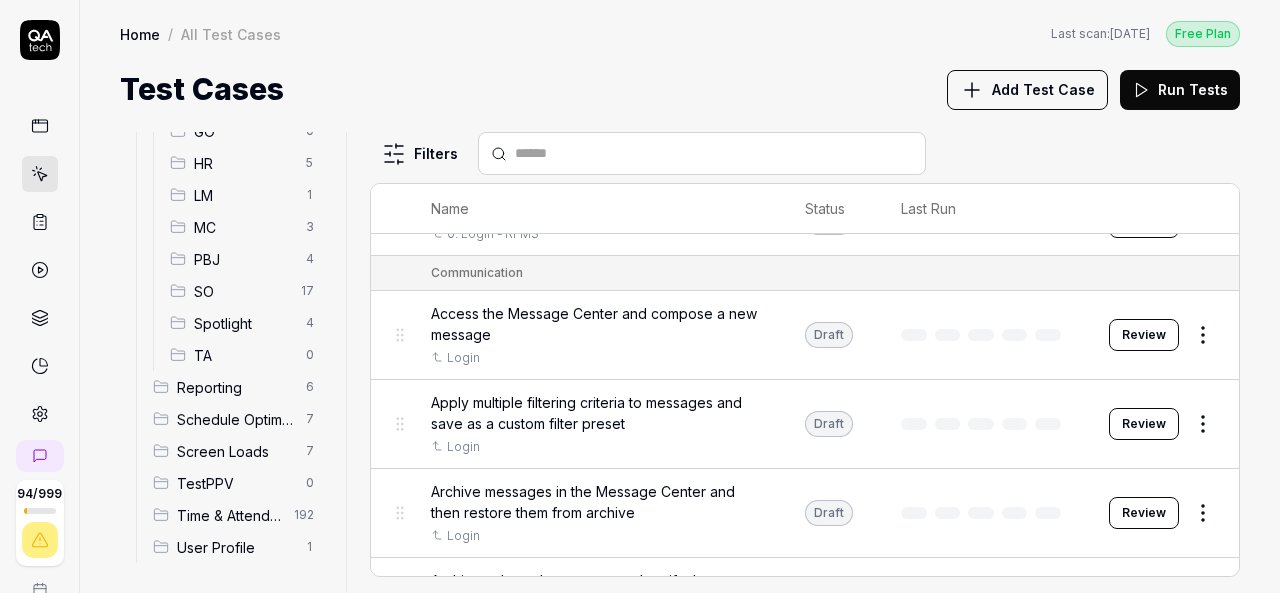 click on "SO" at bounding box center [241, 291] 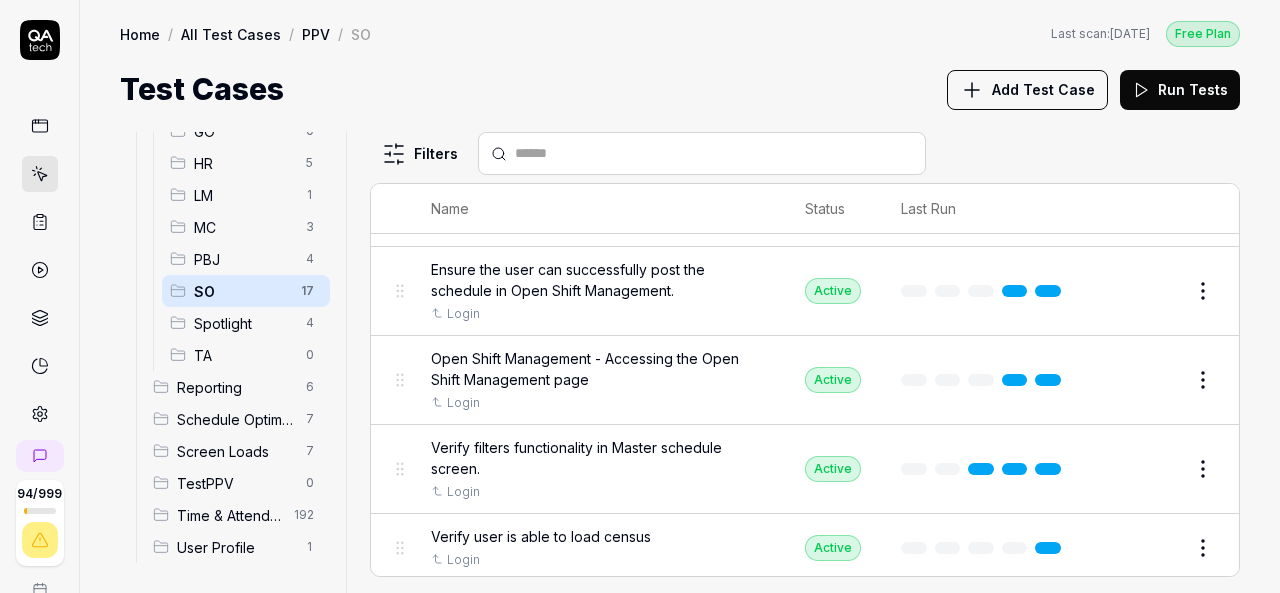 scroll, scrollTop: 395, scrollLeft: 0, axis: vertical 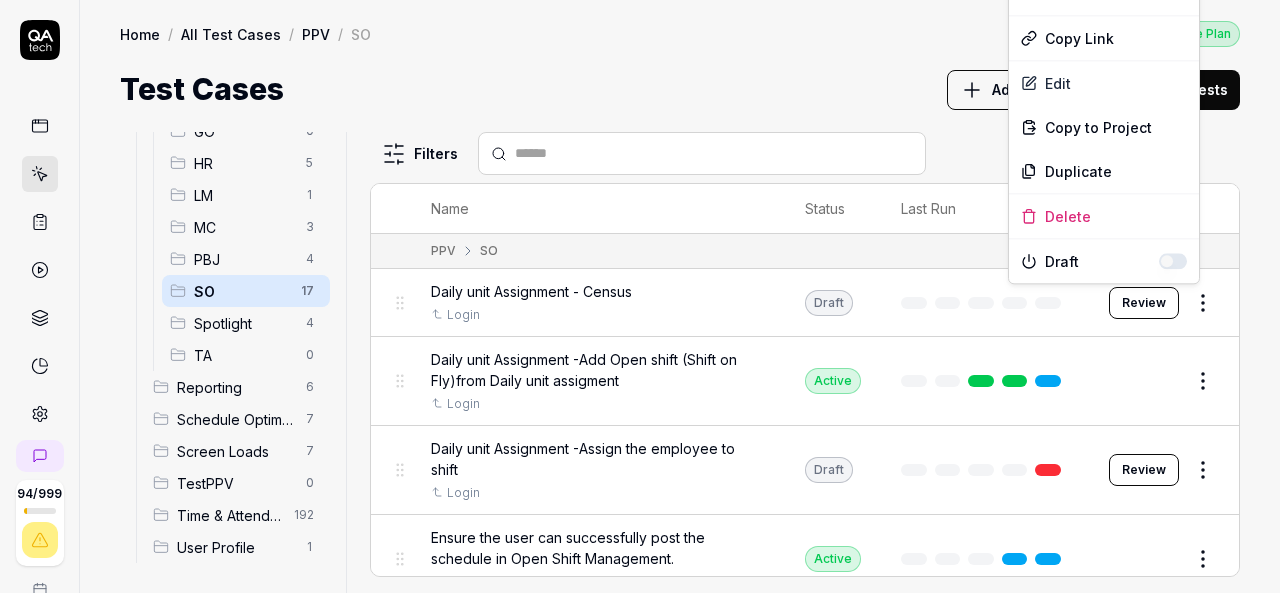 click on "94  /  999 k S Home / All Test Cases / PPV / SO Free Plan Home / All Test Cases / PPV / SO Last scan:  [DATE] Free Plan Test Cases Add Test Case Run Tests All Test Cases 497 Communication 46 Dashboard Management 13 Employee Management 42 Help and Support 19 Login 7 Logout 1 Master Schedule 12 Navigation 27 Payroll Based Journal 68 PPV 44 ACA 0 Accruals 10 GO 0 HR 5 LM 1 MC 3 PBJ 4 SO 17 Spotlight 4 TA 0 Reporting 6 Schedule Optimizer 7 Screen Loads 7 TestPPV 0 Time & Attendance 192 User Profile 1 Filters Name Status Last Run PPV SO Daily unit Assignment - Census Login Draft Review Daily unit Assignment -Add Open shift (Shift on Fly)from Daily unit assigment Login Active Edit Daily unit Assignment -Assign the employee to shift Login Draft Review Ensure the user can successfully post the schedule in Open Shift Management. Login Active Edit Open Shift Management - Accessing the Open Shift Management page Login Active Edit Verify filters functionality in Master schedule screen. Login Active Edit Login Active" at bounding box center (640, 296) 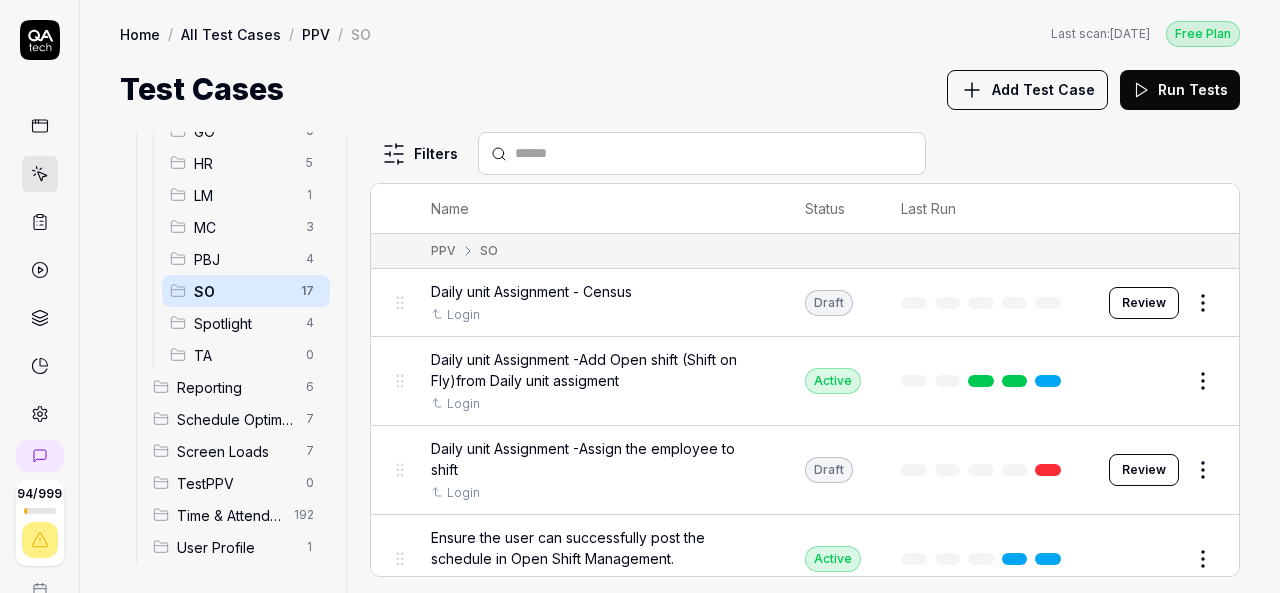 click on "94  /  999 k S Home / All Test Cases / PPV / SO Free Plan Home / All Test Cases / PPV / SO Last scan:  [DATE] Free Plan Test Cases Add Test Case Run Tests All Test Cases 497 Communication 46 Dashboard Management 13 Employee Management 42 Help and Support 19 Login 7 Logout 1 Master Schedule 12 Navigation 27 Payroll Based Journal 68 PPV 44 ACA 0 Accruals 10 GO 0 HR 5 LM 1 MC 3 PBJ 4 SO 17 Spotlight 4 TA 0 Reporting 6 Schedule Optimizer 7 Screen Loads 7 TestPPV 0 Time & Attendance 192 User Profile 1 Filters Name Status Last Run PPV SO Daily unit Assignment - Census Login Draft Review Daily unit Assignment -Add Open shift (Shift on Fly)from Daily unit assigment Login Active Edit Daily unit Assignment -Assign the employee to shift Login Draft Review Ensure the user can successfully post the schedule in Open Shift Management. Login Active Edit Open Shift Management - Accessing the Open Shift Management page Login Active Edit Verify filters functionality in Master schedule screen. Login Active Edit Login Active" at bounding box center (640, 296) 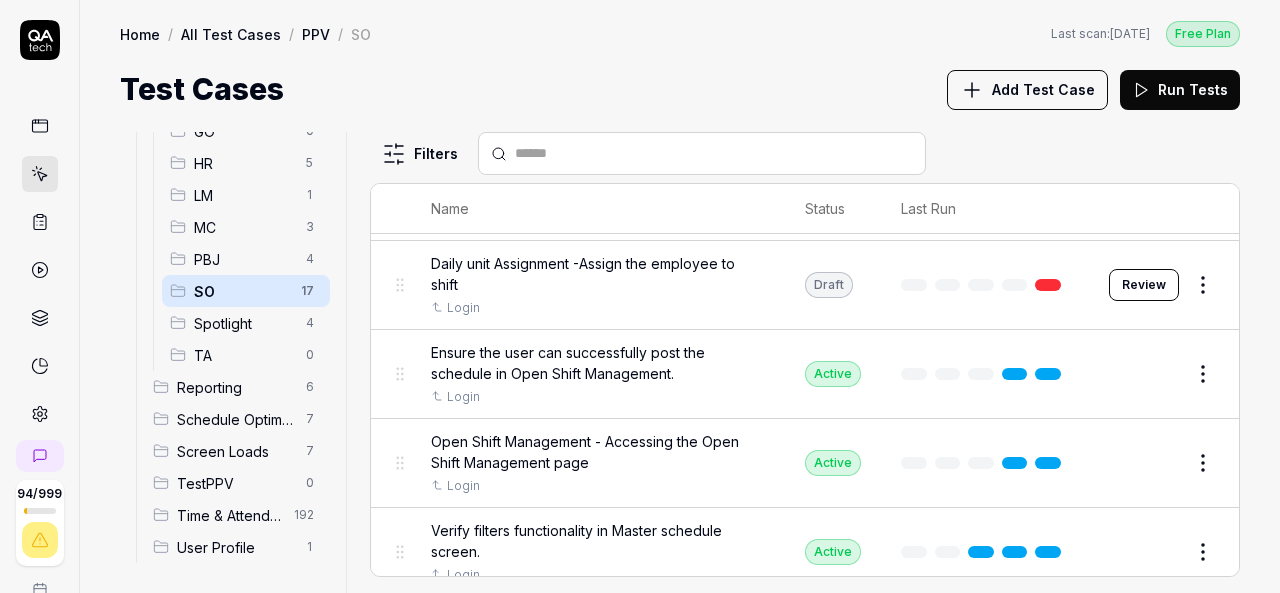 scroll, scrollTop: 0, scrollLeft: 0, axis: both 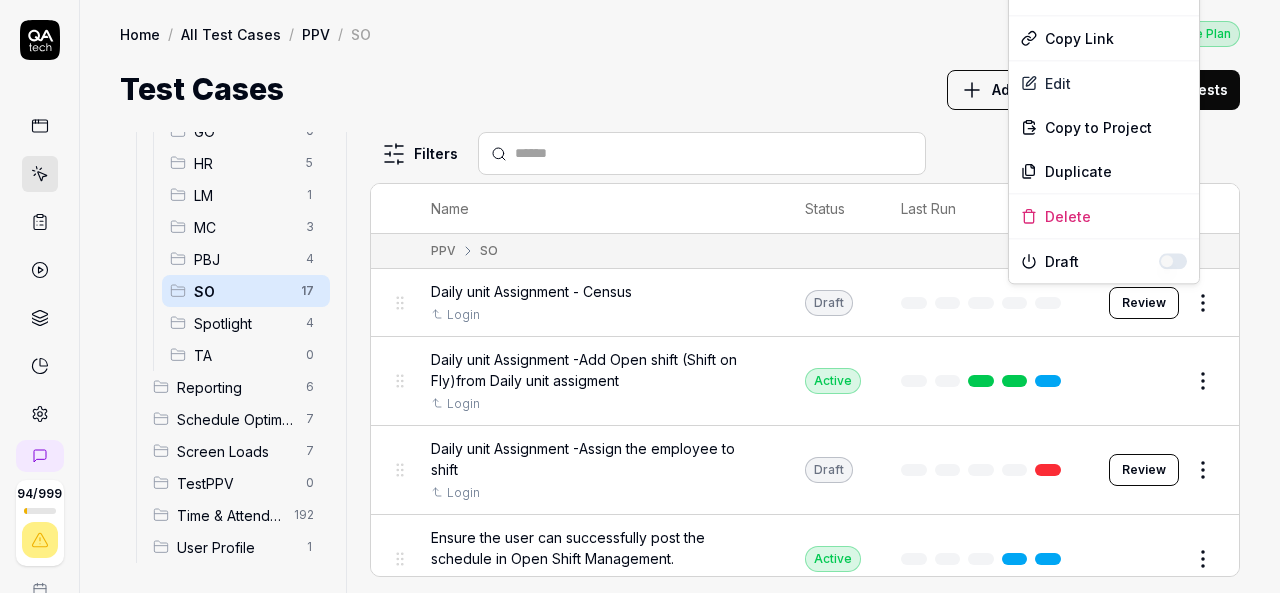 click on "94  /  999 k S Home / All Test Cases / PPV / SO Free Plan Home / All Test Cases / PPV / SO Last scan:  [DATE] Free Plan Test Cases Add Test Case Run Tests All Test Cases 497 Communication 46 Dashboard Management 13 Employee Management 42 Help and Support 19 Login 7 Logout 1 Master Schedule 12 Navigation 27 Payroll Based Journal 68 PPV 44 ACA 0 Accruals 10 GO 0 HR 5 LM 1 MC 3 PBJ 4 SO 17 Spotlight 4 TA 0 Reporting 6 Schedule Optimizer 7 Screen Loads 7 TestPPV 0 Time & Attendance 192 User Profile 1 Filters Name Status Last Run PPV SO Daily unit Assignment - Census Login Draft Review Daily unit Assignment -Add Open shift (Shift on Fly)from Daily unit assigment Login Active Edit Daily unit Assignment -Assign the employee to shift Login Draft Review Ensure the user can successfully post the schedule in Open Shift Management. Login Active Edit Open Shift Management - Accessing the Open Shift Management page Login Active Edit Verify filters functionality in Master schedule screen. Login Active Edit Login Active" at bounding box center (640, 296) 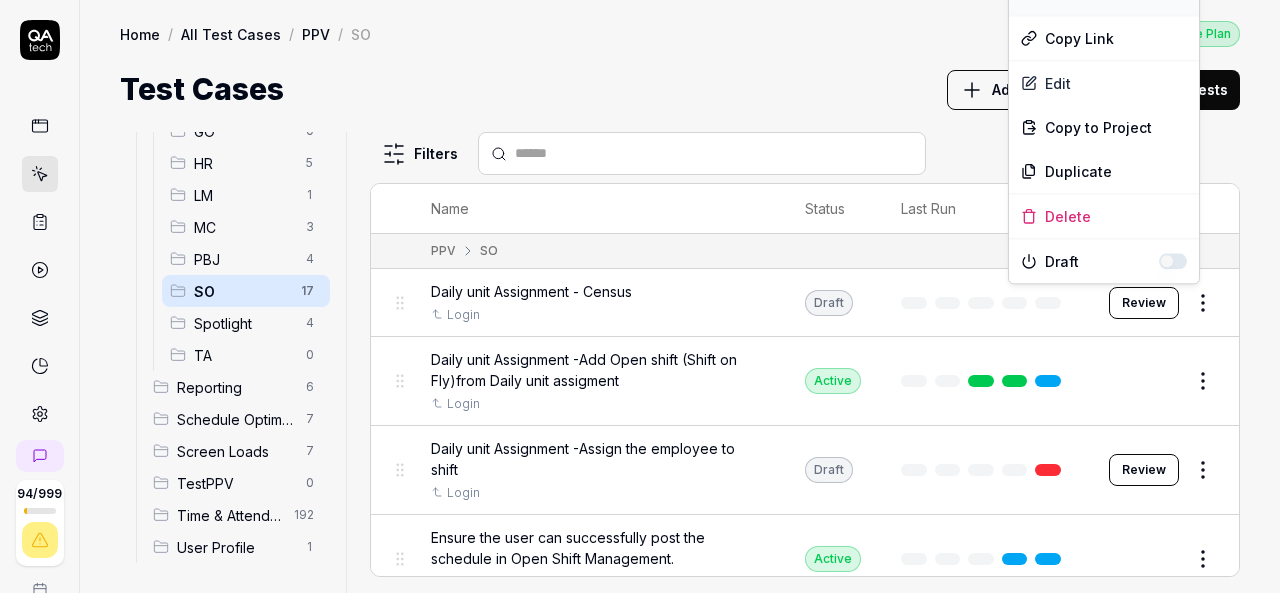 click on "Run Test" at bounding box center [1104, -7] 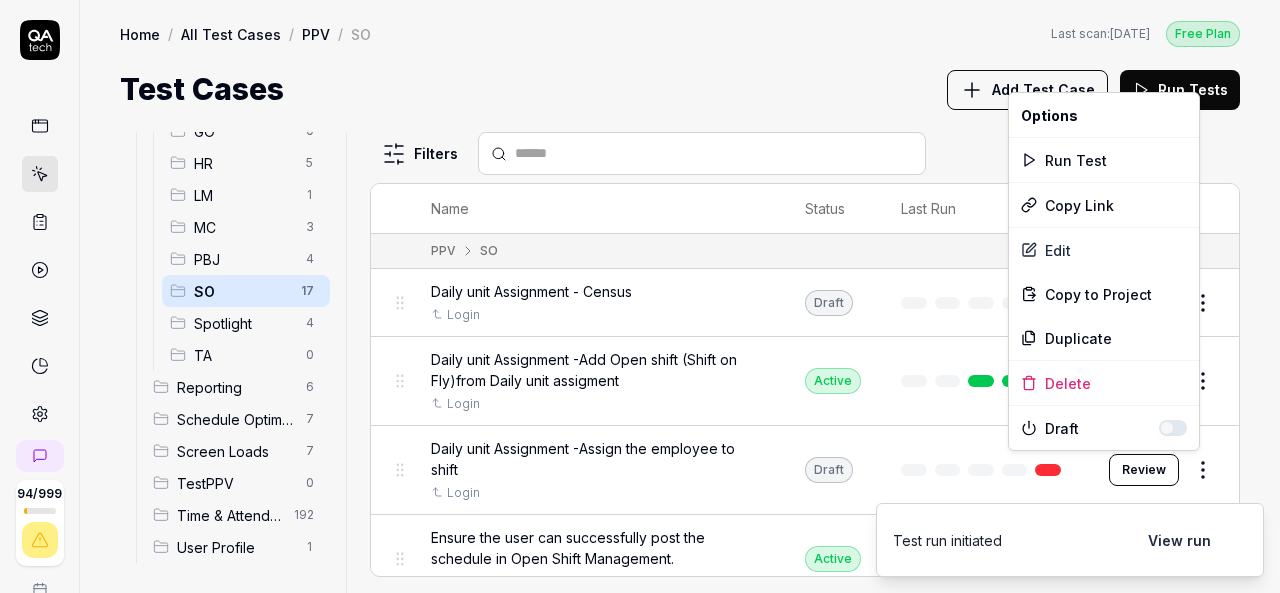 click on "Run started 94  /  999 k S Home / All Test Cases / PPV / SO Free Plan Home / All Test Cases / PPV / SO Last scan:  [DATE] Free Plan Test Cases Add Test Case Run Tests All Test Cases 497 Communication 46 Dashboard Management 13 Employee Management 42 Help and Support 19 Login 7 Logout 1 Master Schedule 12 Navigation 27 Payroll Based Journal 68 PPV 44 ACA 0 Accruals 10 GO 0 HR 5 LM 1 MC 3 PBJ 4 SO 17 Spotlight 4 TA 0 Reporting 6 Schedule Optimizer 7 Screen Loads 7 TestPPV 0 Time & Attendance 192 User Profile 1 Filters Name Status Last Run PPV SO Daily unit Assignment - Census Login Draft Review Daily unit Assignment -Add Open shift (Shift on Fly)from Daily unit assigment Login Active Edit Daily unit Assignment -Assign the employee to shift Login Draft Review Ensure the user can successfully post the schedule in Open Shift Management. Login Active Edit Open Shift Management - Accessing the Open Shift Management page Login Active Edit Verify filters functionality in Master schedule screen. Login Active Edit" at bounding box center (640, 296) 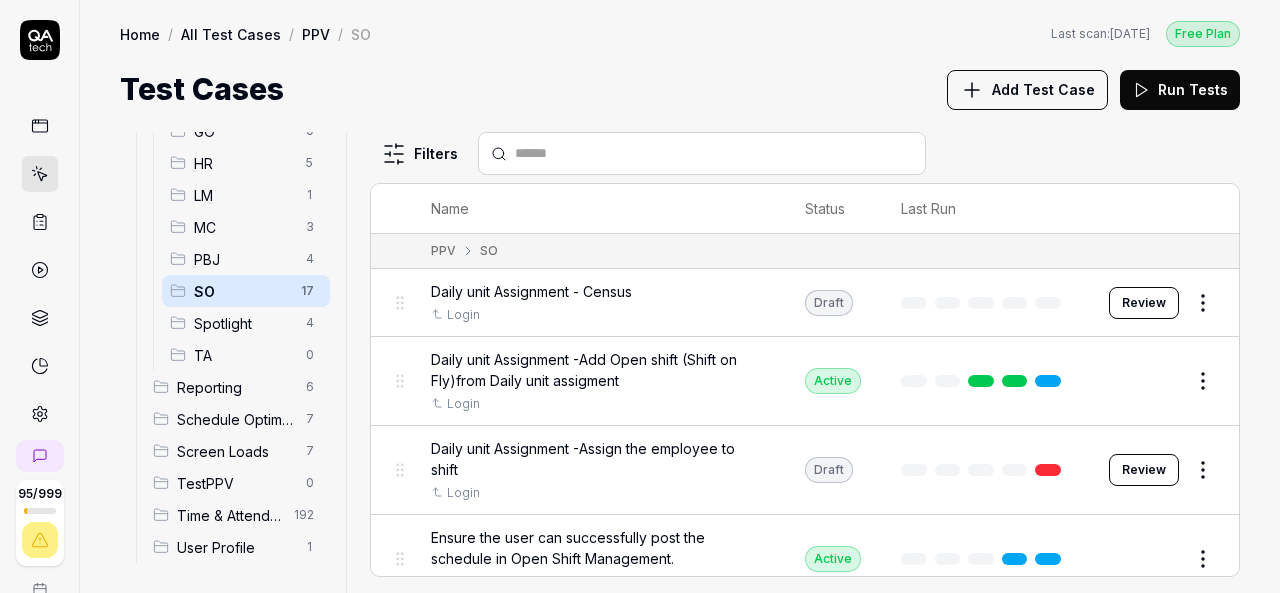 click on "95  /  999 k S Home / All Test Cases / PPV / SO Free Plan Home / All Test Cases / PPV / SO Last scan:  [DATE] Free Plan Test Cases Add Test Case Run Tests All Test Cases 497 Communication 46 Dashboard Management 13 Employee Management 42 Help and Support 19 Login 7 Logout 1 Master Schedule 12 Navigation 27 Payroll Based Journal 68 PPV 44 ACA 0 Accruals 10 GO 0 HR 5 LM 1 MC 3 PBJ 4 SO 17 Spotlight 4 TA 0 Reporting 6 Schedule Optimizer 7 Screen Loads 7 TestPPV 0 Time & Attendance 192 User Profile 1 Filters Name Status Last Run PPV SO Daily unit Assignment - Census Login Draft Review Daily unit Assignment -Add Open shift (Shift on Fly)from Daily unit assigment Login Active Edit Daily unit Assignment -Assign the employee to shift Login Draft Review Ensure the user can successfully post the schedule in Open Shift Management. Login Active Edit Open Shift Management - Accessing the Open Shift Management page Login Active Edit Verify filters functionality in Master schedule screen. Login Active Edit Login Active" at bounding box center (640, 296) 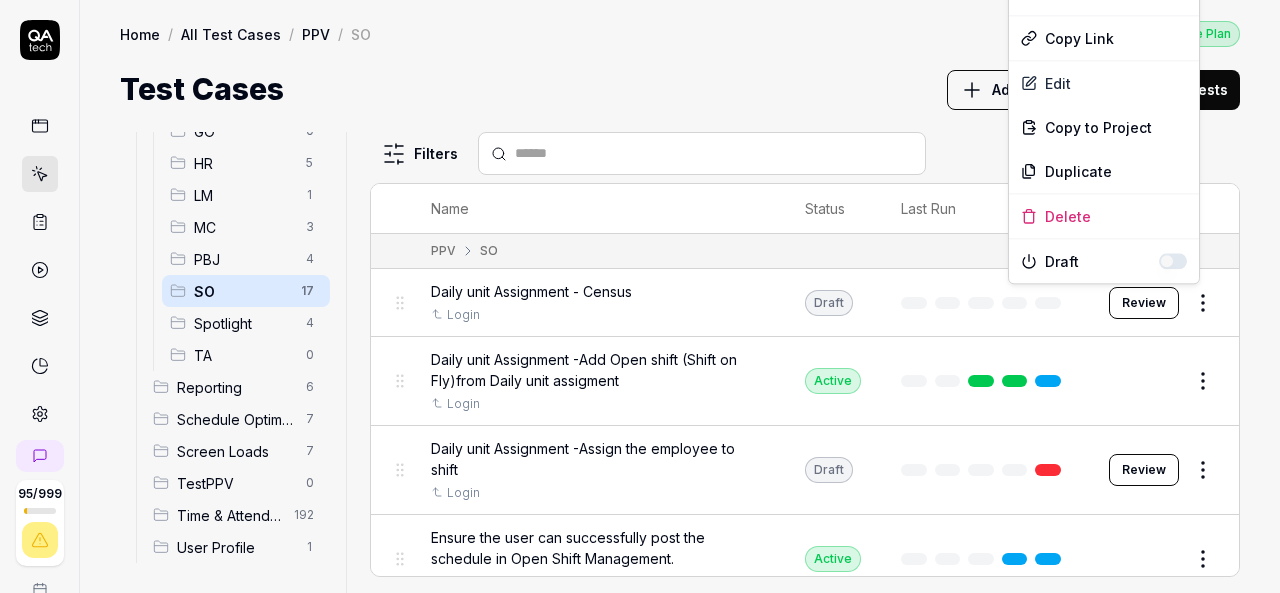 click on "95  /  999 k S Home / All Test Cases / PPV / SO Free Plan Home / All Test Cases / PPV / SO Last scan:  [DATE] Free Plan Test Cases Add Test Case Run Tests All Test Cases 497 Communication 46 Dashboard Management 13 Employee Management 42 Help and Support 19 Login 7 Logout 1 Master Schedule 12 Navigation 27 Payroll Based Journal 68 PPV 44 ACA 0 Accruals 10 GO 0 HR 5 LM 1 MC 3 PBJ 4 SO 17 Spotlight 4 TA 0 Reporting 6 Schedule Optimizer 7 Screen Loads 7 TestPPV 0 Time & Attendance 192 User Profile 1 Filters Name Status Last Run PPV SO Daily unit Assignment - Census Login Draft Review Daily unit Assignment -Add Open shift (Shift on Fly)from Daily unit assigment Login Active Edit Daily unit Assignment -Assign the employee to shift Login Draft Review Ensure the user can successfully post the schedule in Open Shift Management. Login Active Edit Open Shift Management - Accessing the Open Shift Management page Login Active Edit Verify filters functionality in Master schedule screen. Login Active Edit Login Active" at bounding box center (640, 296) 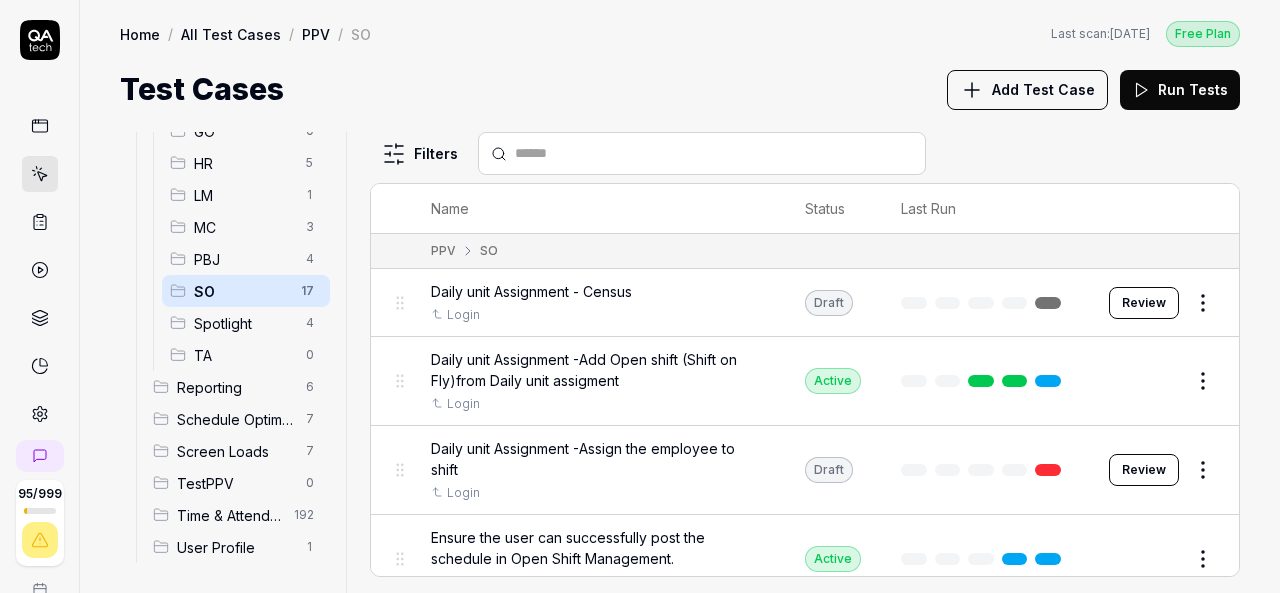 click on "95  /  999 k S Home / All Test Cases / PPV / SO Free Plan Home / All Test Cases / PPV / SO Last scan:  [DATE] Free Plan Test Cases Add Test Case Run Tests All Test Cases 497 Communication 46 Dashboard Management 13 Employee Management 42 Help and Support 19 Login 7 Logout 1 Master Schedule 12 Navigation 27 Payroll Based Journal 68 PPV 44 ACA 0 Accruals 10 GO 0 HR 5 LM 1 MC 3 PBJ 4 SO 17 Spotlight 4 TA 0 Reporting 6 Schedule Optimizer 7 Screen Loads 7 TestPPV 0 Time & Attendance 192 User Profile 1 Filters Name Status Last Run PPV SO Daily unit Assignment - Census Login Draft Review Daily unit Assignment -Add Open shift (Shift on Fly)from Daily unit assigment Login Active Edit Daily unit Assignment -Assign the employee to shift Login Draft Review Ensure the user can successfully post the schedule in Open Shift Management. Login Active Edit Open Shift Management - Accessing the Open Shift Management page Login Active Edit Verify filters functionality in Master schedule screen. Login Active Edit Login Active" at bounding box center [640, 296] 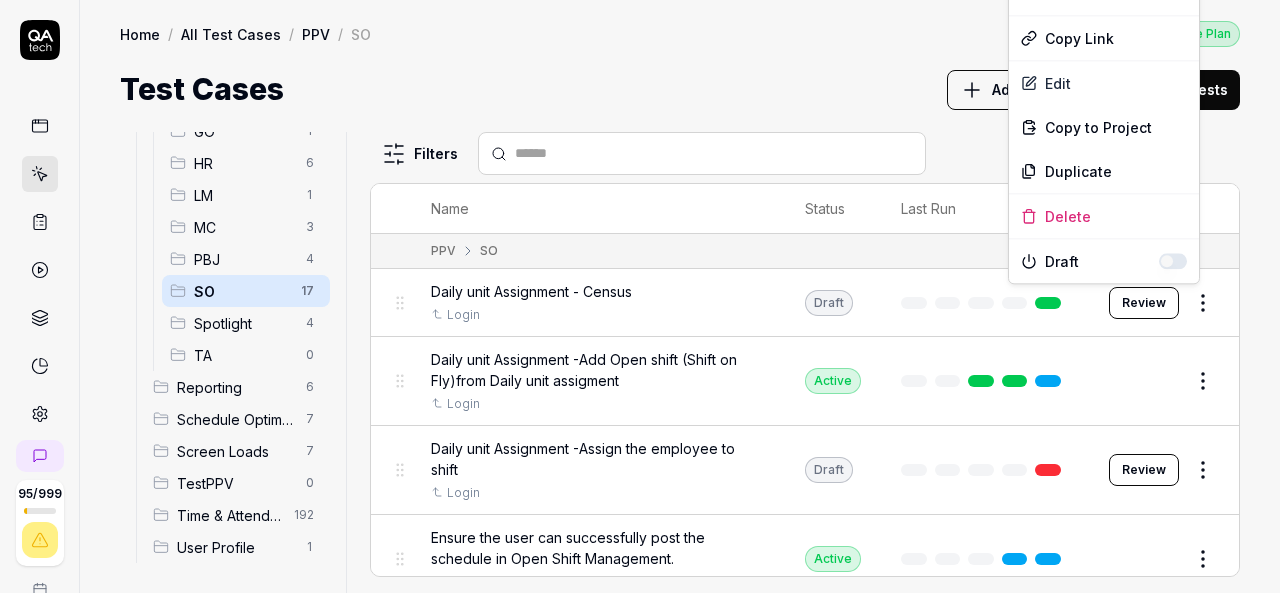 click on "95  /  999 k S Home / All Test Cases / PPV / SO Free Plan Home / All Test Cases / PPV / SO Last scan:  [DATE] Free Plan Test Cases Add Test Case Run Tests All Test Cases 499 Communication 46 Dashboard Management 13 Employee Management 42 Help and Support 19 Login 7 Logout 1 Master Schedule 12 Navigation 27 Payroll Based Journal 68 PPV 47 ACA 0 Accruals 11 GO 1 HR 6 LM 1 MC 3 PBJ 4 SO 17 Spotlight 4 TA 0 Reporting 6 Schedule Optimizer 7 Screen Loads 7 TestPPV 0 Time & Attendance 192 User Profile 1 Filters Name Status Last Run PPV SO Daily unit Assignment - Census Login Draft Review Daily unit Assignment -Add Open shift (Shift on Fly)from Daily unit assigment Login Active Edit Daily unit Assignment -Assign the employee to shift Login Draft Review Ensure the user can successfully post the schedule in Open Shift Management. Login Active Edit Open Shift Management - Accessing the Open Shift Management page Login Active Edit Verify filters functionality in Master schedule screen. Login Active Edit Login Active" at bounding box center (640, 296) 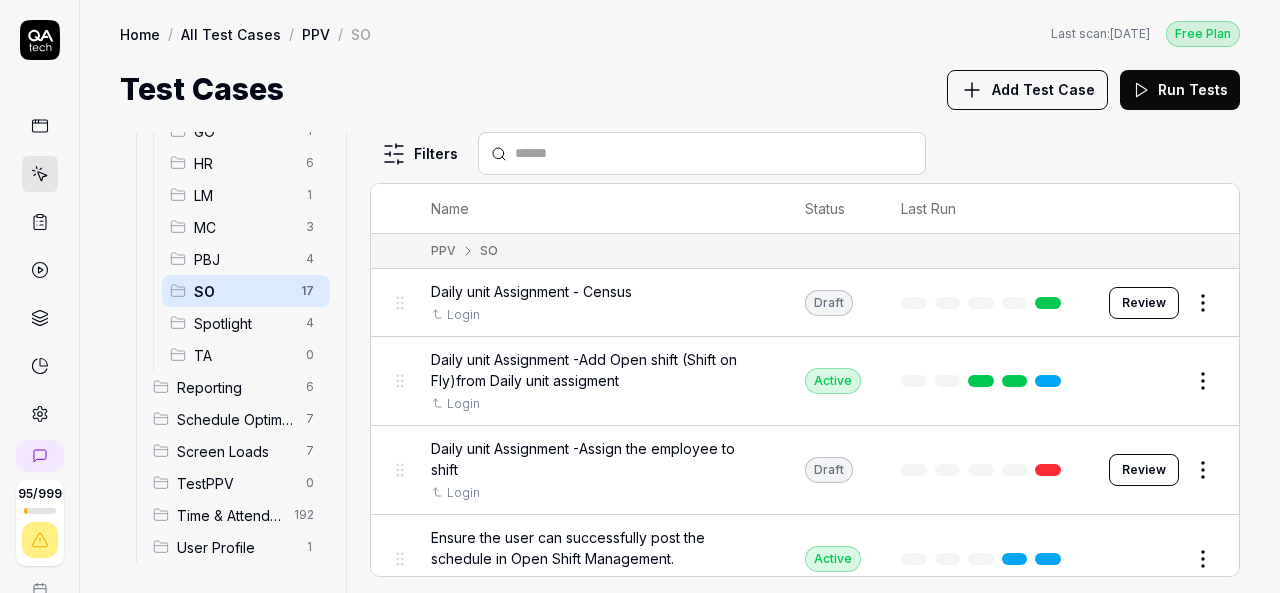 click on "95  /  999 k S Home / All Test Cases / PPV / SO Free Plan Home / All Test Cases / PPV / SO Last scan:  [DATE] Free Plan Test Cases Add Test Case Run Tests All Test Cases 499 Communication 46 Dashboard Management 13 Employee Management 42 Help and Support 19 Login 7 Logout 1 Master Schedule 12 Navigation 27 Payroll Based Journal 68 PPV 47 ACA 0 Accruals 11 GO 1 HR 6 LM 1 MC 3 PBJ 4 SO 17 Spotlight 4 TA 0 Reporting 6 Schedule Optimizer 7 Screen Loads 7 TestPPV 0 Time & Attendance 192 User Profile 1 Filters Name Status Last Run PPV SO Daily unit Assignment - Census Login Draft Review Daily unit Assignment -Add Open shift (Shift on Fly)from Daily unit assigment Login Active Edit Daily unit Assignment -Assign the employee to shift Login Draft Review Ensure the user can successfully post the schedule in Open Shift Management. Login Active Edit Open Shift Management - Accessing the Open Shift Management page Login Active Edit Verify filters functionality in Master schedule screen. Login Active Edit Login Active" at bounding box center (640, 296) 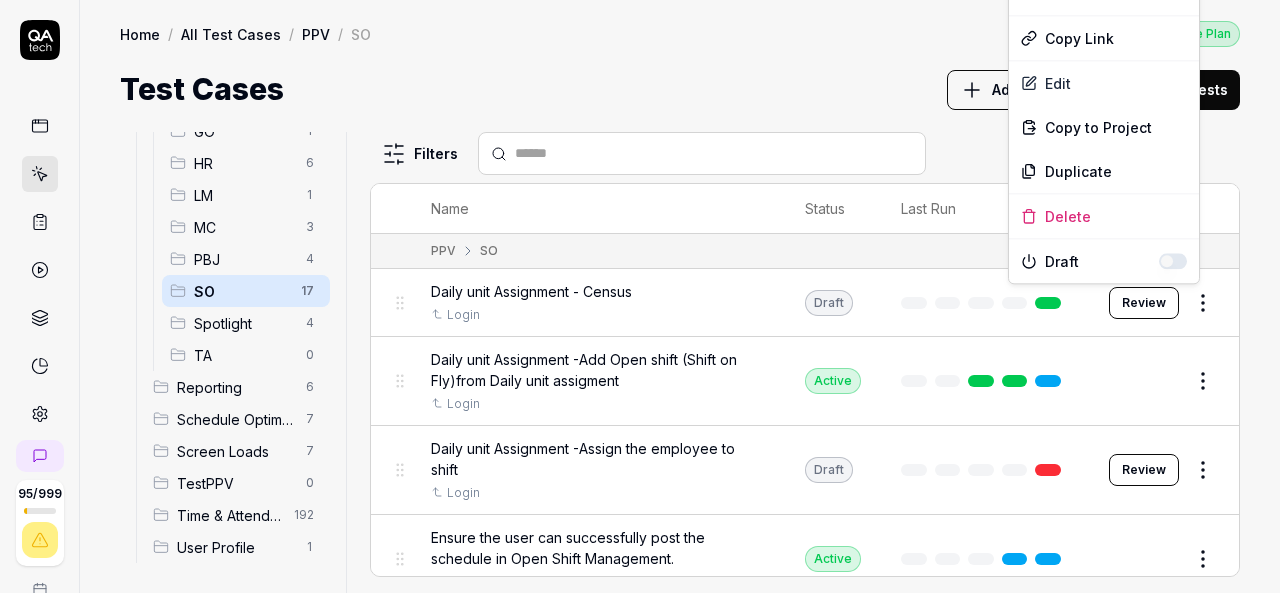 click on "95  /  999 k S Home / All Test Cases / PPV / SO Free Plan Home / All Test Cases / PPV / SO Last scan:  [DATE] Free Plan Test Cases Add Test Case Run Tests All Test Cases 499 Communication 46 Dashboard Management 13 Employee Management 42 Help and Support 19 Login 7 Logout 1 Master Schedule 12 Navigation 27 Payroll Based Journal 68 PPV 47 ACA 0 Accruals 11 GO 1 HR 6 LM 1 MC 3 PBJ 4 SO 17 Spotlight 4 TA 0 Reporting 6 Schedule Optimizer 7 Screen Loads 7 TestPPV 0 Time & Attendance 192 User Profile 1 Filters Name Status Last Run PPV SO Daily unit Assignment - Census Login Draft Review Daily unit Assignment -Add Open shift (Shift on Fly)from Daily unit assigment Login Active Edit Daily unit Assignment -Assign the employee to shift Login Draft Review Ensure the user can successfully post the schedule in Open Shift Management. Login Active Edit Open Shift Management - Accessing the Open Shift Management page Login Active Edit Verify filters functionality in Master schedule screen. Login Active Edit Login Active" at bounding box center [640, 296] 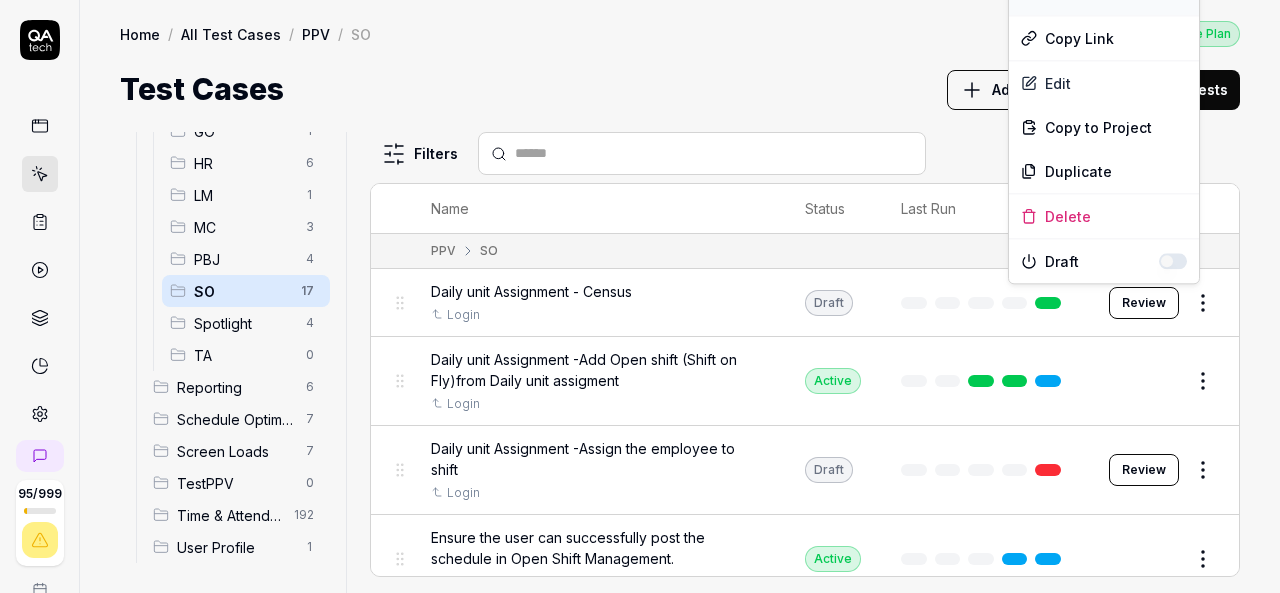 click on "Run Test" at bounding box center (1104, -7) 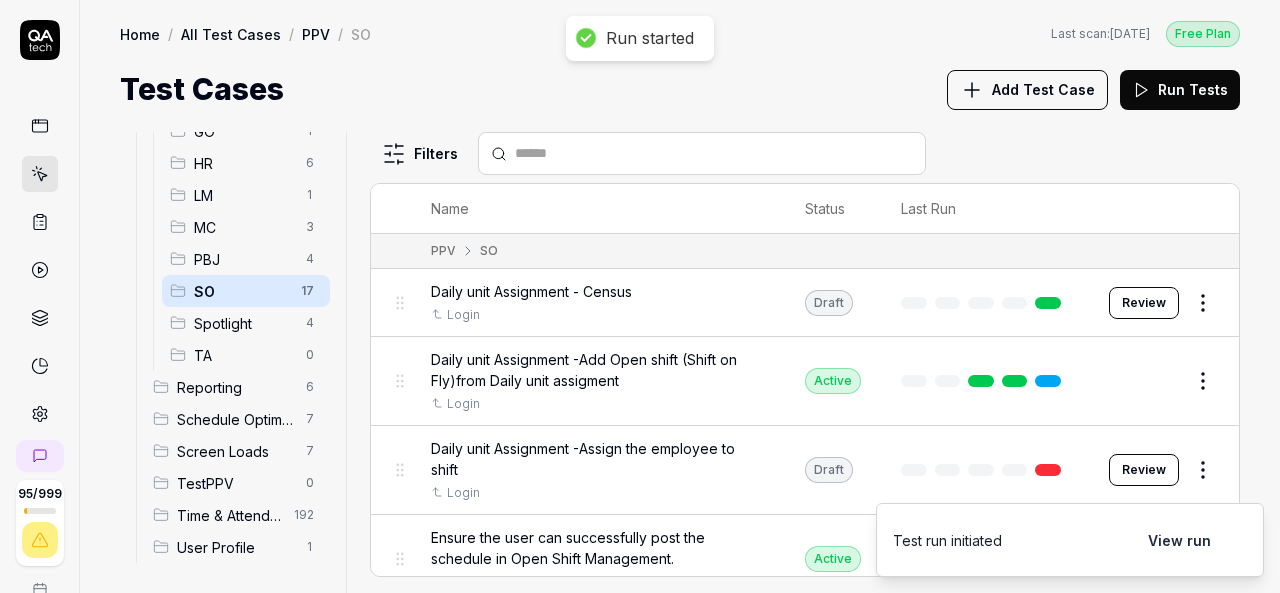 click on "View run" at bounding box center [1179, 540] 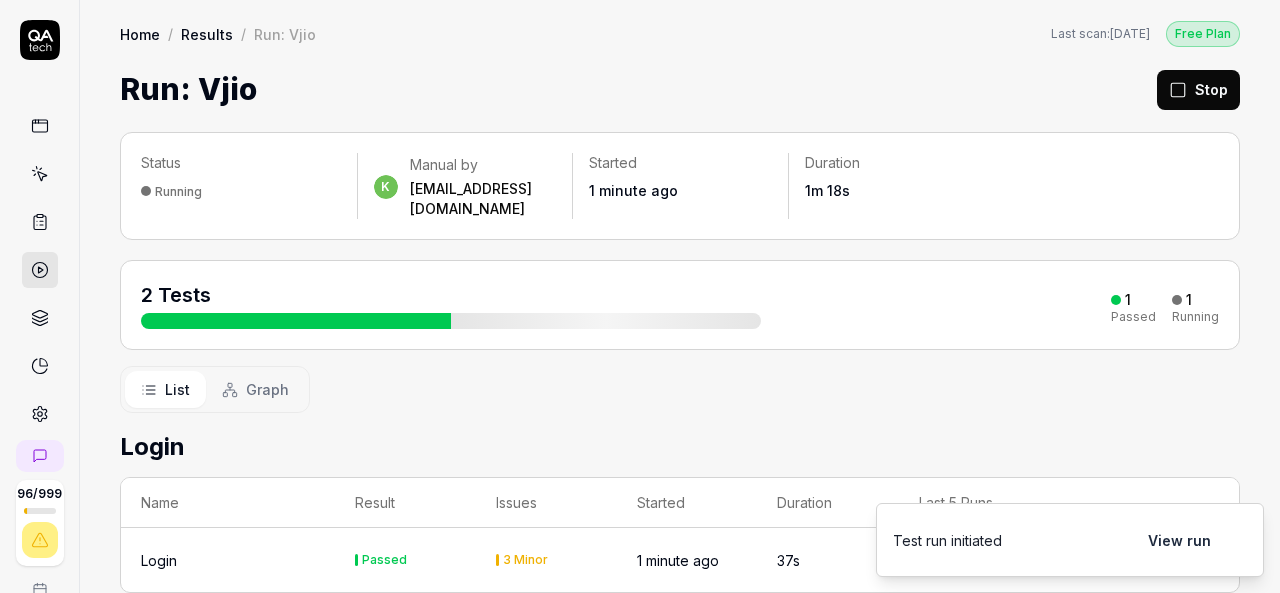scroll, scrollTop: 220, scrollLeft: 0, axis: vertical 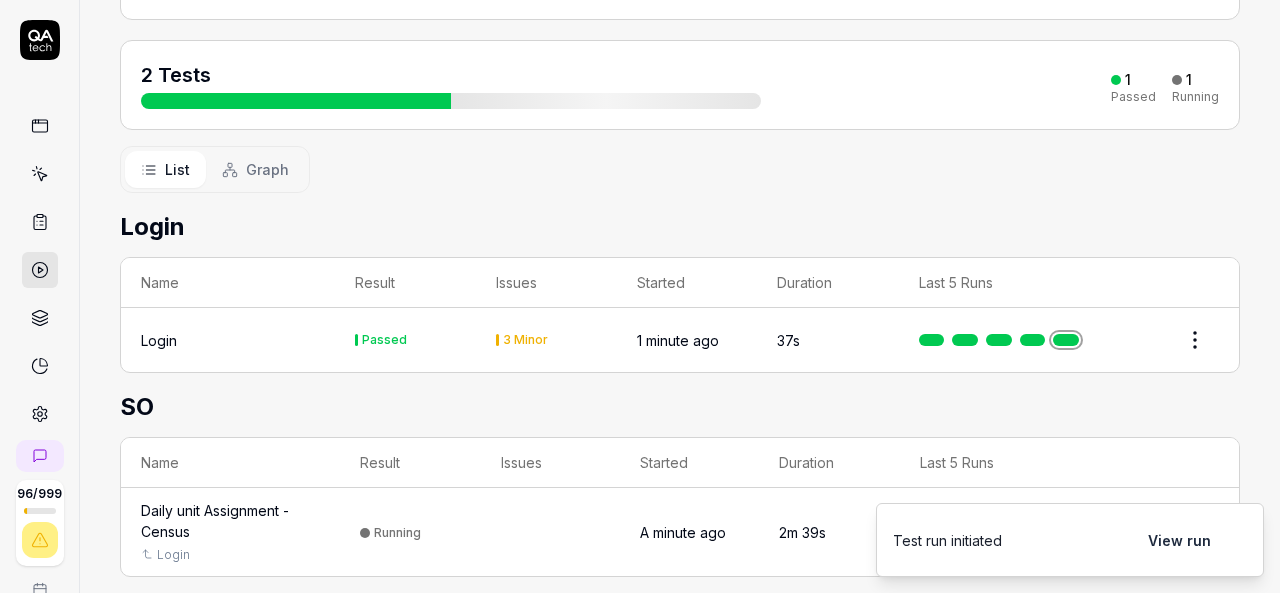 click on "Status Running k Manual by [PERSON_NAME][EMAIL_ADDRESS][DOMAIN_NAME] Started 1 minute ago Duration 3m 17s 2 Tests   1 Passed 1 Running List Graph Login Name Result Issues Started Duration Last 5 Runs Login Passed 3   Minor 1 minute ago 37s SO Name Result Issues Started Duration Last 5 Runs Daily unit Assignment - Census Login Running A minute ago 2m 39s" at bounding box center [680, 254] 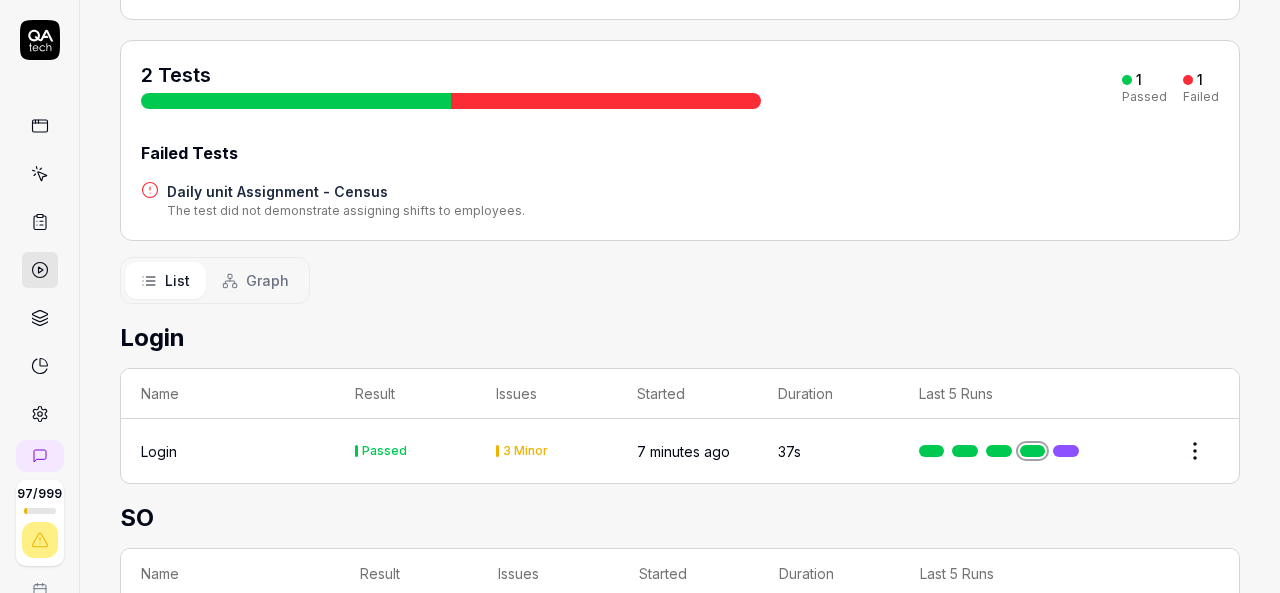 scroll, scrollTop: 0, scrollLeft: 0, axis: both 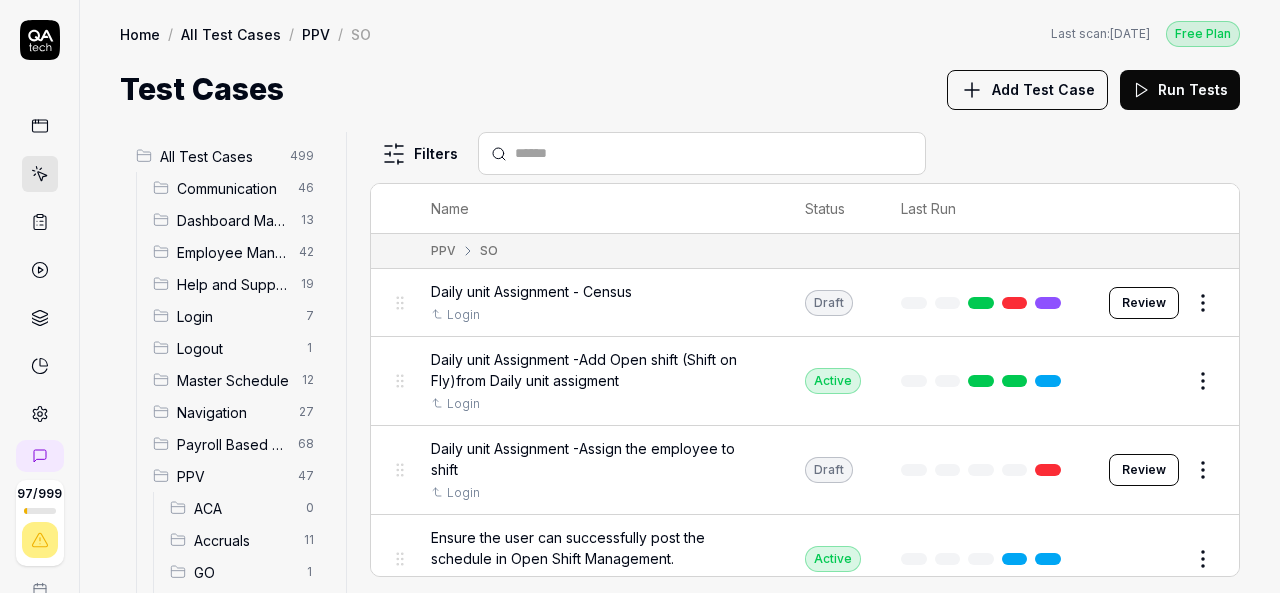 click 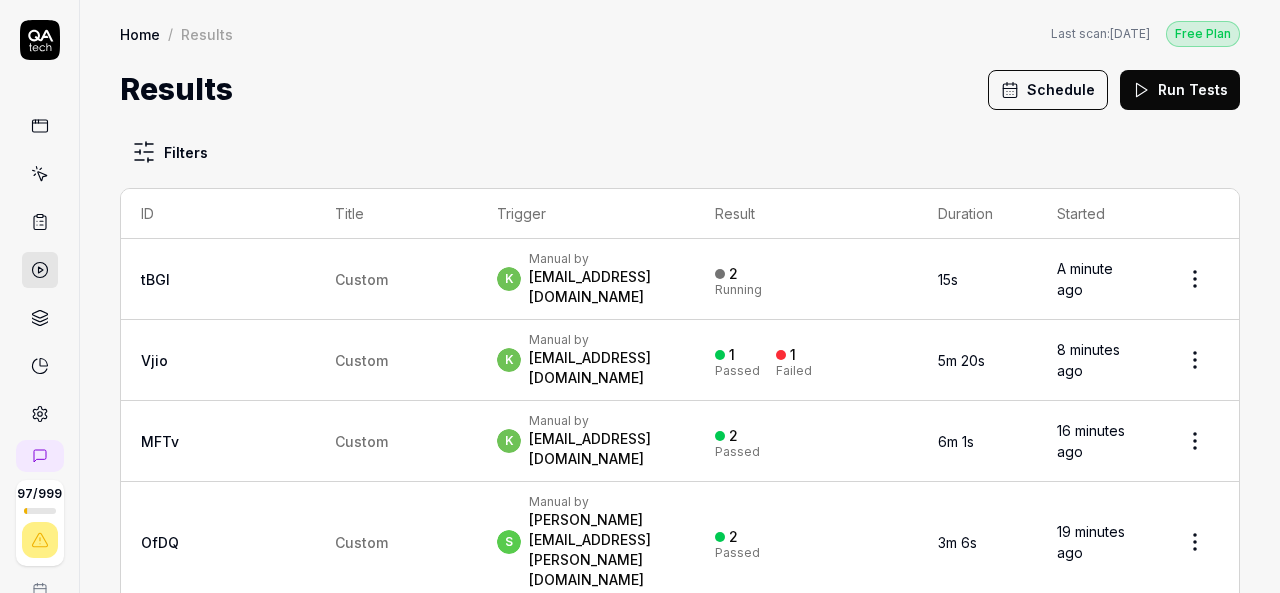 click on "[EMAIL_ADDRESS][DOMAIN_NAME]" at bounding box center [602, 287] 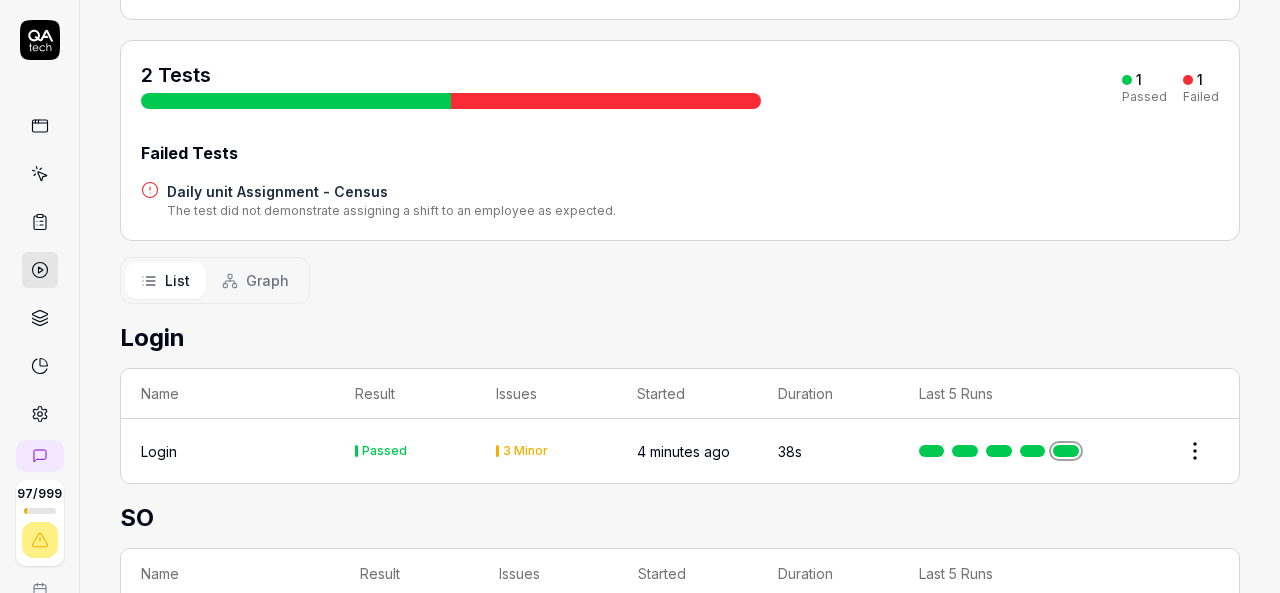 scroll, scrollTop: 331, scrollLeft: 0, axis: vertical 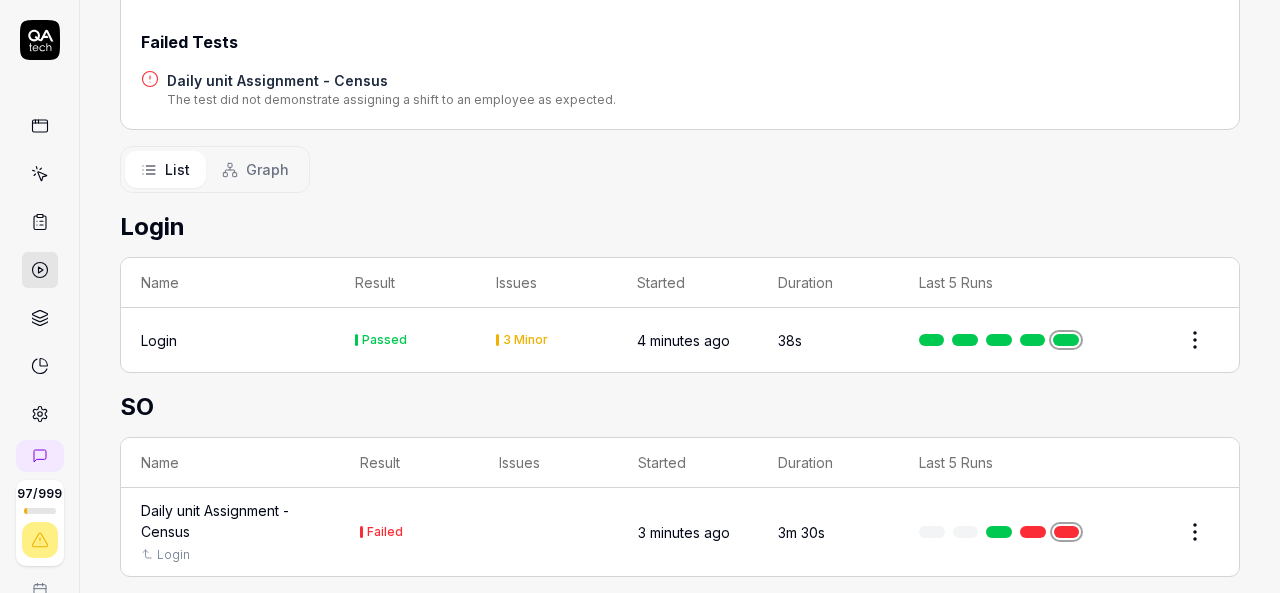 click on "Daily unit Assignment - Census Login" at bounding box center [230, 532] 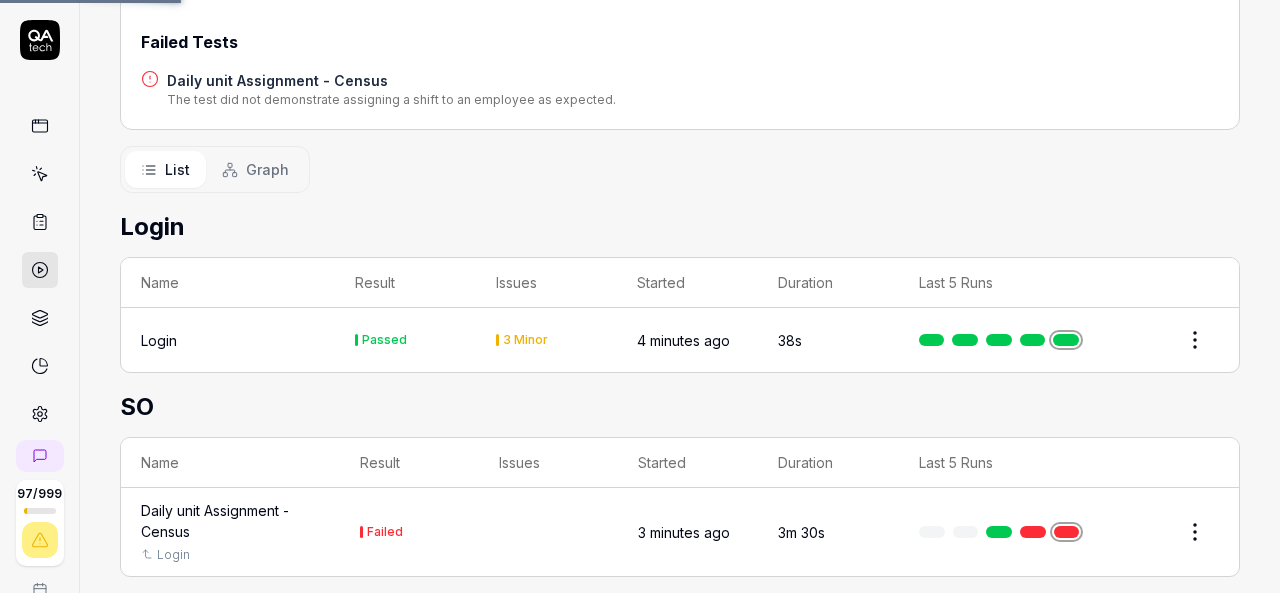scroll, scrollTop: 0, scrollLeft: 0, axis: both 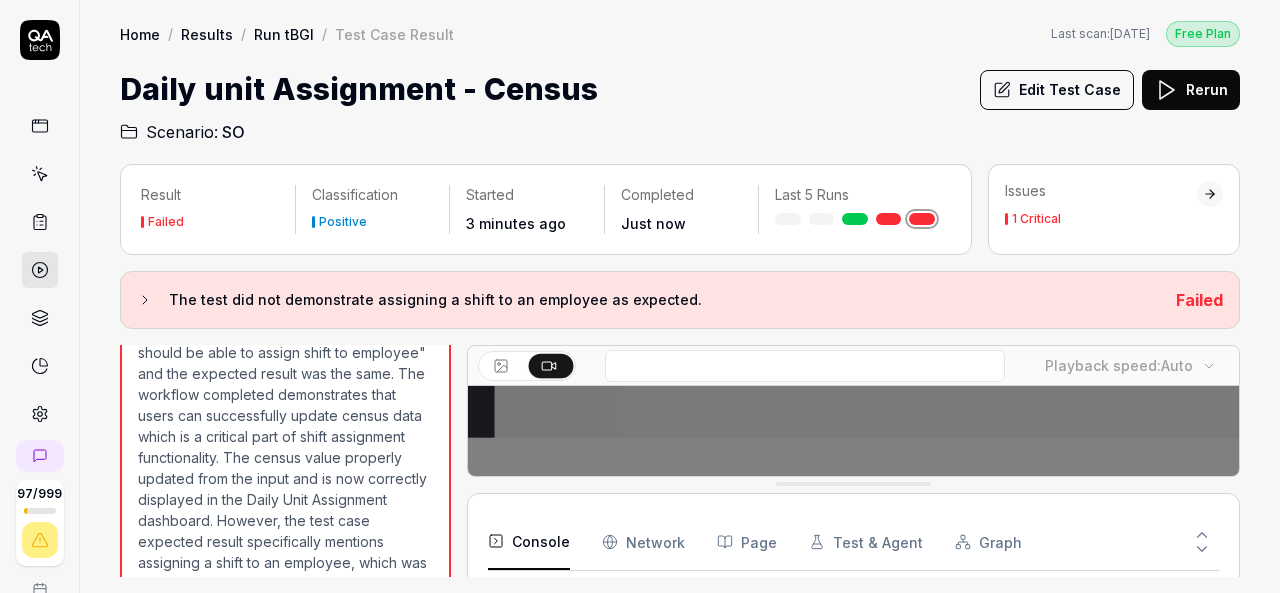 click 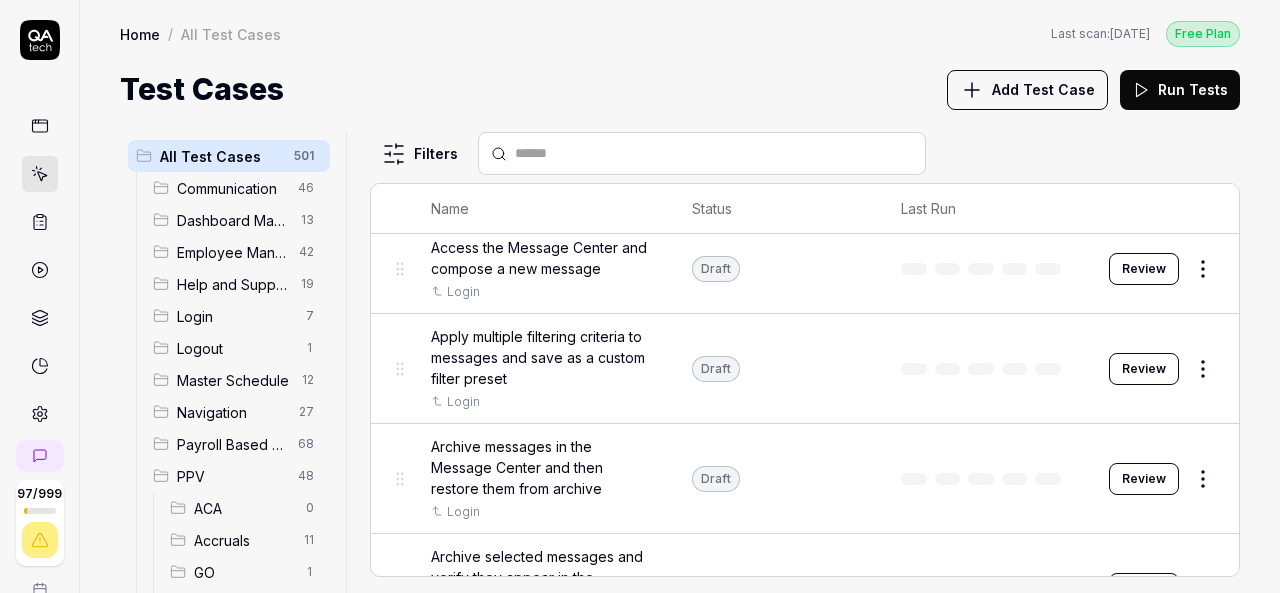 scroll, scrollTop: 555, scrollLeft: 0, axis: vertical 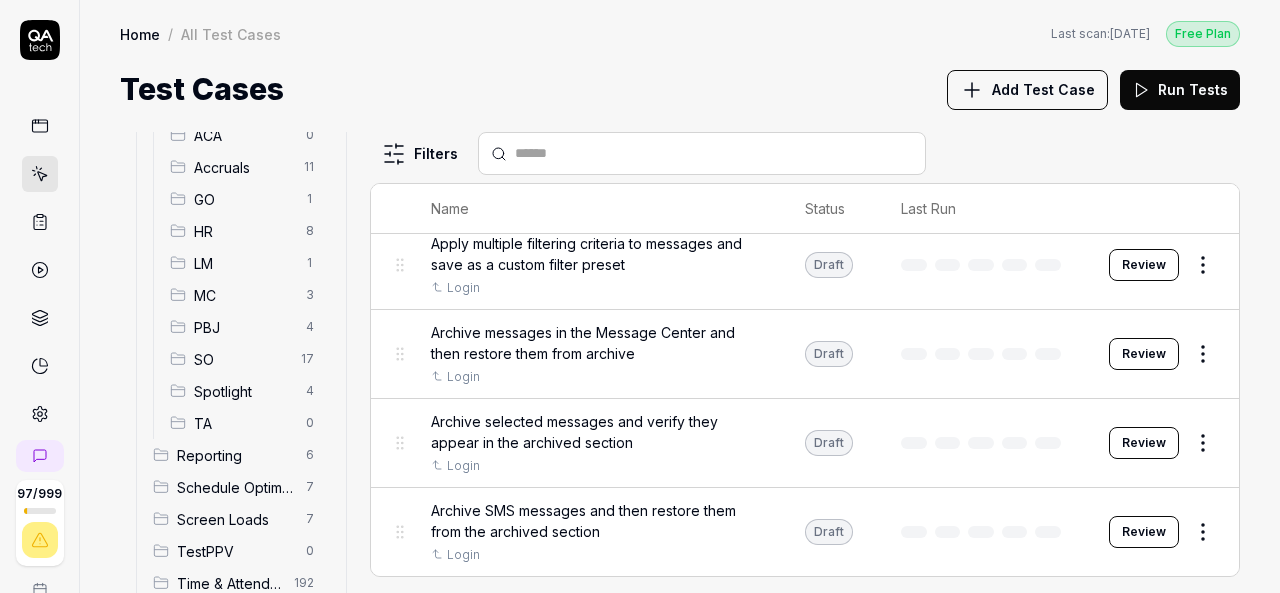 click on "SO" at bounding box center [241, 359] 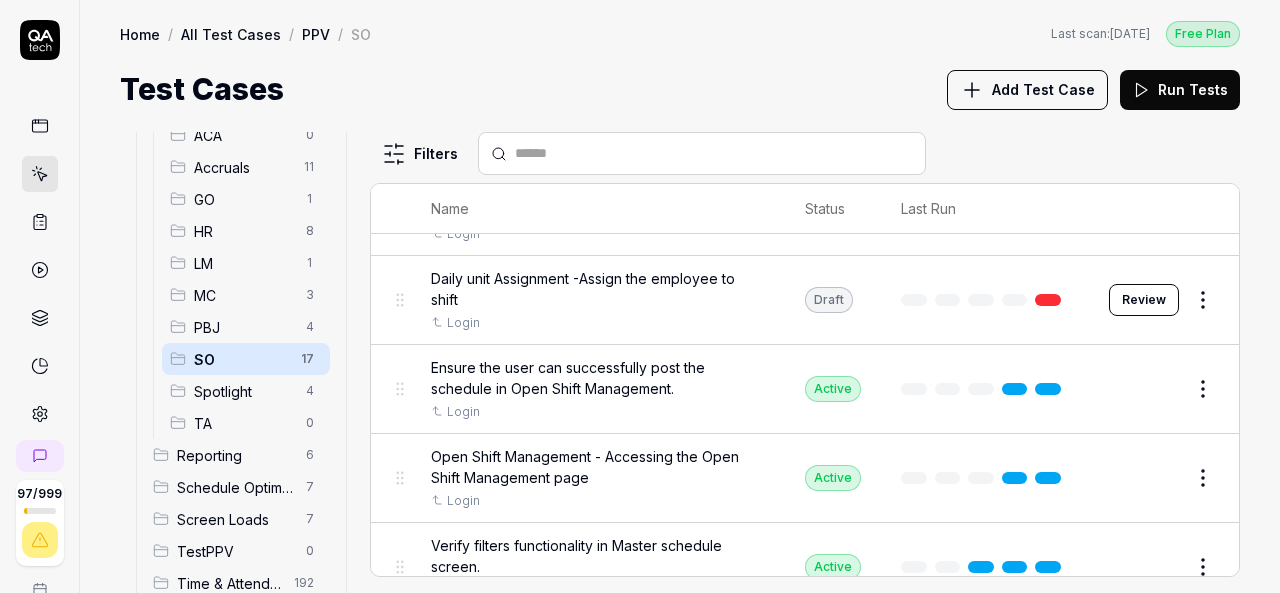 scroll, scrollTop: 0, scrollLeft: 0, axis: both 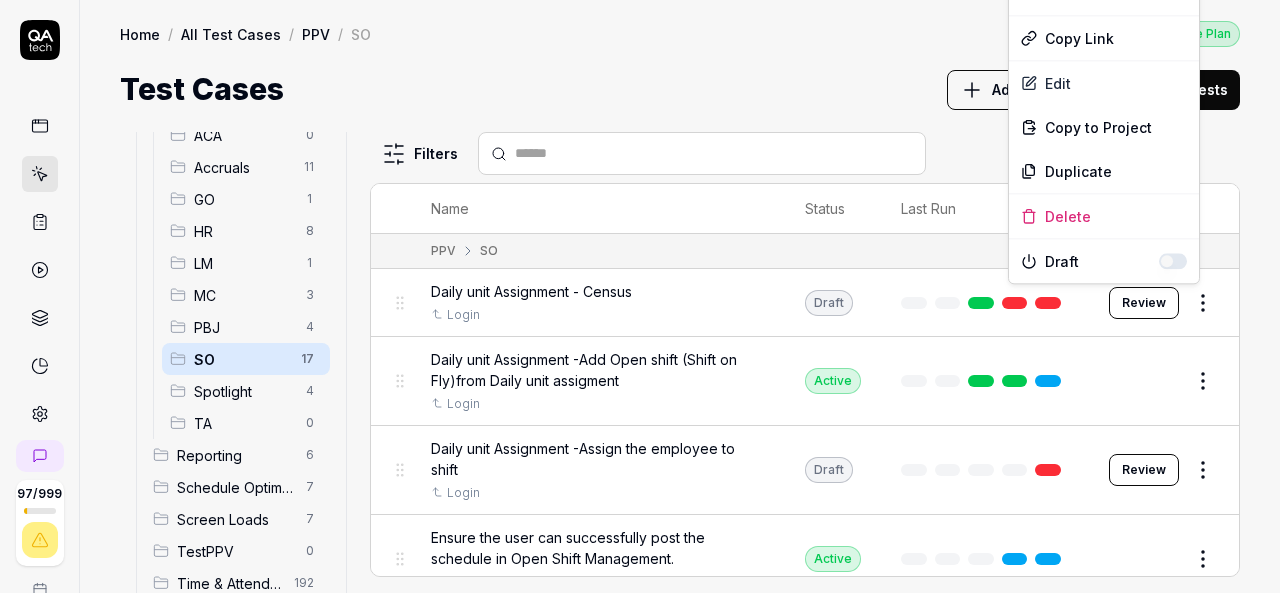 click on "97  /  999 k S Home / All Test Cases / PPV / SO Free Plan Home / All Test Cases / PPV / SO Last scan:  [DATE] Free Plan Test Cases Add Test Case Run Tests All Test Cases 502 Communication 46 Dashboard Management 13 Employee Management 42 Help and Support 19 Login 7 Logout 1 Master Schedule 12 Navigation 27 Payroll Based Journal 68 PPV 49 ACA 0 Accruals 11 GO 1 HR 8 LM 1 MC 3 PBJ 4 SO 17 Spotlight 4 TA 0 Reporting 6 Schedule Optimizer 7 Screen Loads 7 TestPPV 0 Time & Attendance 192 User Profile 1 Filters Name Status Last Run PPV SO Daily unit Assignment - Census Login Draft Review Daily unit Assignment -Add Open shift (Shift on Fly)from Daily unit assigment Login Active Edit Daily unit Assignment -Assign the employee to shift Login Draft Review Ensure the user can successfully post the schedule in Open Shift Management. Login Active Edit Open Shift Management - Accessing the Open Shift Management page Login Active Edit Verify filters functionality in Master schedule screen. Login Active Edit Login Active" at bounding box center (640, 296) 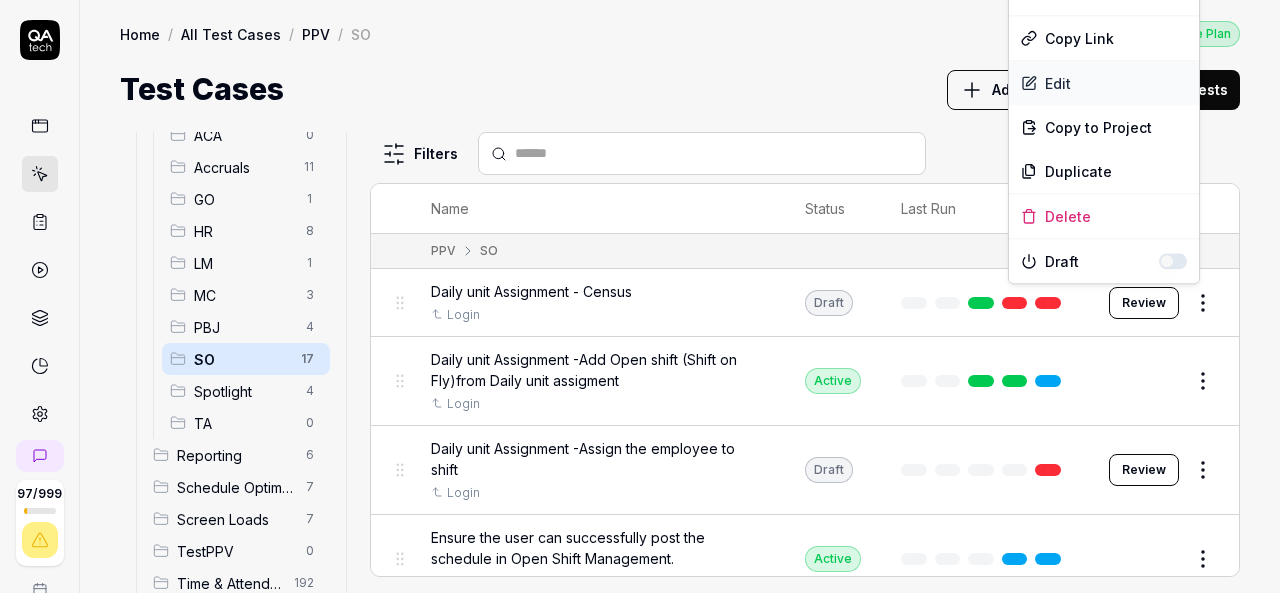 click on "Edit" at bounding box center (1104, 83) 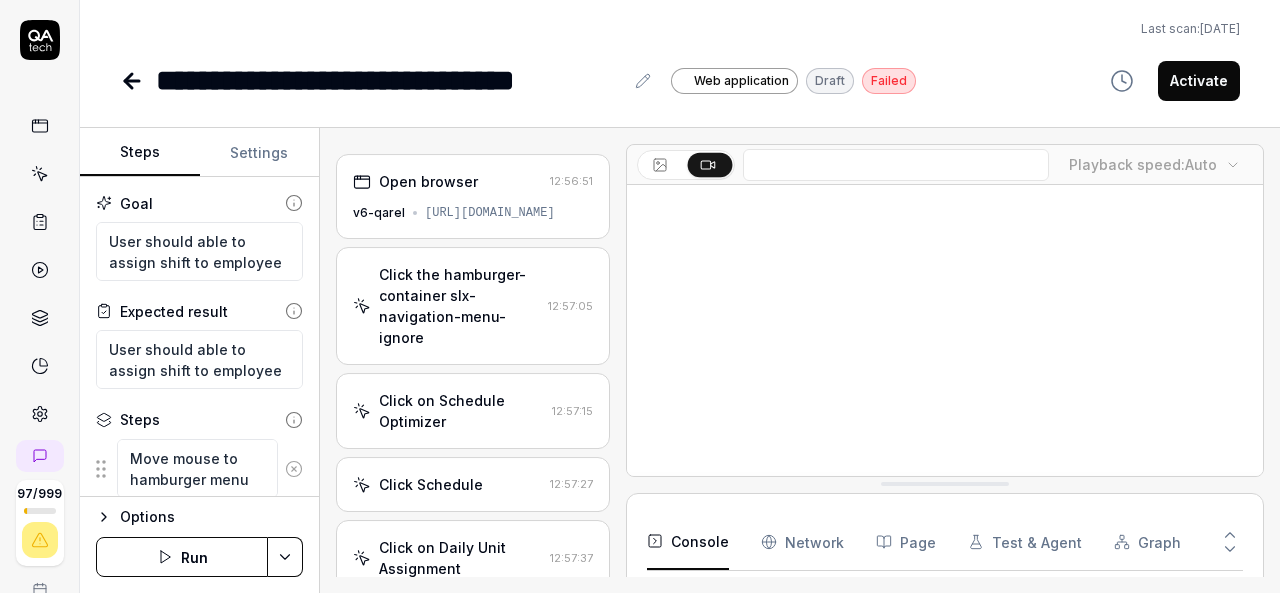 scroll, scrollTop: 354, scrollLeft: 0, axis: vertical 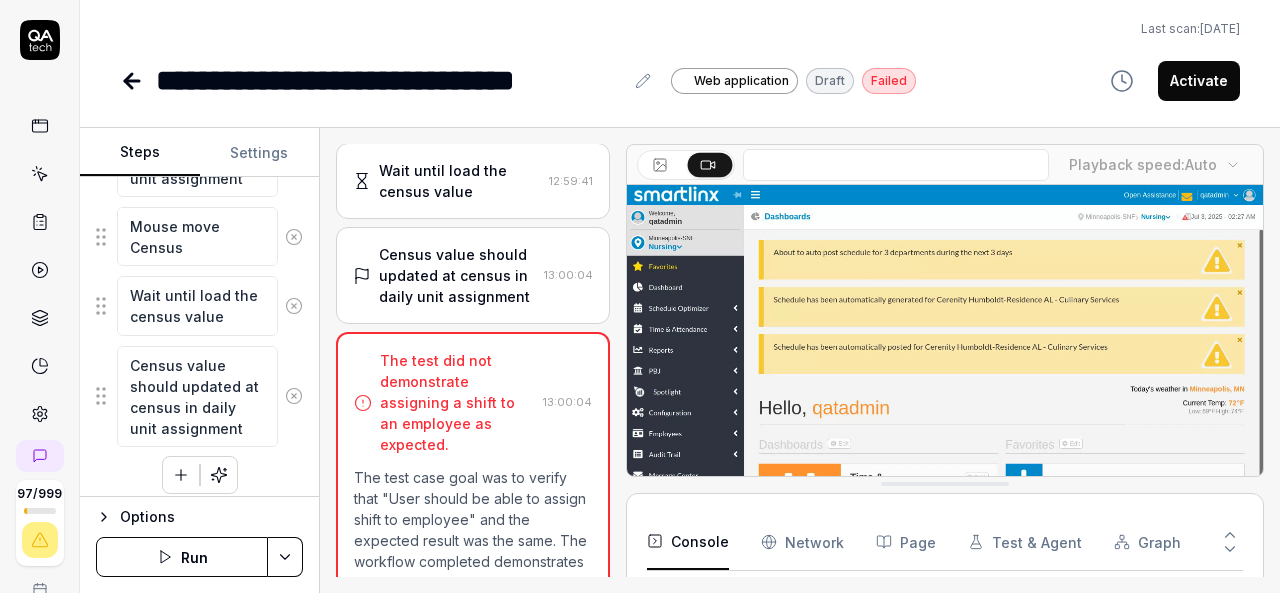 click at bounding box center [294, 396] 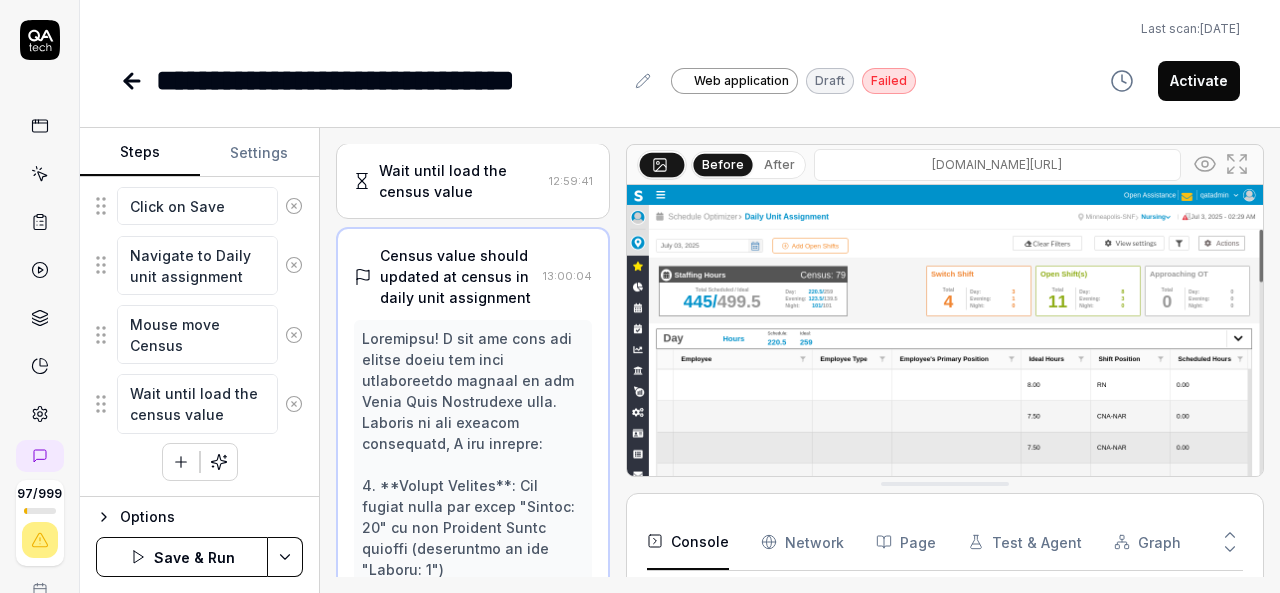 scroll, scrollTop: 1272, scrollLeft: 0, axis: vertical 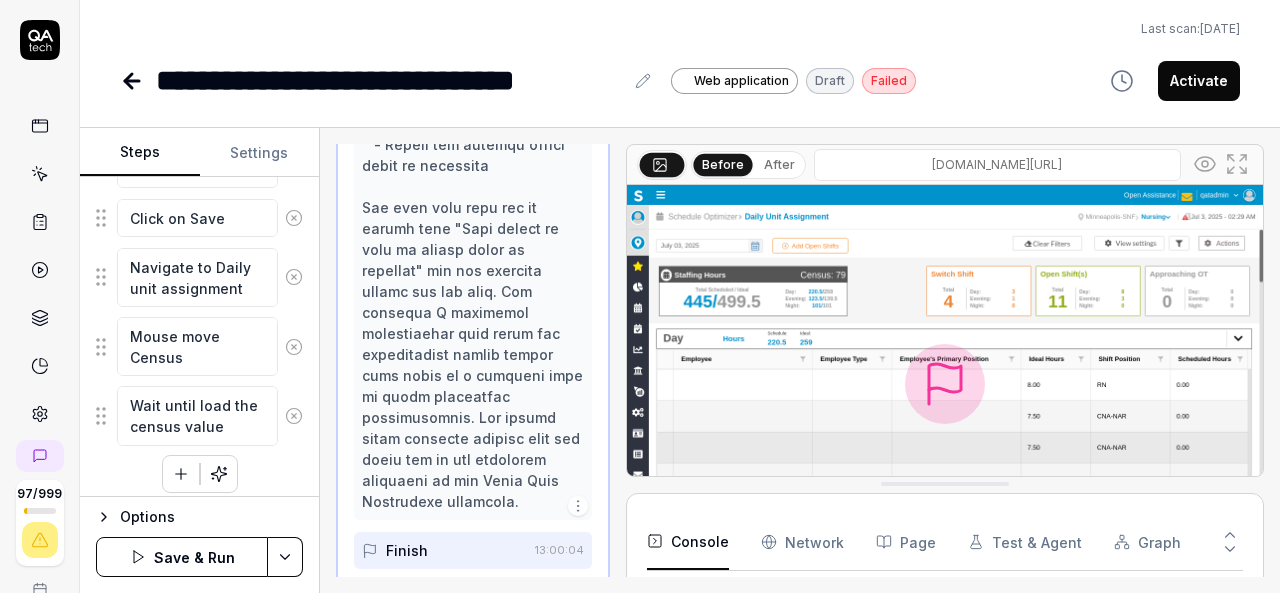 click on "Goal User should able to assign shift to employee Expected result User should able to assign shift to employee Steps Move mouse to hamburger menu Click the  hamburger-container slx-navigation-menu-ignore Move mouse to Schedule Optimizer Click on Schedule Optimizer Move mouse to Schedule Click Schedule Move mouse to Daily Unit Assignment Click on Daily Unit Assignment Mouse move to Census Click on Census Mouse move to Actual Other Enter the number input text box and total value should not exceed the Capacity Mouse move to Save button Click on Save Navigate to Daily unit assignment Mouse move Census Wait until load the census value
To pick up a draggable item, press the space bar.
While dragging, use the arrow keys to move the item.
Press space again to drop the item in its new position, or press escape to cancel." at bounding box center (199, 337) 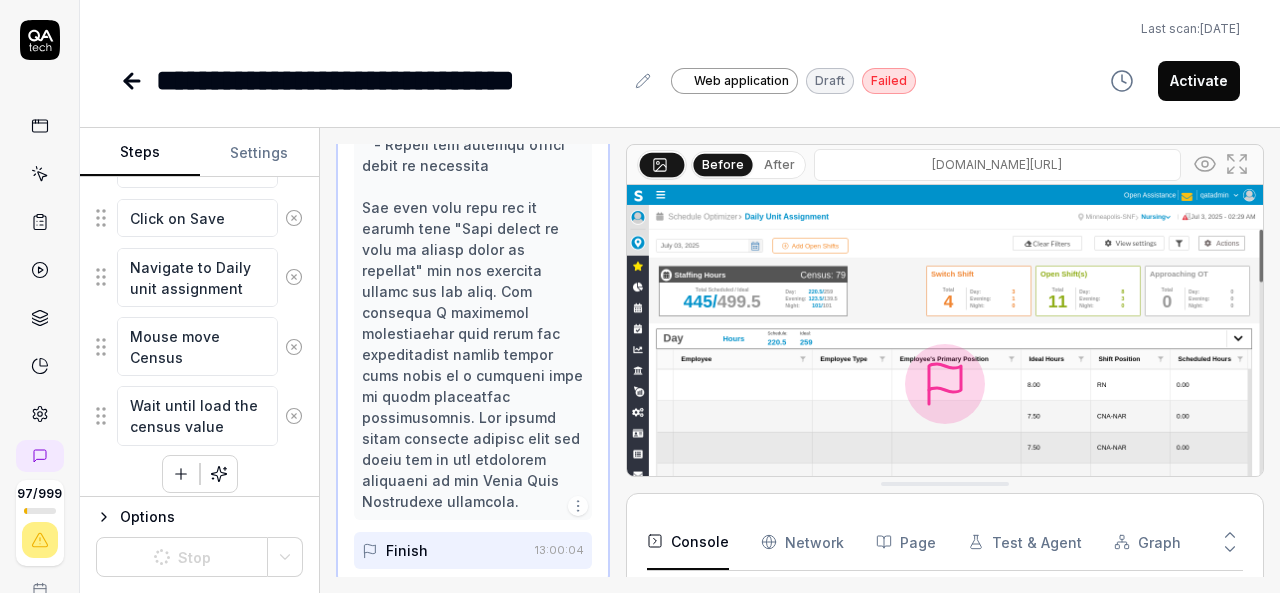 click 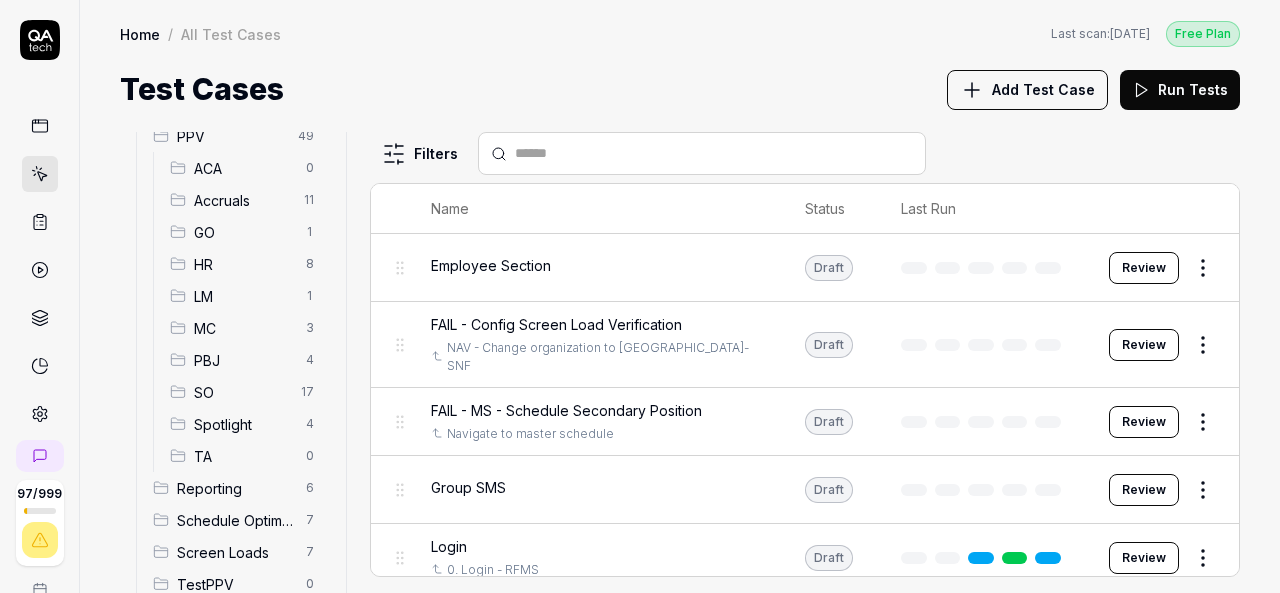 scroll, scrollTop: 435, scrollLeft: 0, axis: vertical 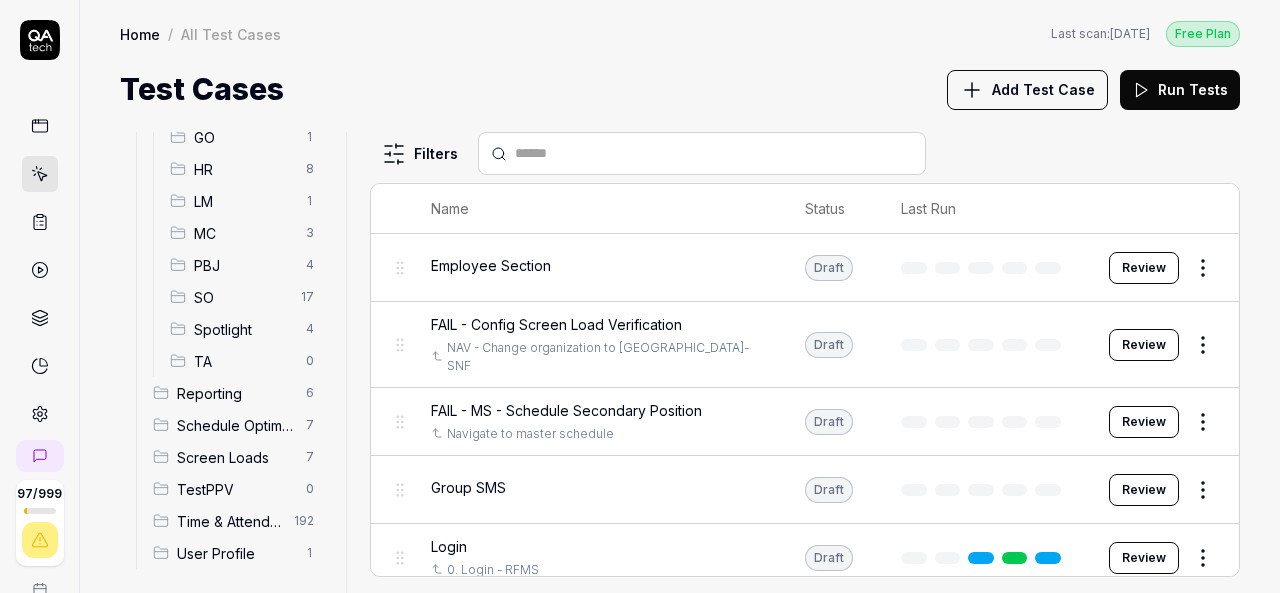 click on "Spotlight 4" at bounding box center (246, 329) 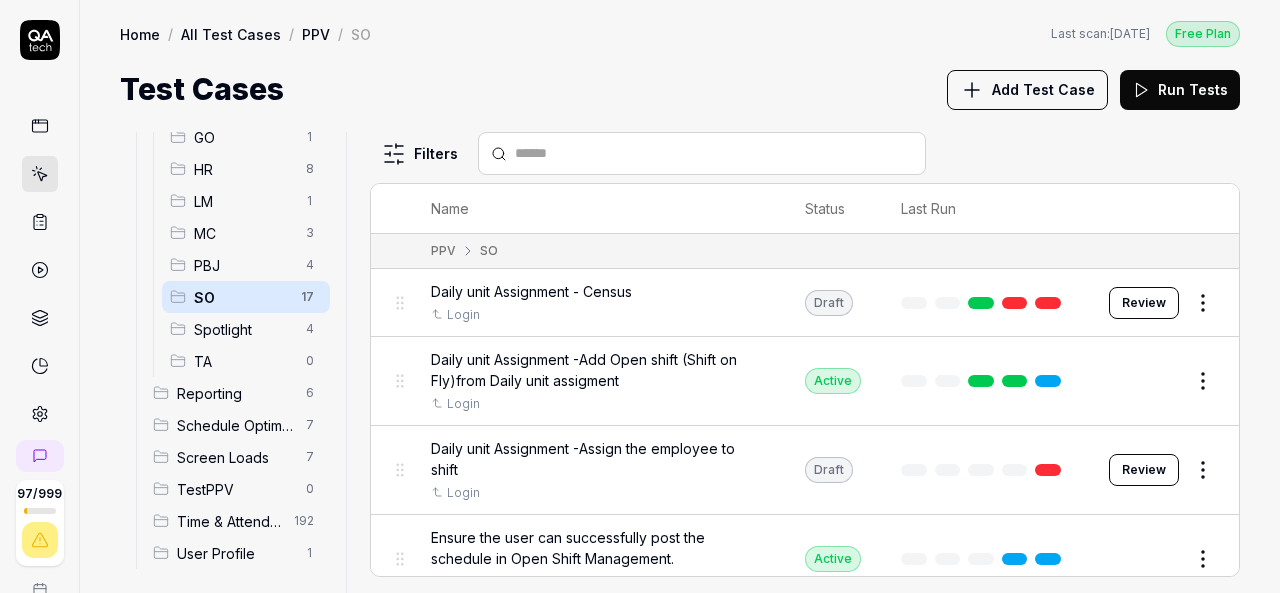 scroll, scrollTop: 387, scrollLeft: 0, axis: vertical 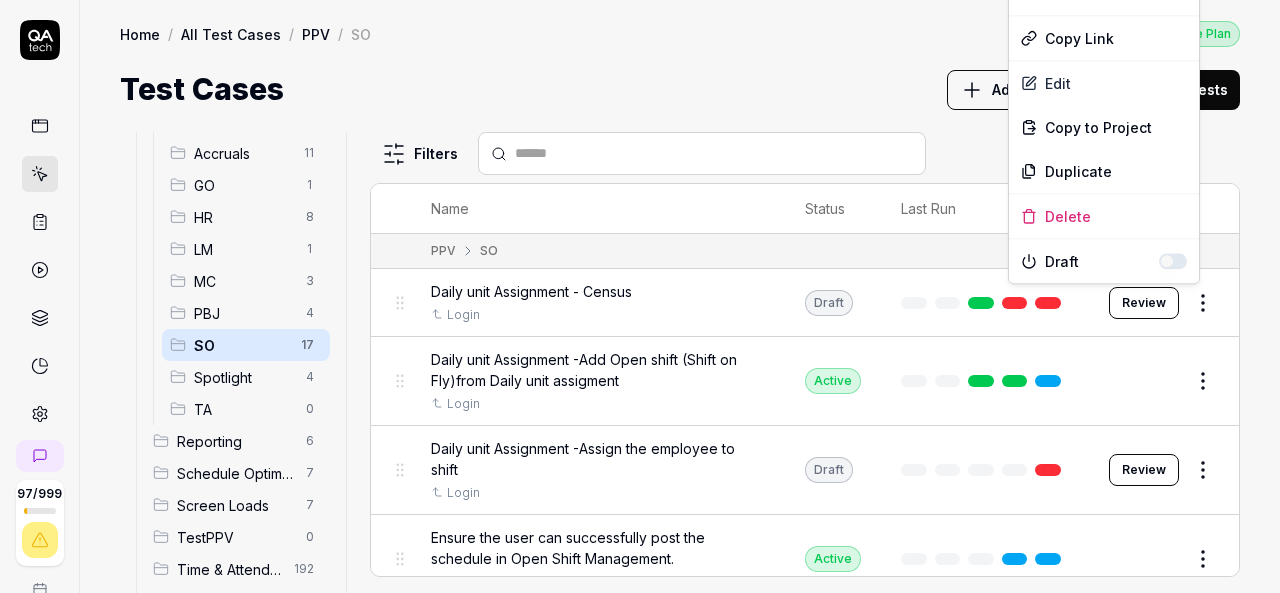 click on "97  /  999 k S Home / All Test Cases / PPV / SO Free Plan Home / All Test Cases / PPV / SO Last scan:  [DATE] Free Plan Test Cases Add Test Case Run Tests All Test Cases 502 Communication 46 Dashboard Management 13 Employee Management 42 Help and Support 19 Login 7 Logout 1 Master Schedule 12 Navigation 27 Payroll Based Journal 68 PPV 49 ACA 0 Accruals 11 GO 1 HR 8 LM 1 MC 3 PBJ 4 SO 17 Spotlight 4 TA 0 Reporting 6 Schedule Optimizer 7 Screen Loads 7 TestPPV 0 Time & Attendance 192 User Profile 1 Filters Name Status Last Run PPV SO Daily unit Assignment - Census Login Draft Review Daily unit Assignment -Add Open shift (Shift on Fly)from Daily unit assigment Login Active Edit Daily unit Assignment -Assign the employee to shift Login Draft Review Ensure the user can successfully post the schedule in Open Shift Management. Login Active Edit Open Shift Management - Accessing the Open Shift Management page Login Active Edit Verify filters functionality in Master schedule screen. Login Active Edit Login Active" at bounding box center (640, 296) 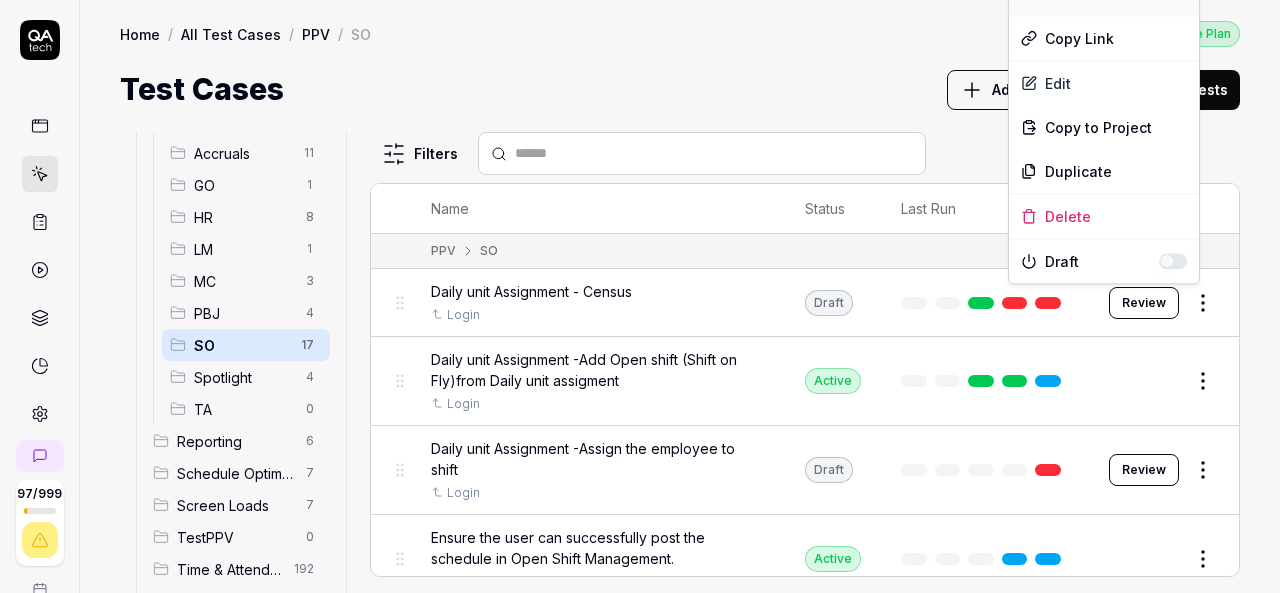 click on "Run Test" at bounding box center [1104, -7] 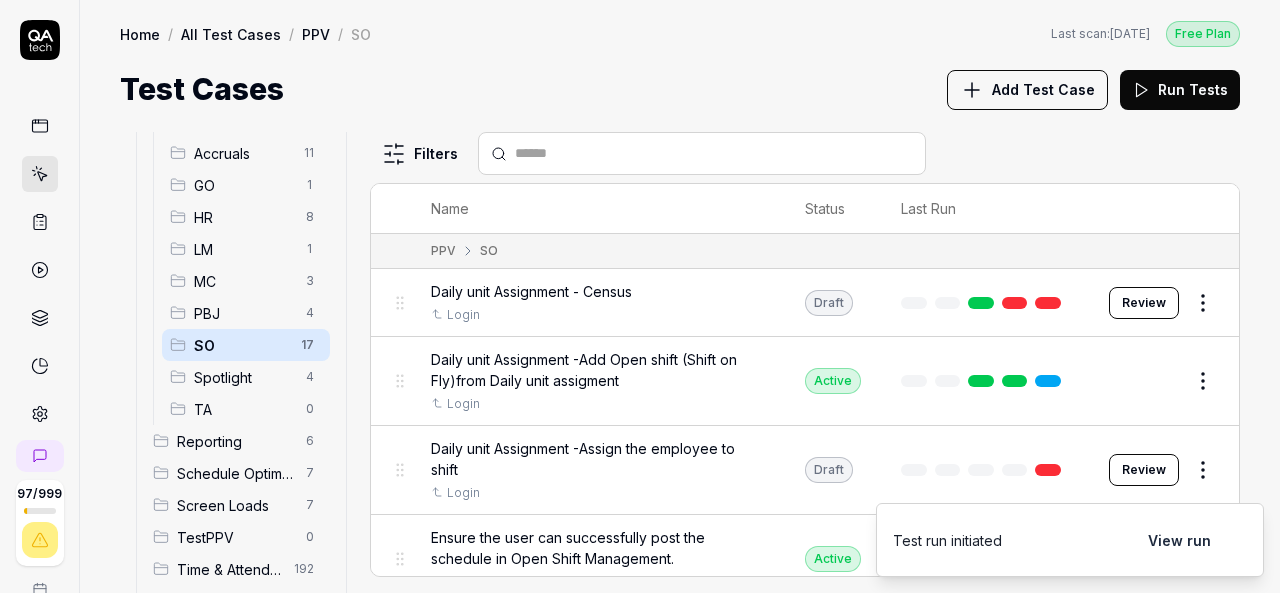 click on "View run" at bounding box center (1179, 540) 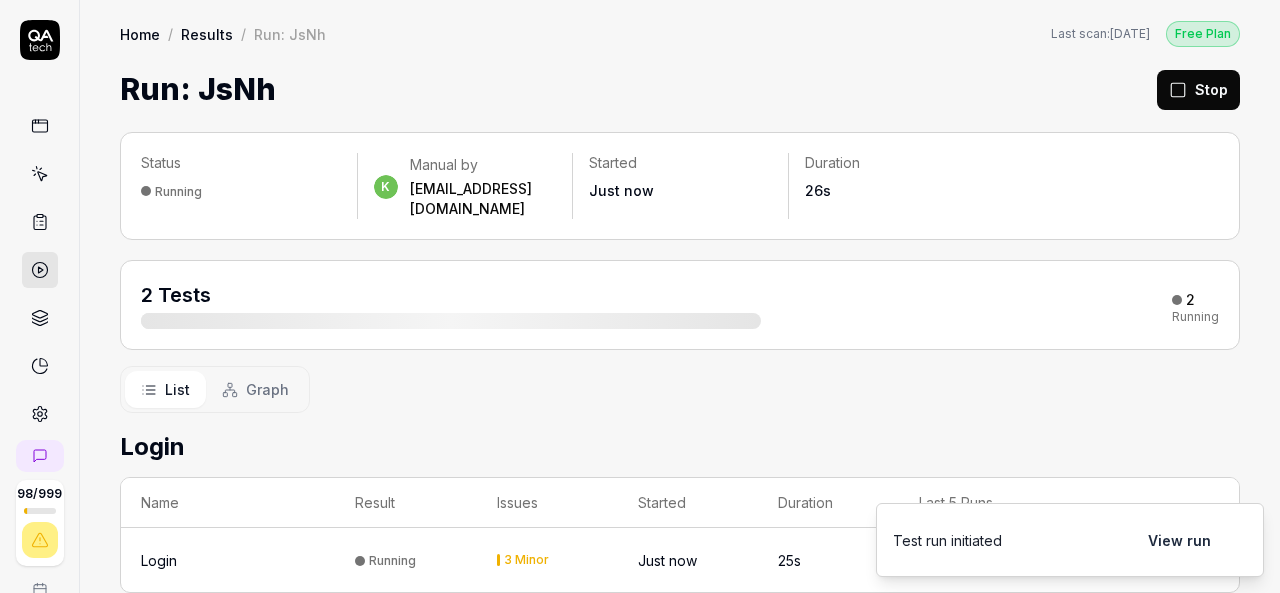 click on "View run" at bounding box center [1179, 540] 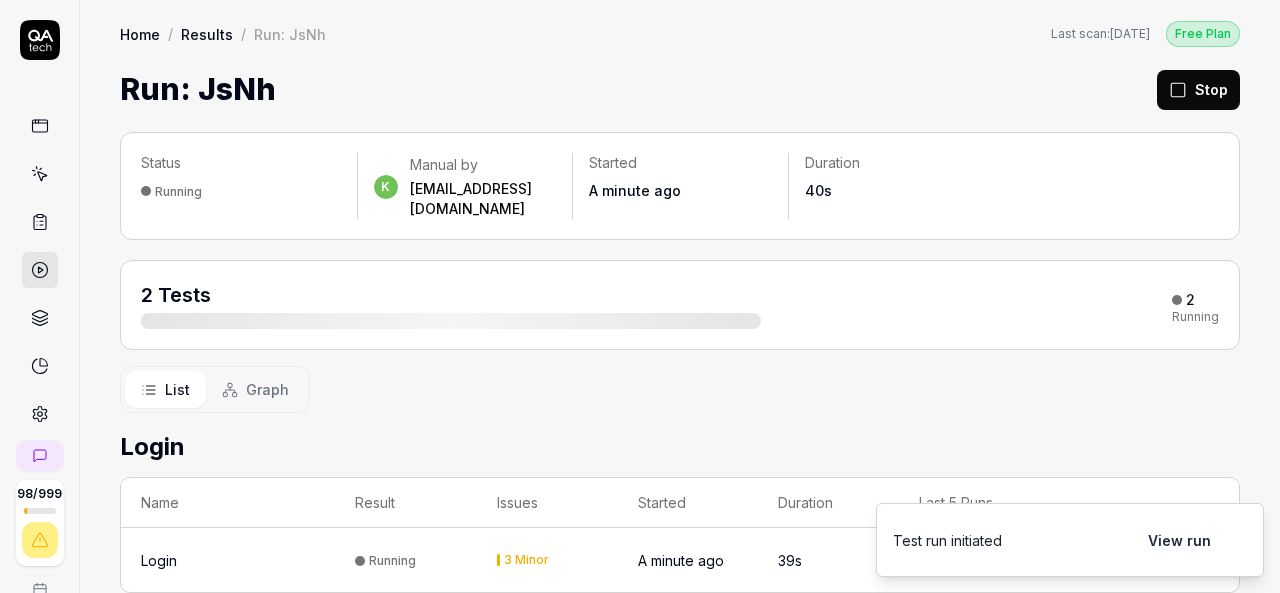 scroll, scrollTop: 220, scrollLeft: 0, axis: vertical 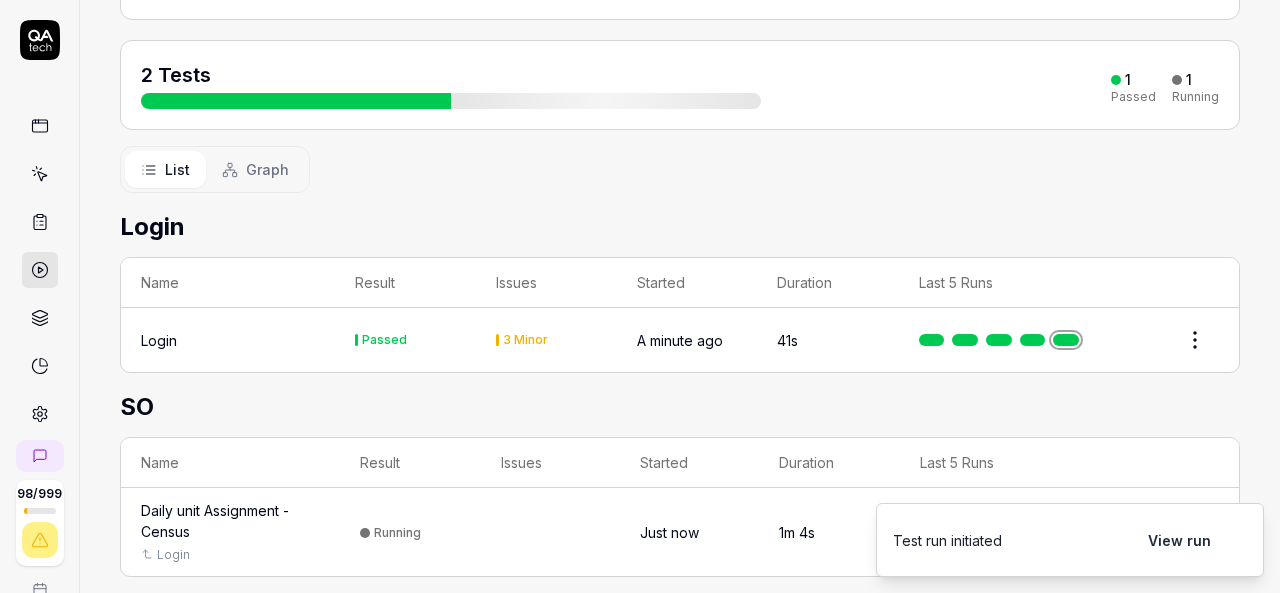 click on "SO" at bounding box center (680, 407) 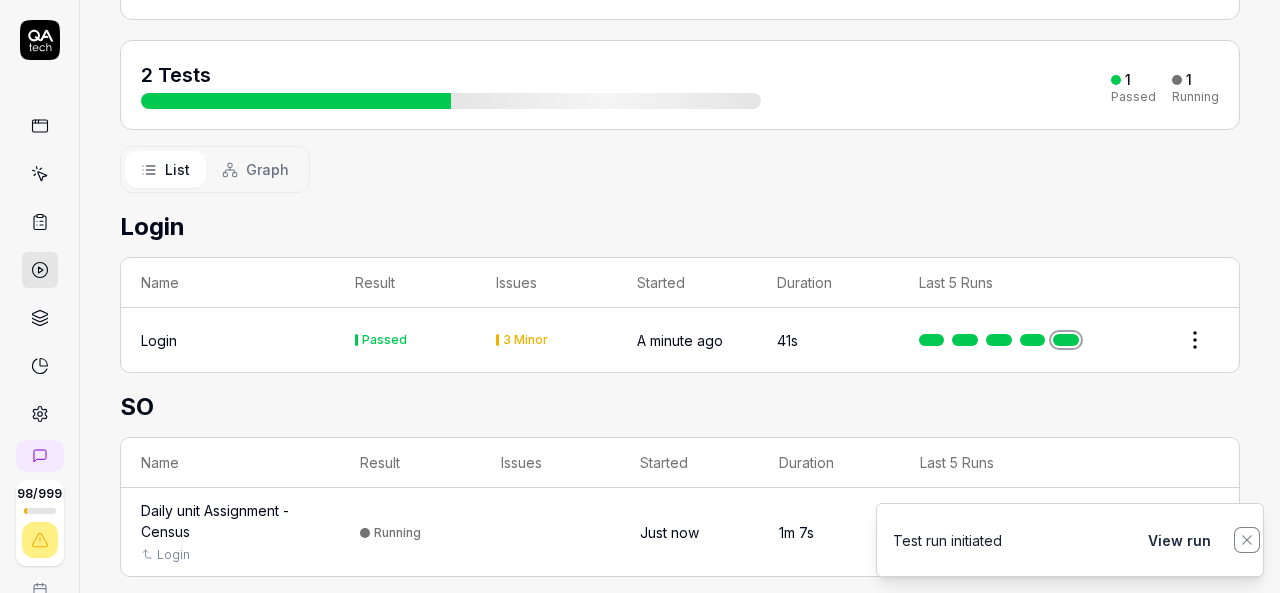 click 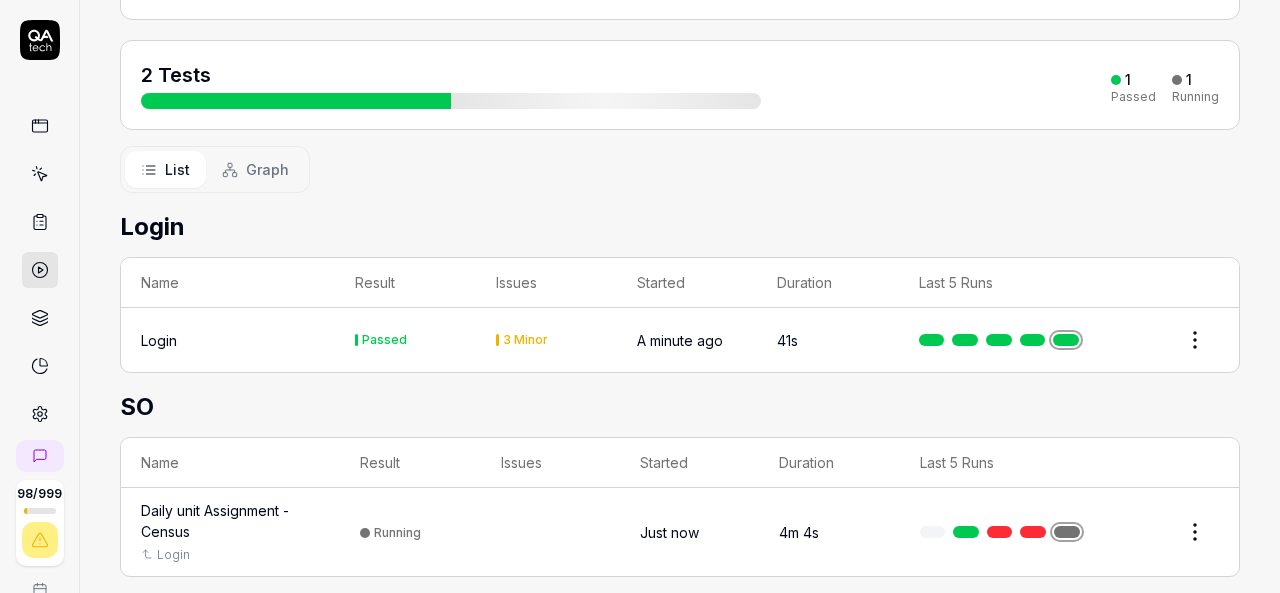 click on "Daily unit Assignment - Census" at bounding box center [230, 521] 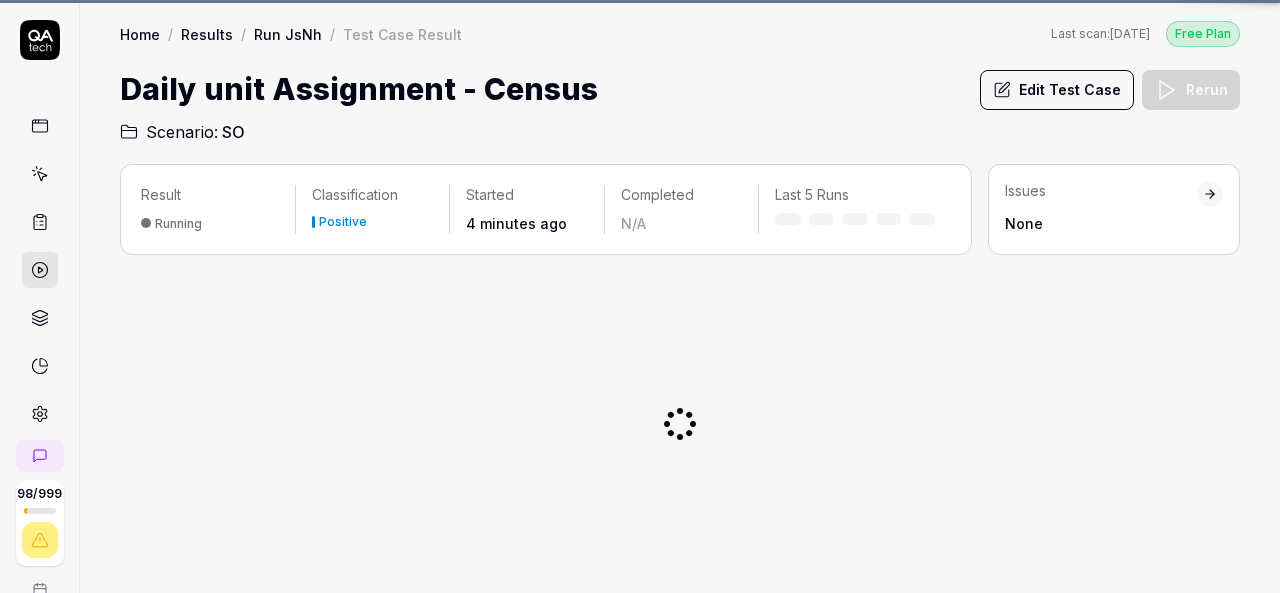 scroll, scrollTop: 0, scrollLeft: 0, axis: both 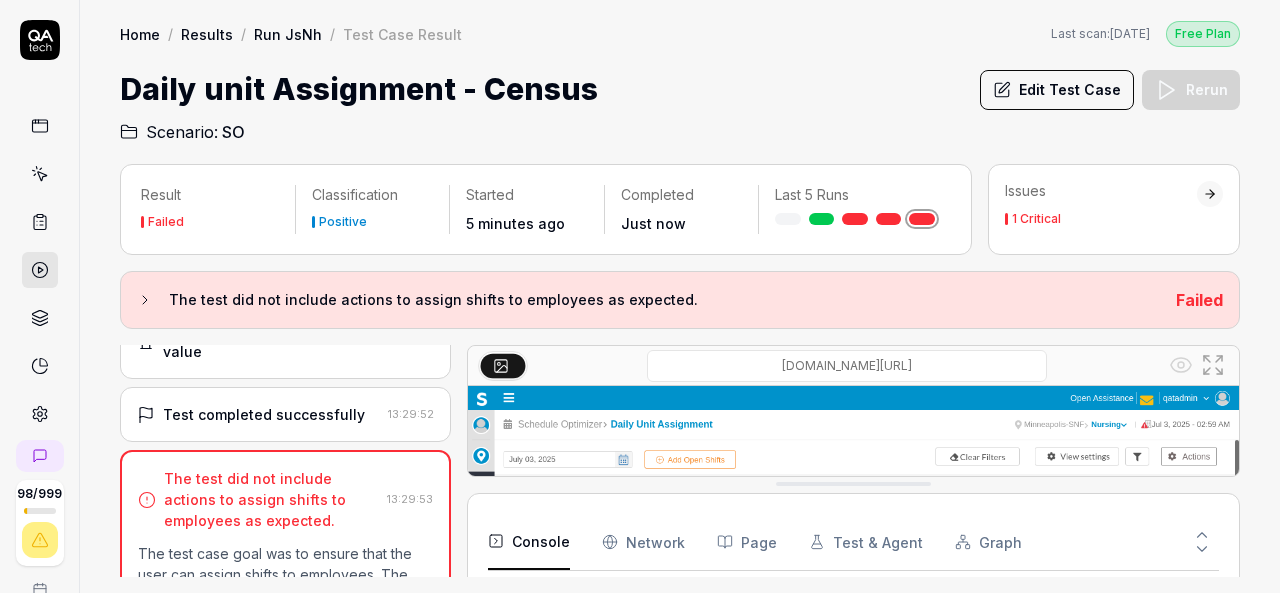 click on "Home / Results / Run JsNh / Test Case Result Free Plan Home / Results / Run JsNh / Test Case Result Last scan:  [DATE] Free Plan Daily unit Assignment - Census Edit Test Case Rerun Scenario: SO" at bounding box center (680, 72) 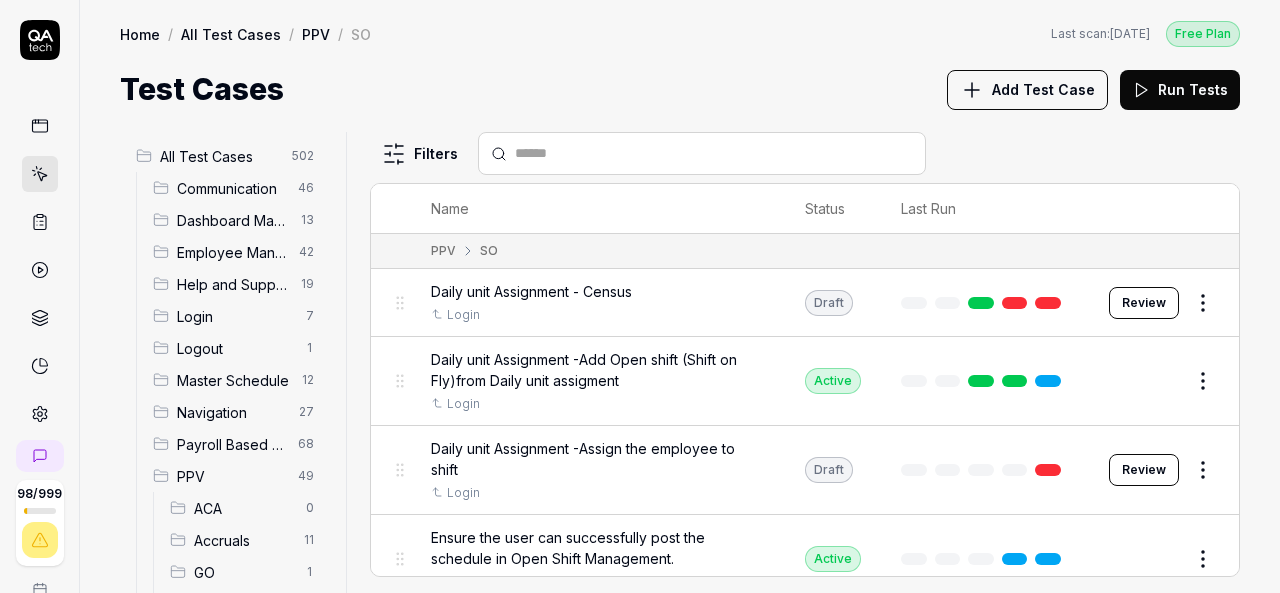 scroll, scrollTop: 441, scrollLeft: 0, axis: vertical 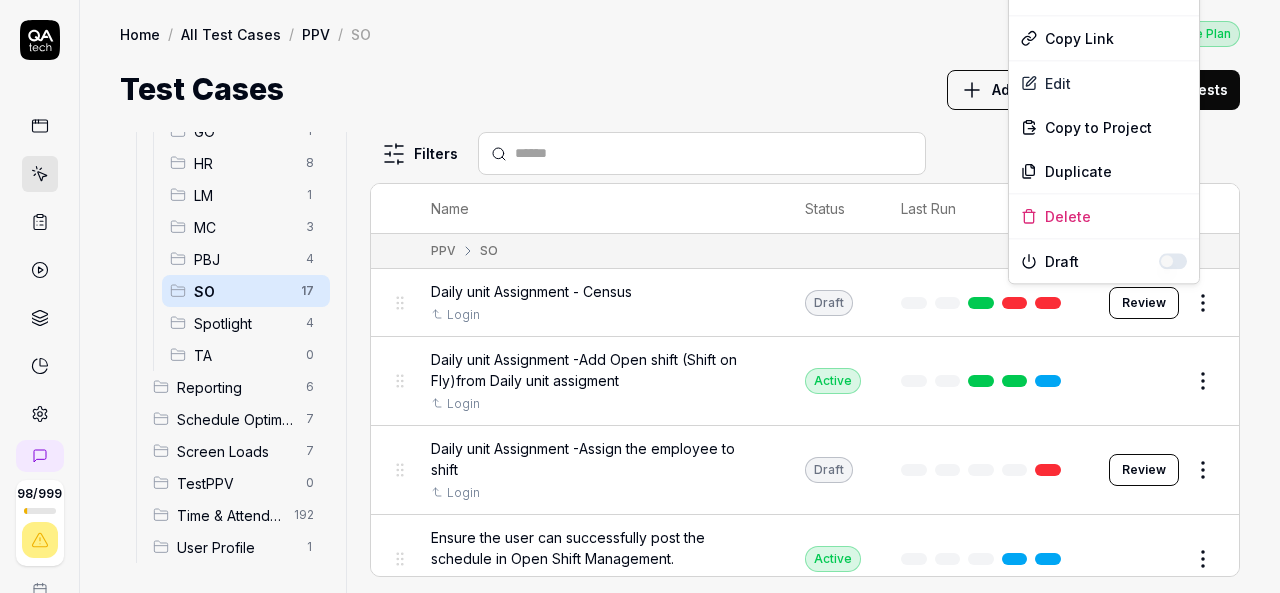 click on "98  /  999 k S Home / All Test Cases / PPV / SO Free Plan Home / All Test Cases / PPV / SO Last scan:  [DATE] Free Plan Test Cases Add Test Case Run Tests All Test Cases 502 Communication 46 Dashboard Management 13 Employee Management 42 Help and Support 19 Login 7 Logout 1 Master Schedule 12 Navigation 27 Payroll Based Journal 68 PPV 49 ACA 0 Accruals 11 GO 1 HR 8 LM 1 MC 3 PBJ 4 SO 17 Spotlight 4 TA 0 Reporting 6 Schedule Optimizer 7 Screen Loads 7 TestPPV 0 Time & Attendance 192 User Profile 1 Filters Name Status Last Run PPV SO Daily unit Assignment - Census Login Draft Review Daily unit Assignment -Add Open shift (Shift on Fly)from Daily unit assigment Login Active Edit Daily unit Assignment -Assign the employee to shift Login Draft Review Ensure the user can successfully post the schedule in Open Shift Management. Login Active Edit Open Shift Management - Accessing the Open Shift Management page Login Active Edit Verify filters functionality in Master schedule screen. Login Active Edit Login Active" at bounding box center (640, 296) 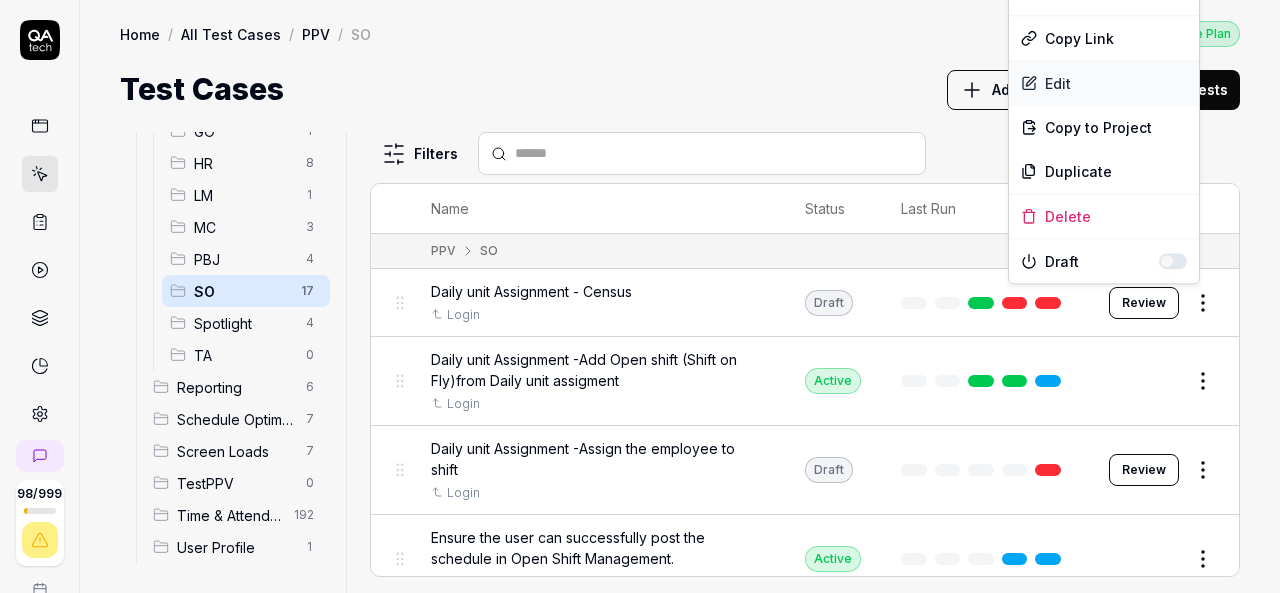 click on "Edit" at bounding box center [1104, 83] 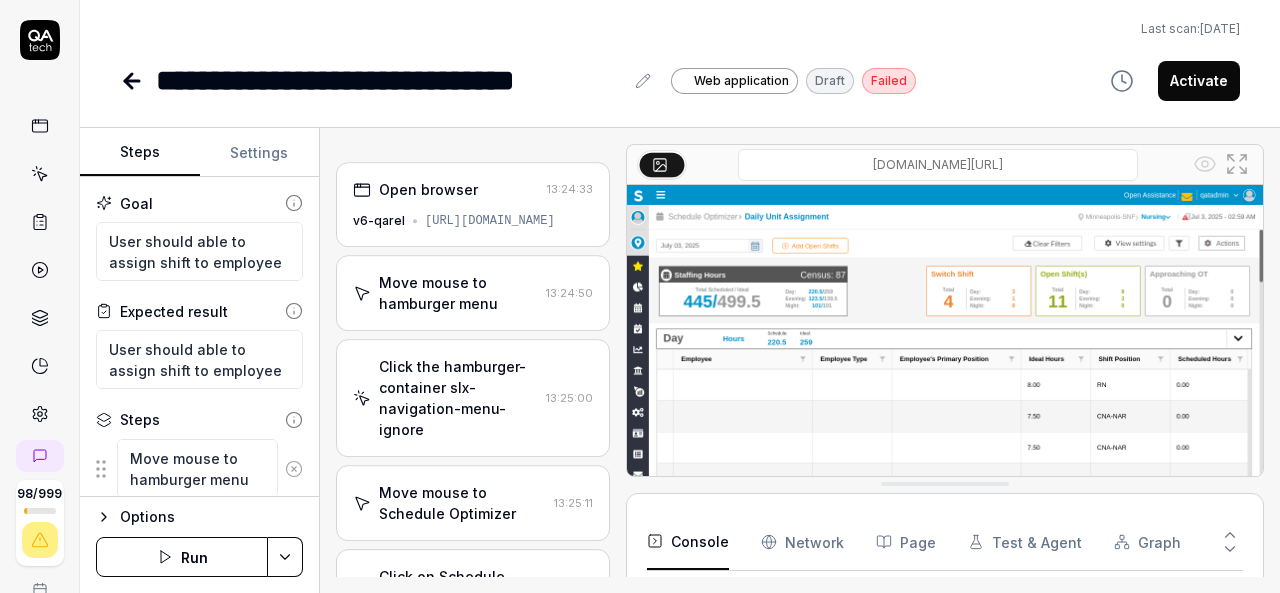 scroll, scrollTop: 632, scrollLeft: 0, axis: vertical 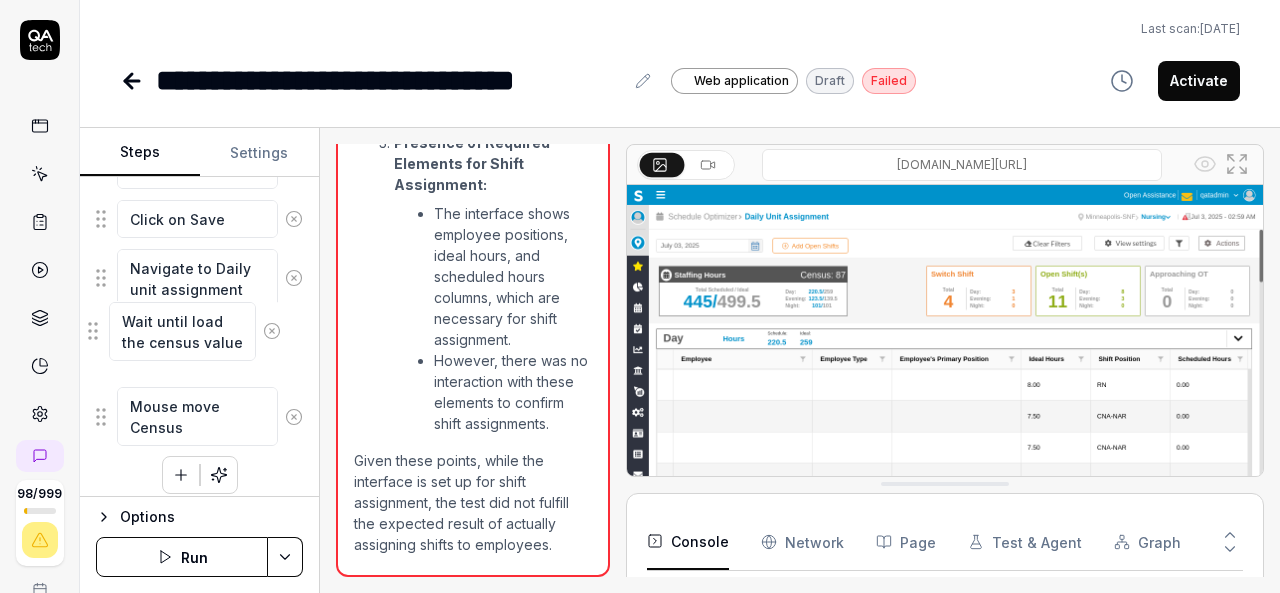 drag, startPoint x: 100, startPoint y: 398, endPoint x: 92, endPoint y: 323, distance: 75.42546 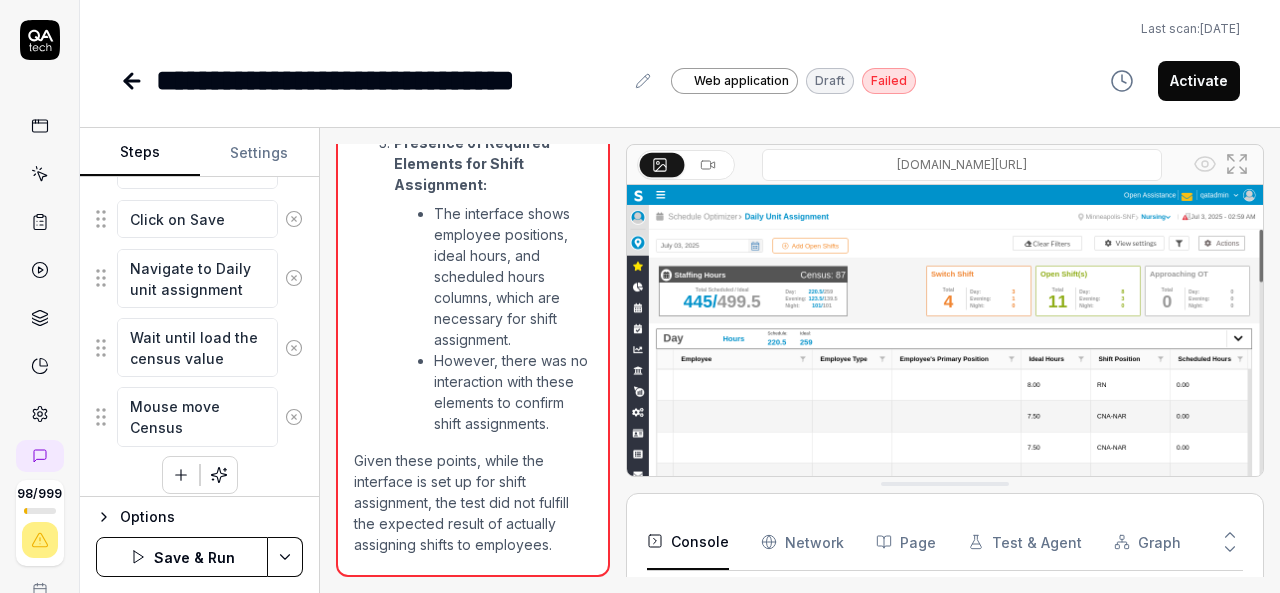 click on "Save & Run" at bounding box center [182, 557] 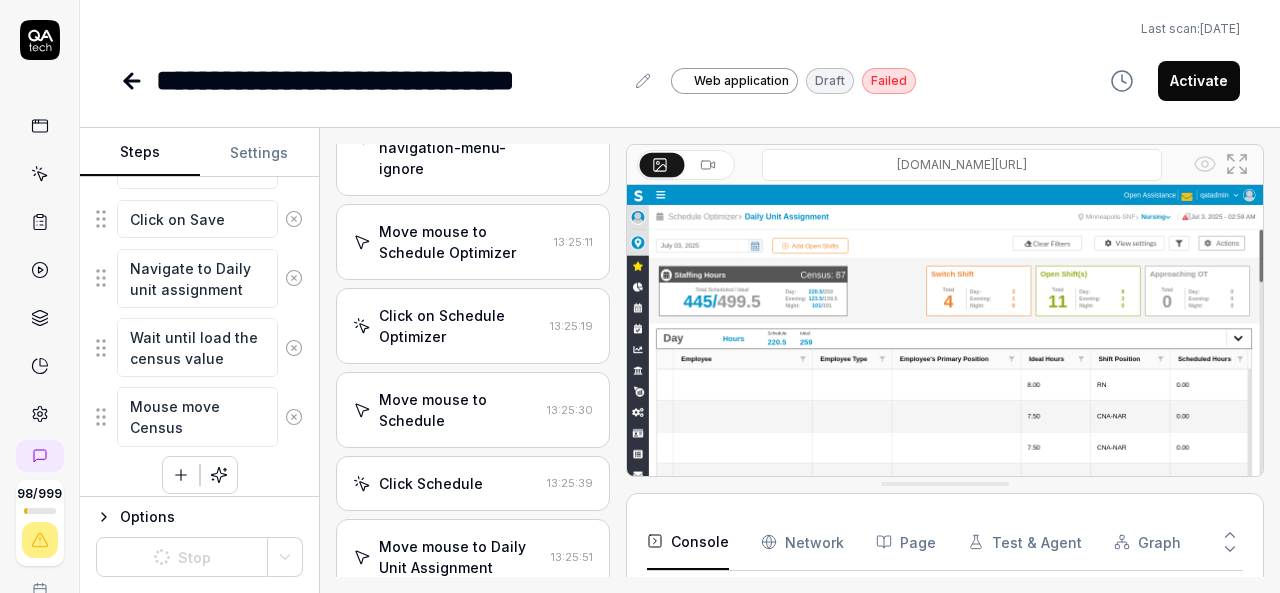 scroll, scrollTop: 229, scrollLeft: 0, axis: vertical 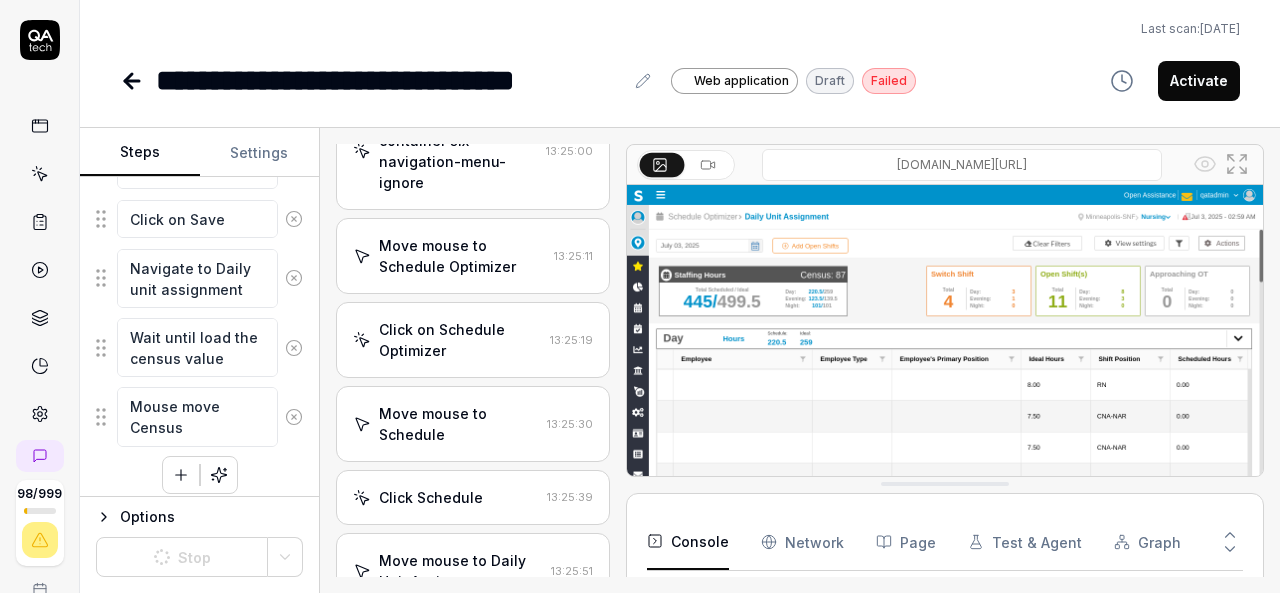 click 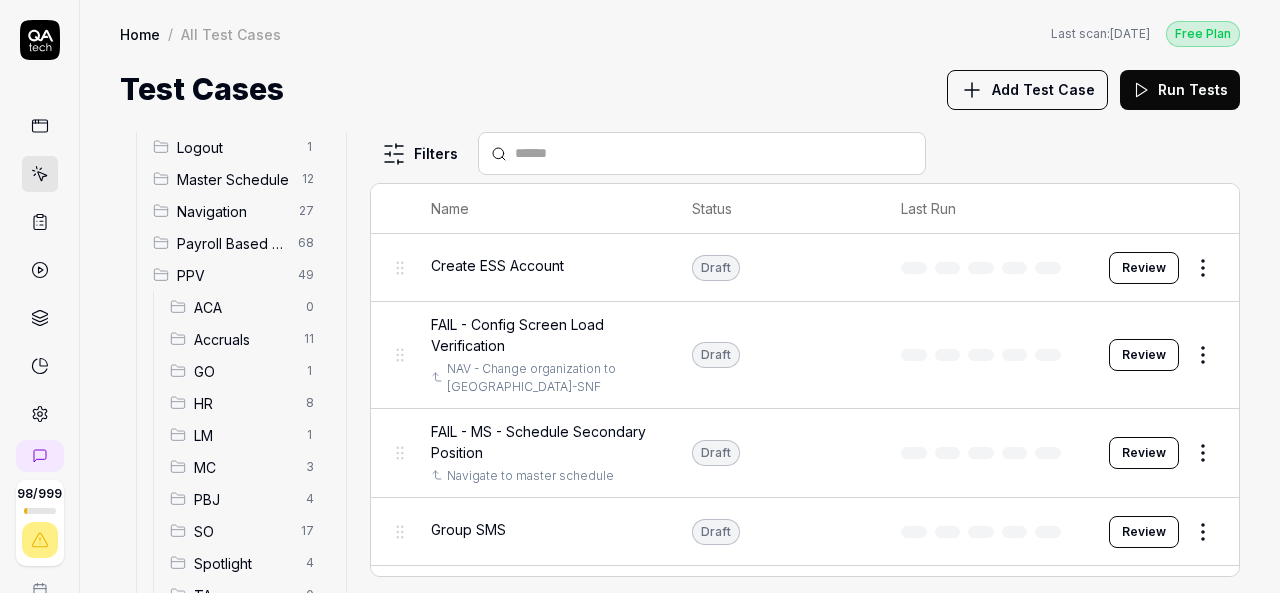 scroll, scrollTop: 416, scrollLeft: 0, axis: vertical 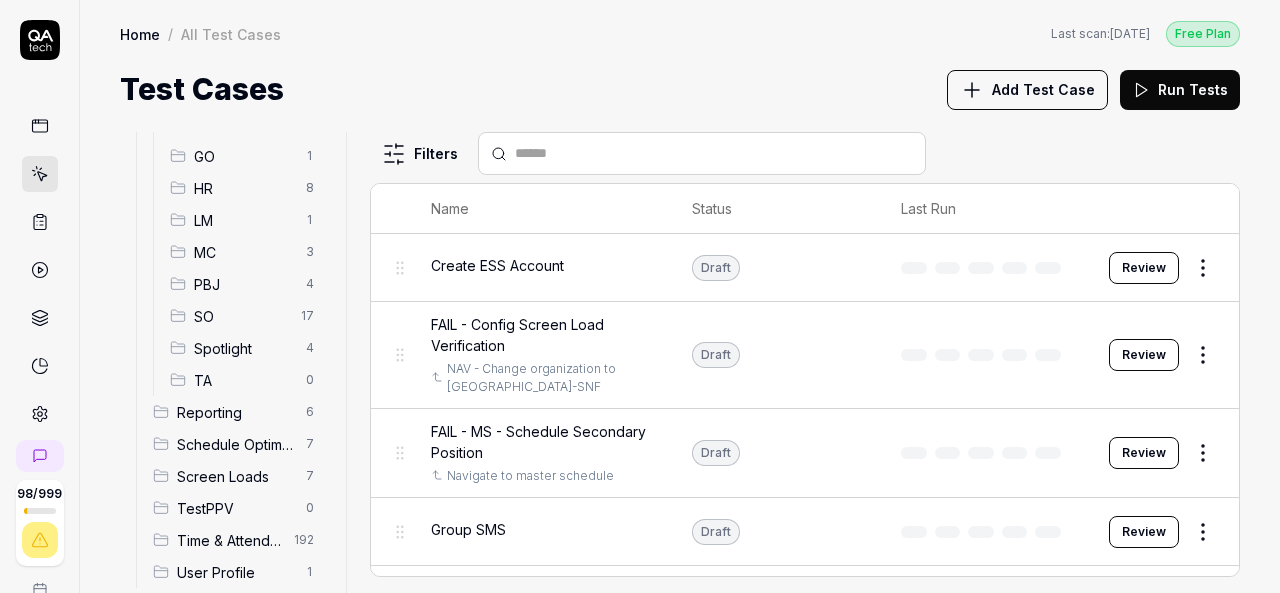 click on "SO" at bounding box center [241, 316] 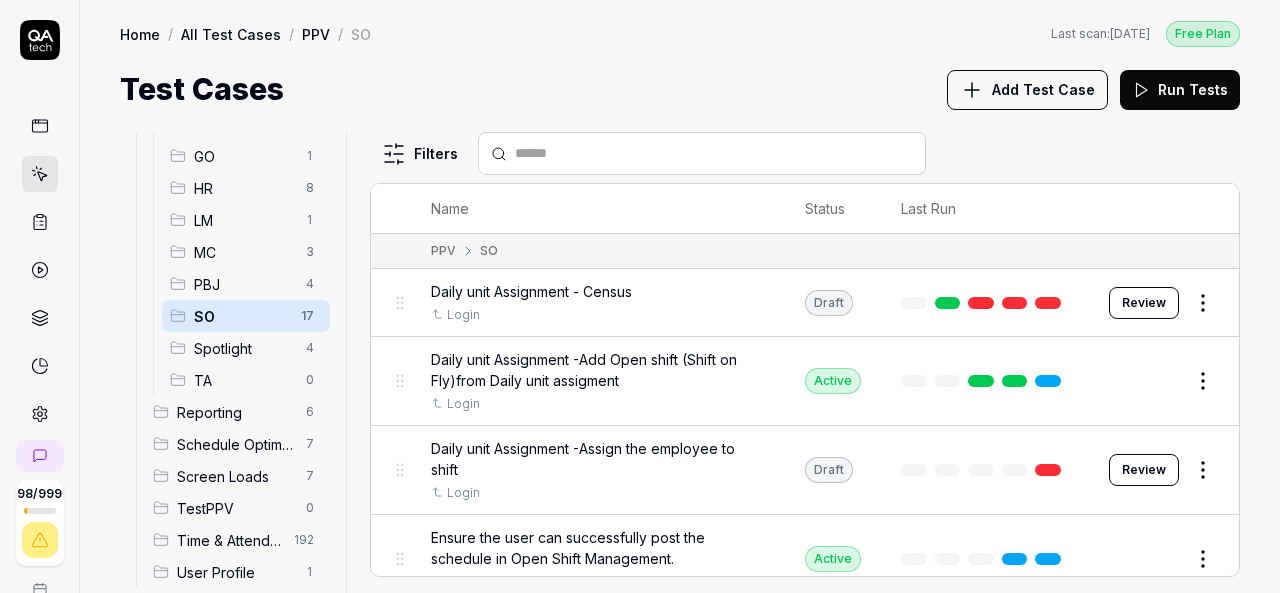 scroll, scrollTop: 425, scrollLeft: 0, axis: vertical 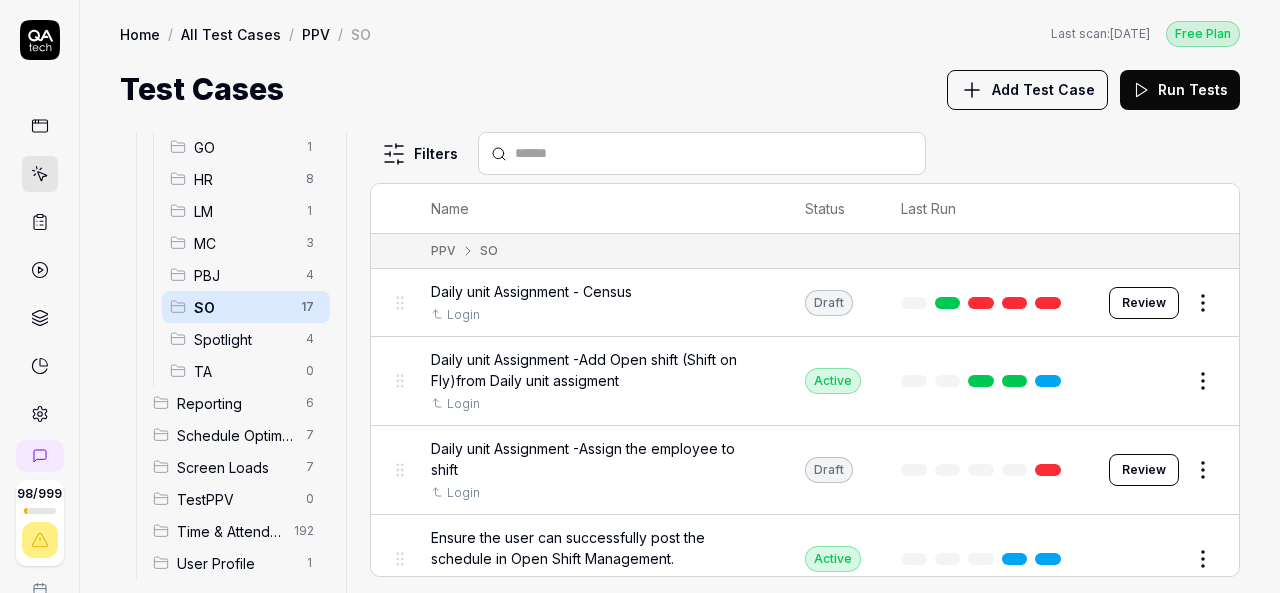 click on "SO" at bounding box center (241, 307) 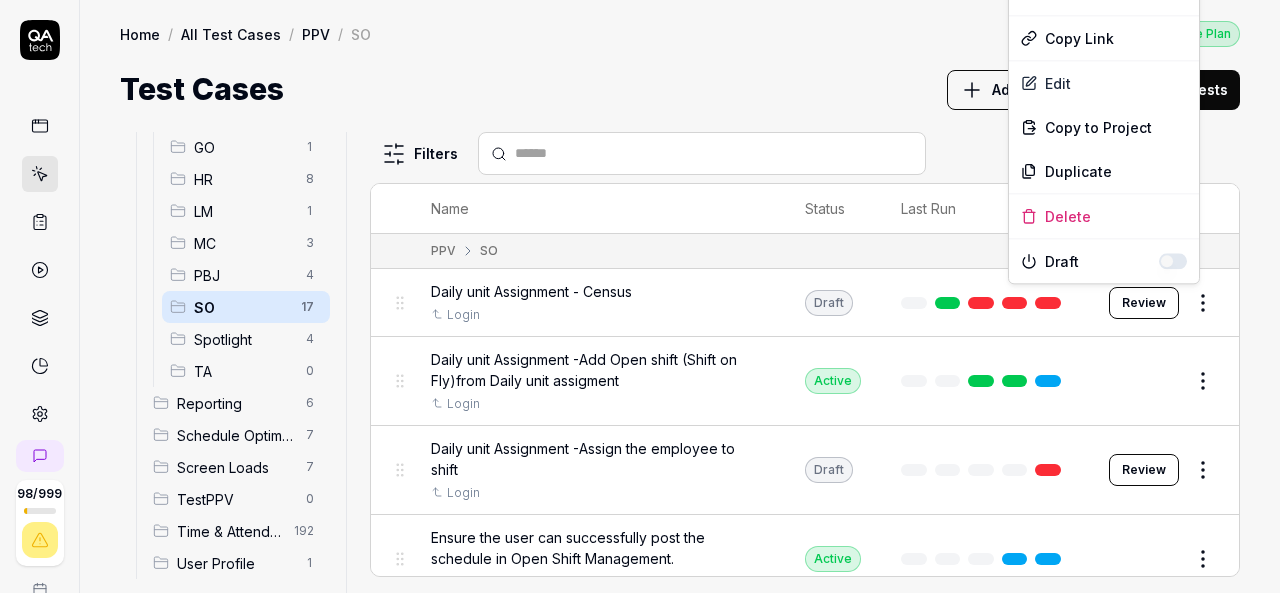 click on "98  /  999 k S Home / All Test Cases / PPV / SO Free Plan Home / All Test Cases / PPV / SO Last scan:  [DATE] Free Plan Test Cases Add Test Case Run Tests All Test Cases 502 Communication 46 Dashboard Management 13 Employee Management 42 Help and Support 19 Login 7 Logout 1 Master Schedule 12 Navigation 27 Payroll Based Journal 68 PPV 49 ACA 0 Accruals 11 GO 1 HR 8 LM 1 MC 3 PBJ 4 SO 17 Spotlight 4 TA 0 Reporting 6 Schedule Optimizer 7 Screen Loads 7 TestPPV 0 Time & Attendance 192 User Profile 1 Filters Name Status Last Run PPV SO Daily unit Assignment - Census Login Draft Review Daily unit Assignment -Add Open shift (Shift on Fly)from Daily unit assigment Login Active Edit Daily unit Assignment -Assign the employee to shift Login Draft Review Ensure the user can successfully post the schedule in Open Shift Management. Login Active Edit Open Shift Management - Accessing the Open Shift Management page Login Active Edit Verify filters functionality in Master schedule screen. Login Active Edit Login Active" at bounding box center (640, 296) 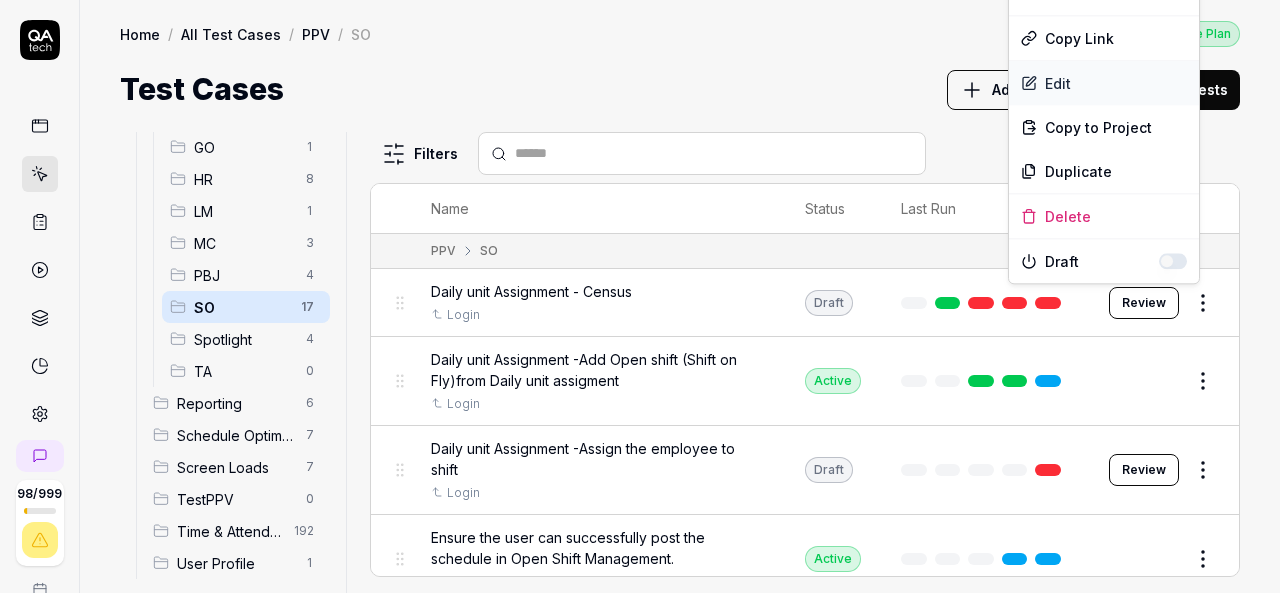 click on "Edit" at bounding box center [1104, 83] 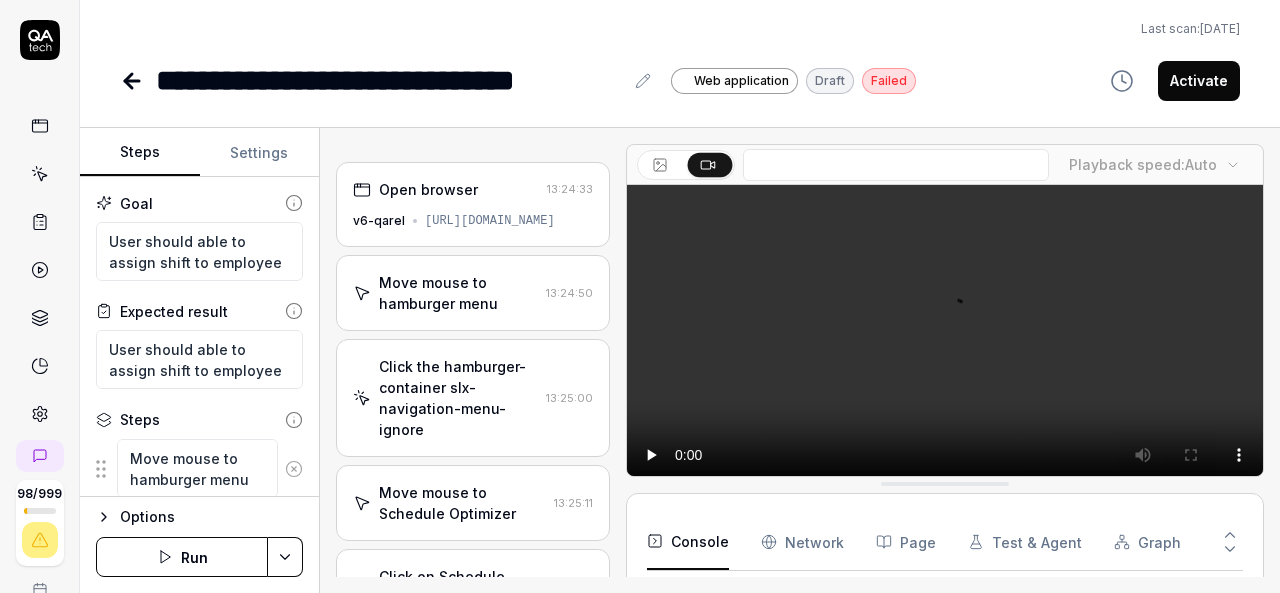 scroll, scrollTop: 824, scrollLeft: 0, axis: vertical 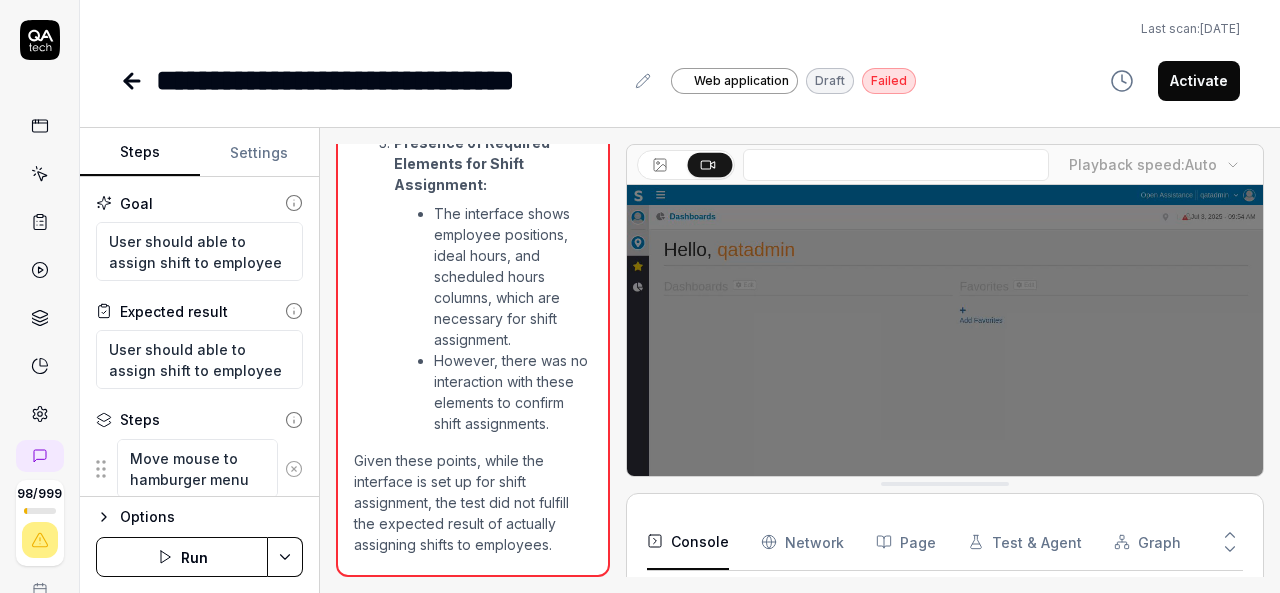 click on "Run" at bounding box center [182, 557] 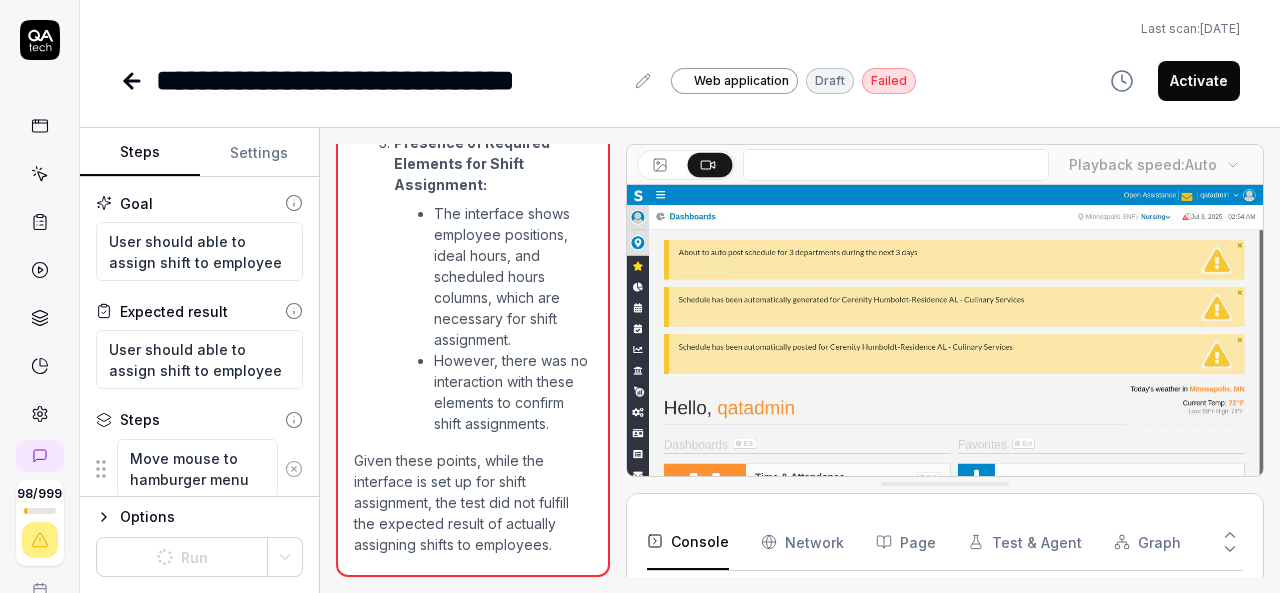 click 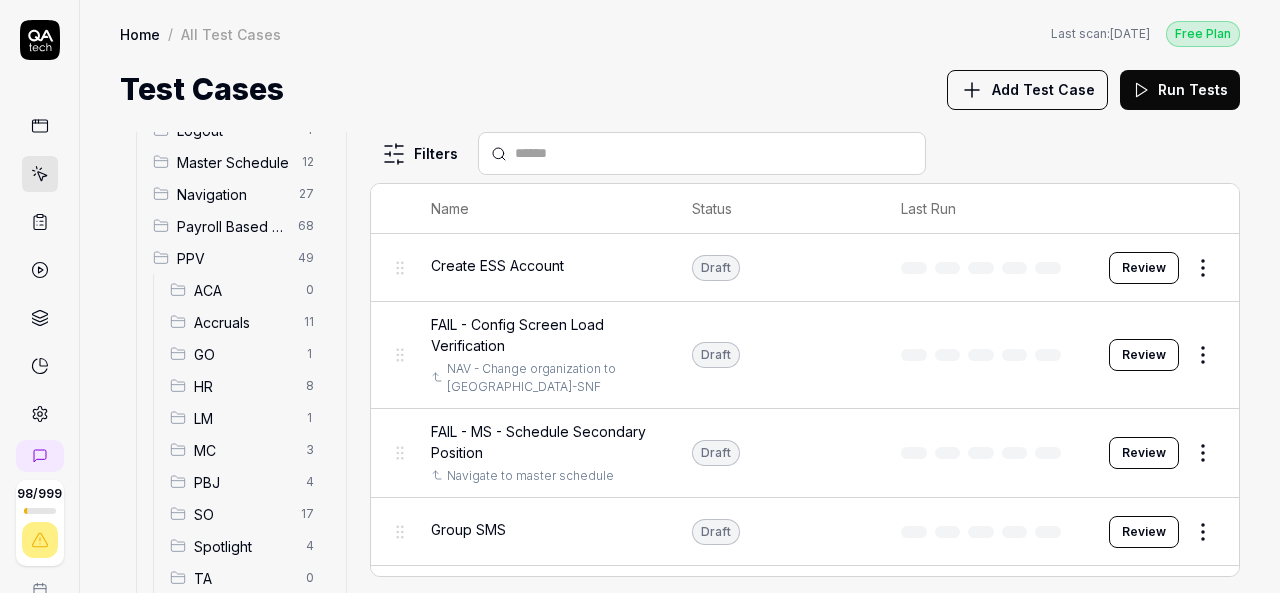 scroll, scrollTop: 219, scrollLeft: 0, axis: vertical 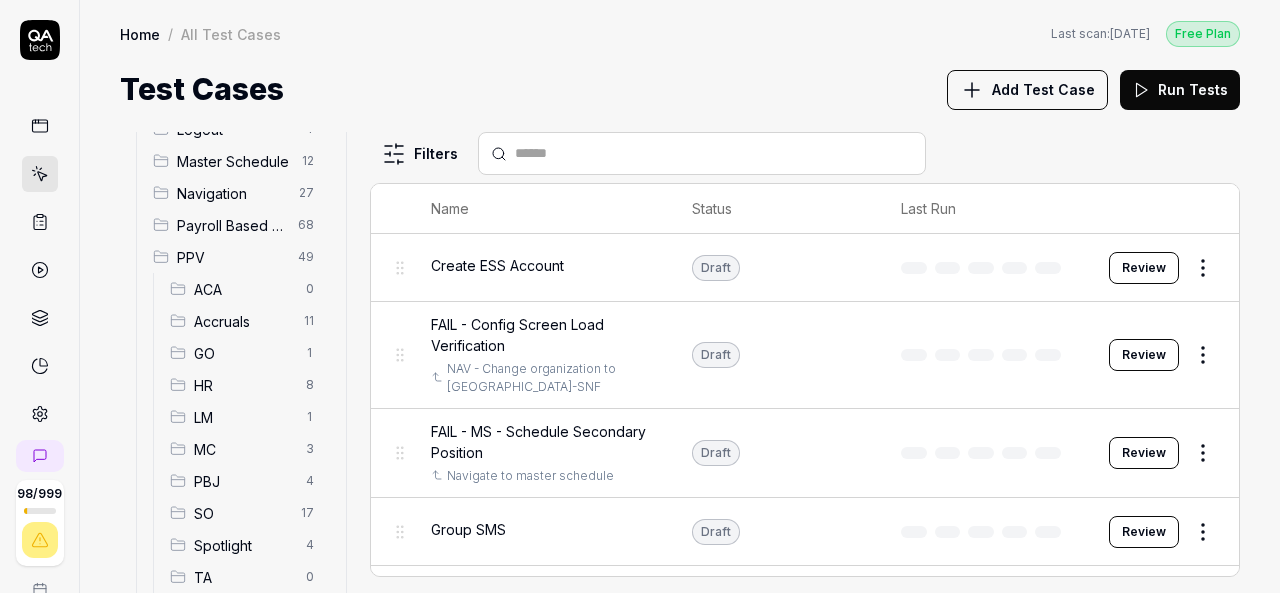 click on "SO" at bounding box center [241, 513] 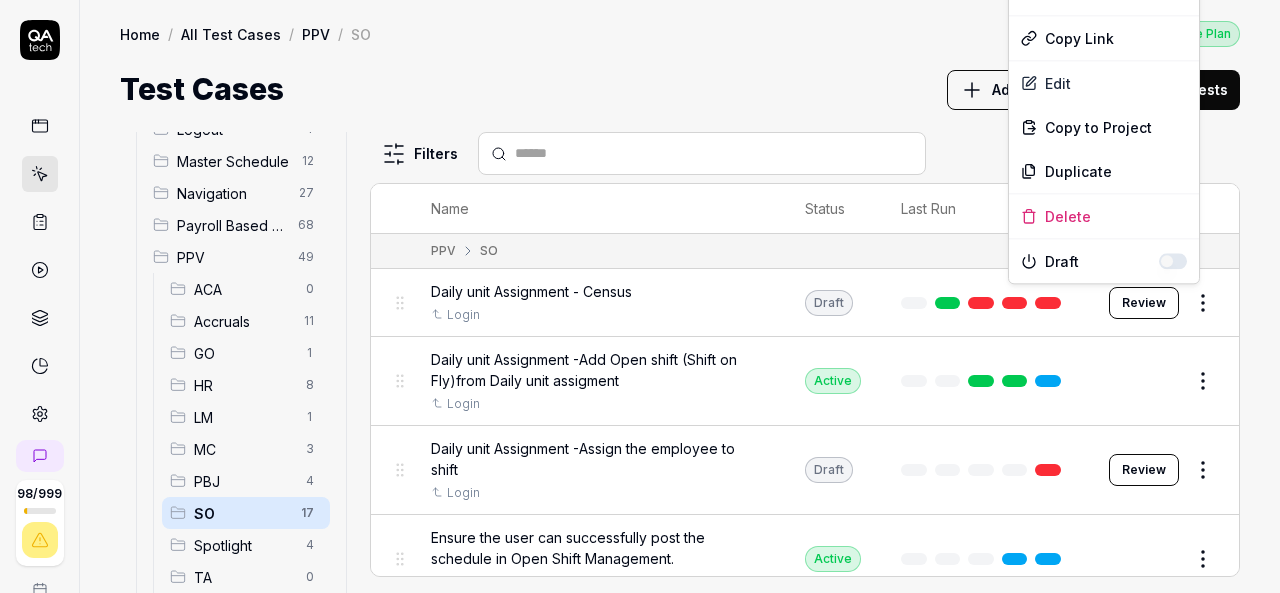 click on "98  /  999 k S Home / All Test Cases / PPV / SO Free Plan Home / All Test Cases / PPV / SO Last scan:  [DATE] Free Plan Test Cases Add Test Case Run Tests All Test Cases 502 Communication 46 Dashboard Management 13 Employee Management 42 Help and Support 19 Login 7 Logout 1 Master Schedule 12 Navigation 27 Payroll Based Journal 68 PPV 49 ACA 0 Accruals 11 GO 1 HR 8 LM 1 MC 3 PBJ 4 SO 17 Spotlight 4 TA 0 Reporting 6 Schedule Optimizer 7 Screen Loads 7 TestPPV 0 Time & Attendance 192 User Profile 1 Filters Name Status Last Run PPV SO Daily unit Assignment - Census Login Draft Review Daily unit Assignment -Add Open shift (Shift on Fly)from Daily unit assigment Login Active Edit Daily unit Assignment -Assign the employee to shift Login Draft Review Ensure the user can successfully post the schedule in Open Shift Management. Login Active Edit Open Shift Management - Accessing the Open Shift Management page Login Active Edit Verify filters functionality in Master schedule screen. Login Active Edit Login Active" at bounding box center (640, 296) 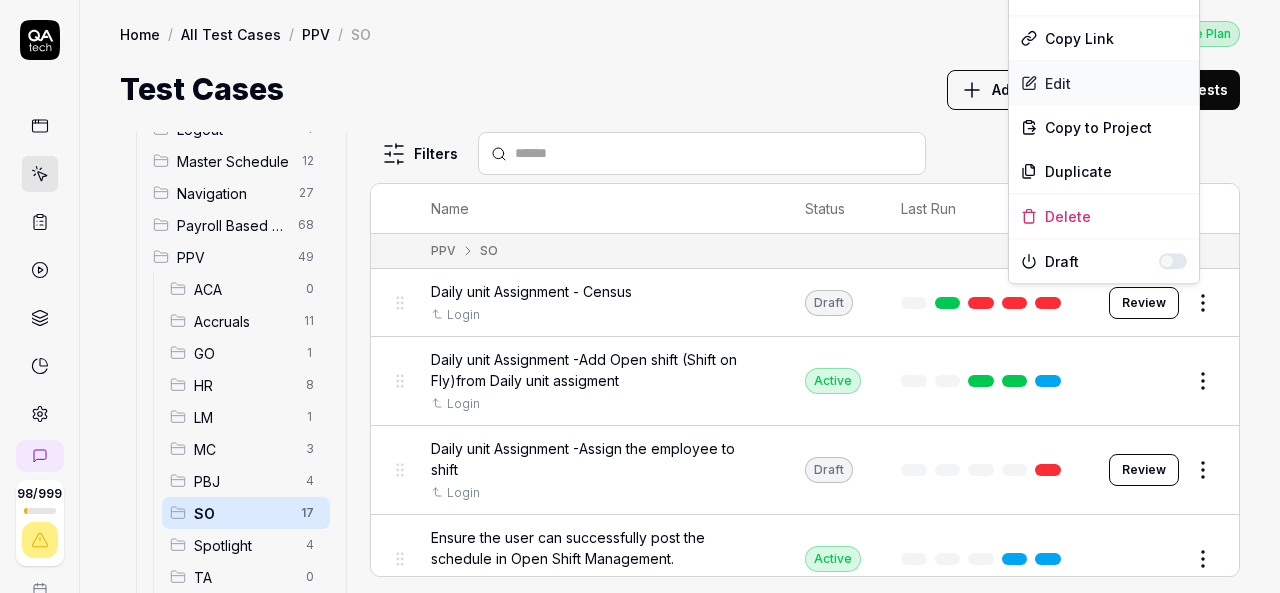 click on "Edit" at bounding box center (1104, 83) 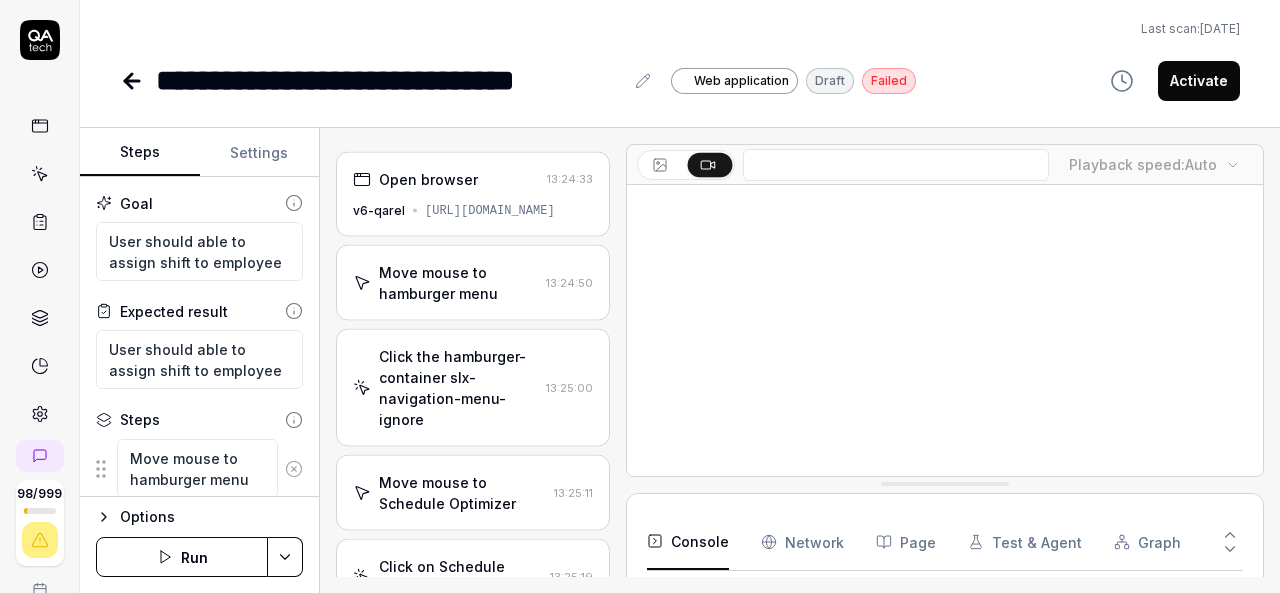 scroll, scrollTop: 823, scrollLeft: 0, axis: vertical 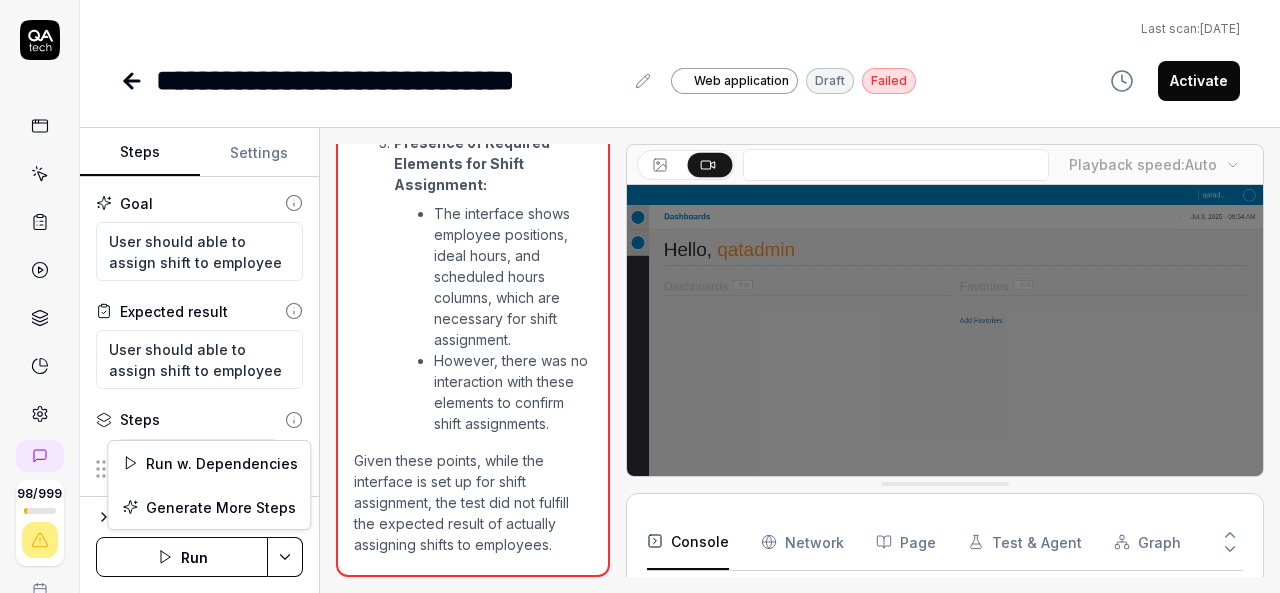 click on "**********" at bounding box center (640, 296) 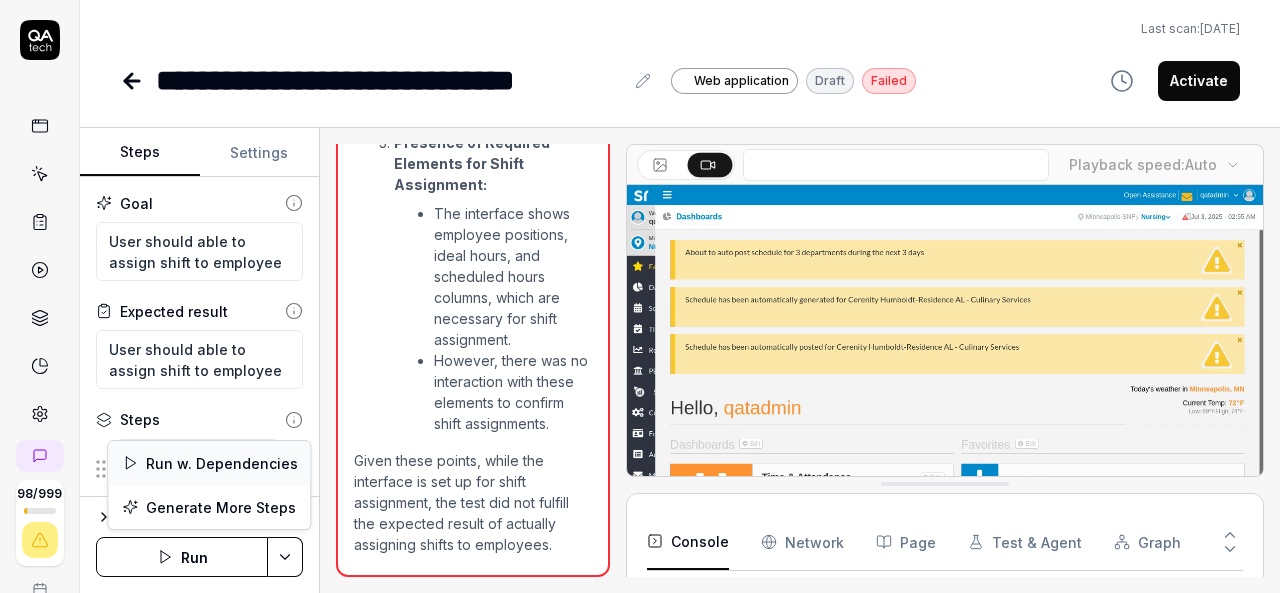 click on "Run w. Dependencies" at bounding box center [209, 463] 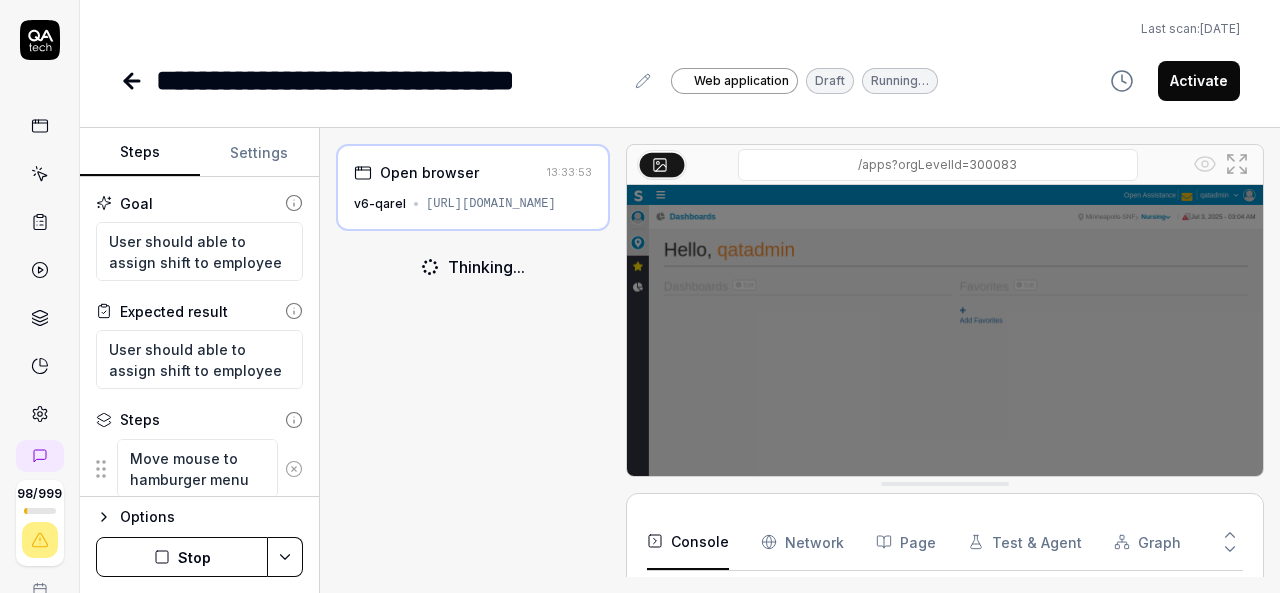 scroll, scrollTop: 106, scrollLeft: 0, axis: vertical 